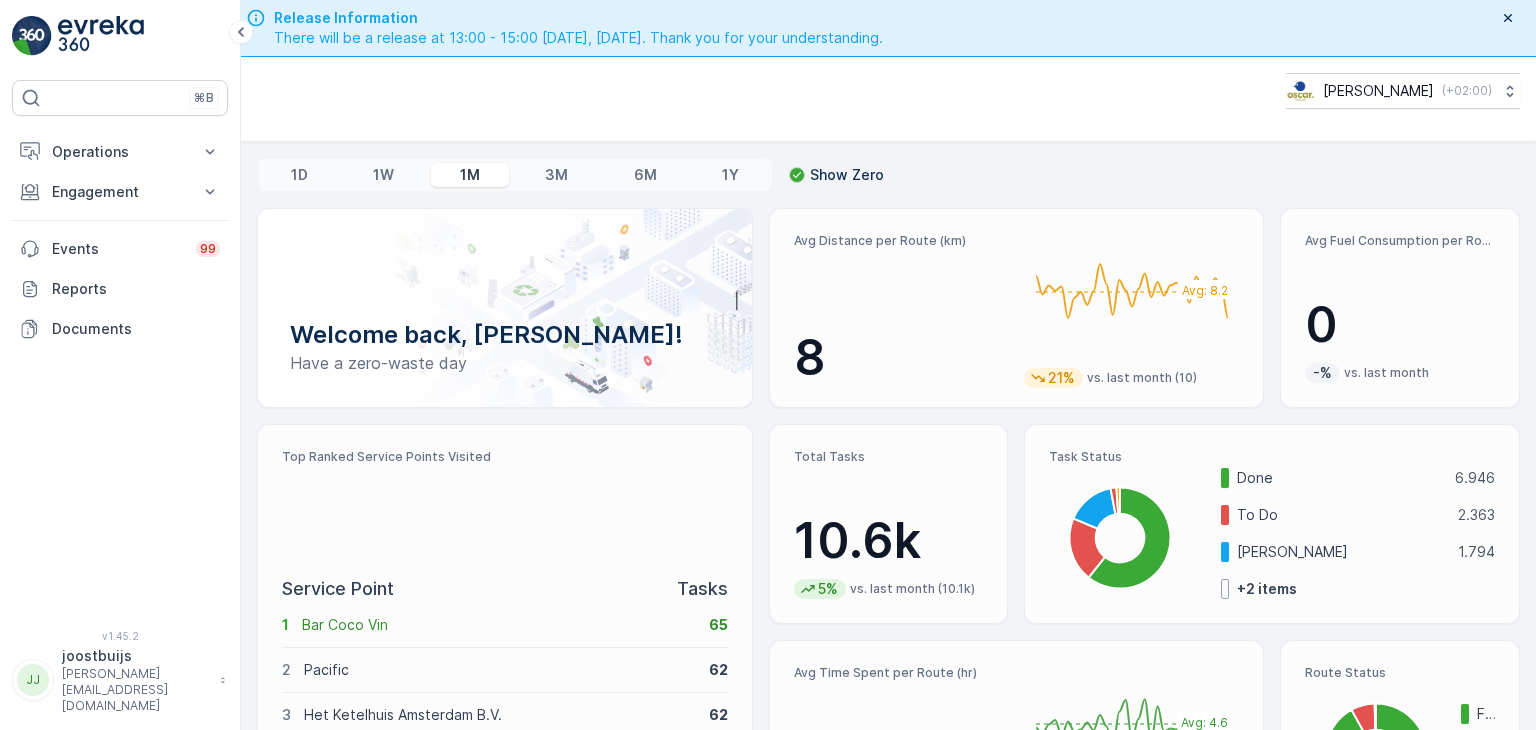 scroll, scrollTop: 0, scrollLeft: 0, axis: both 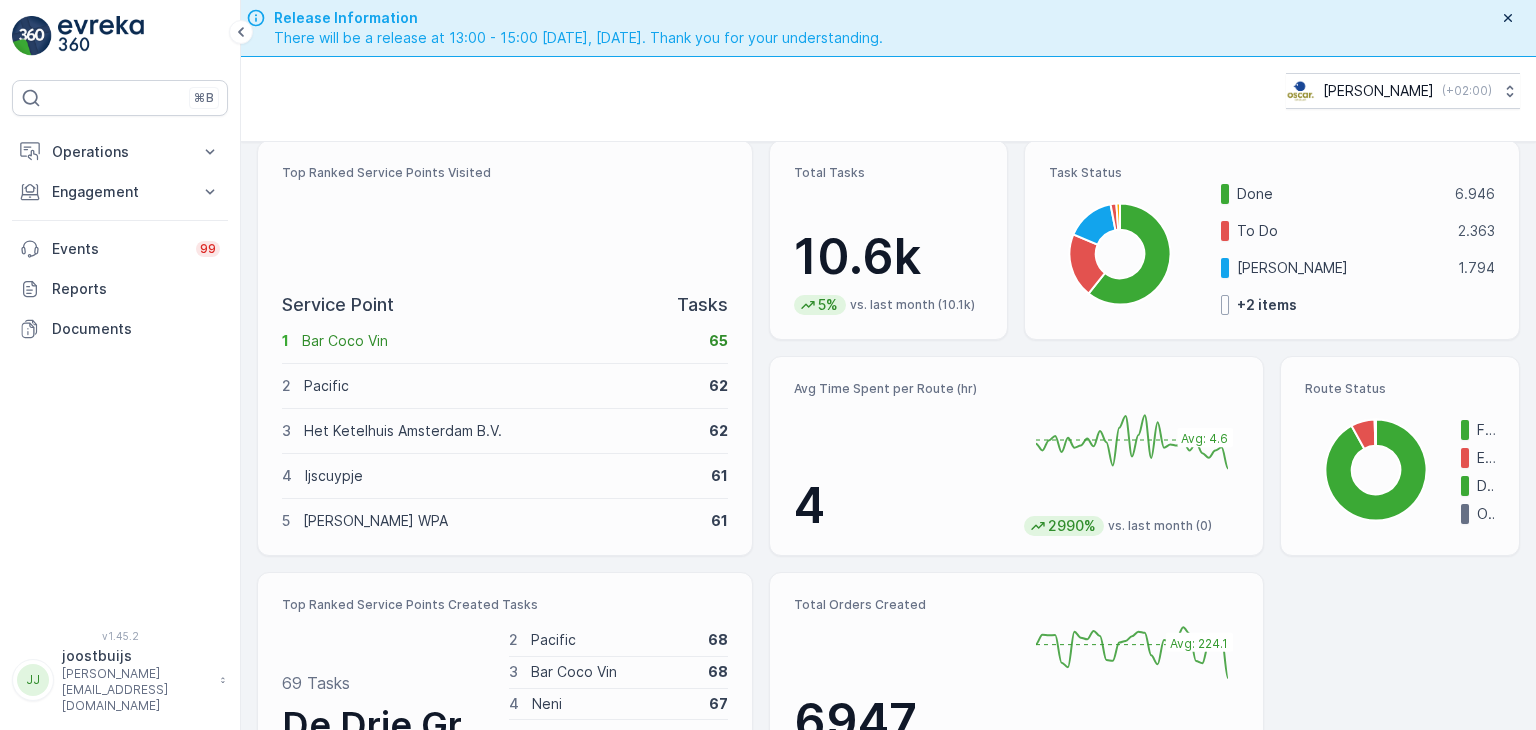 click on "Expired" at bounding box center (1486, 458) 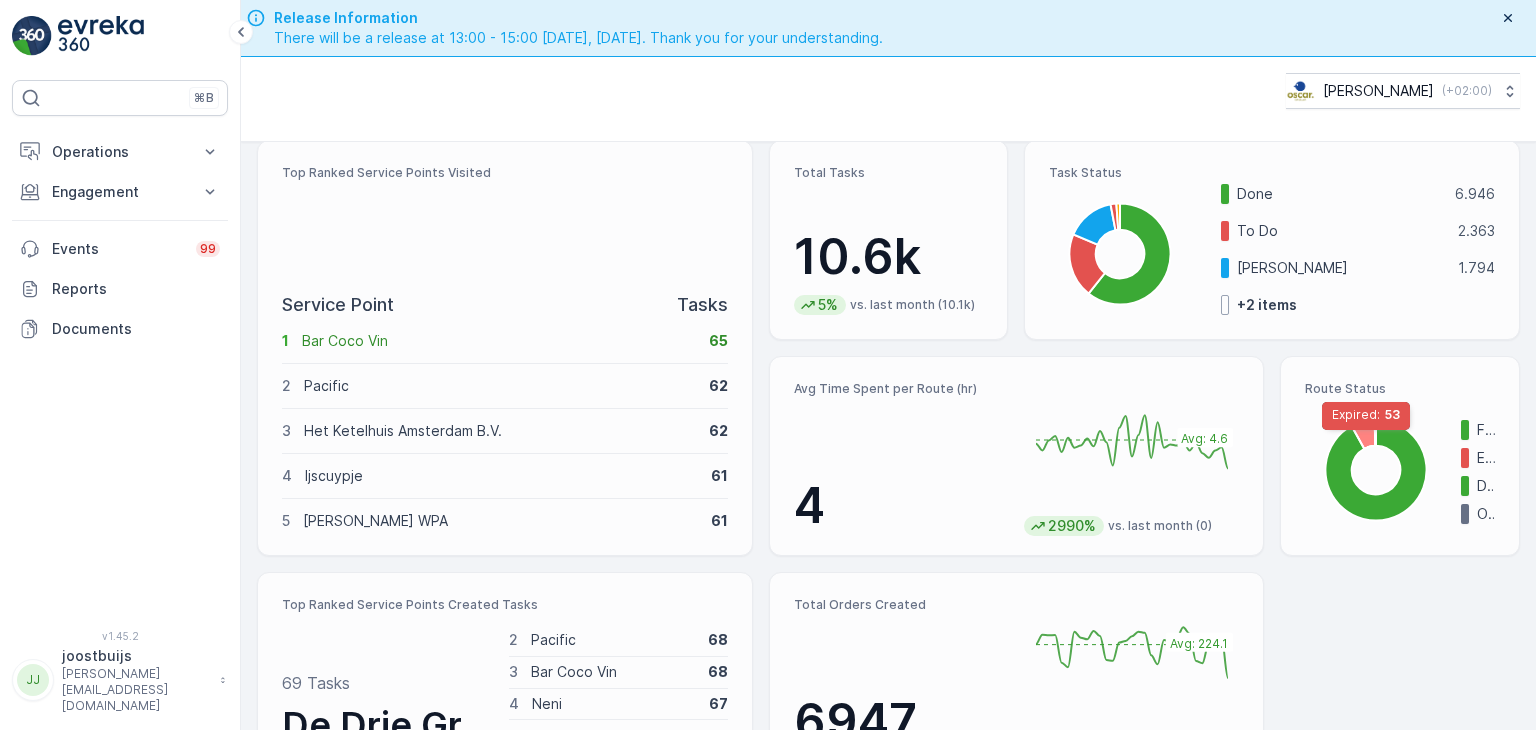 click 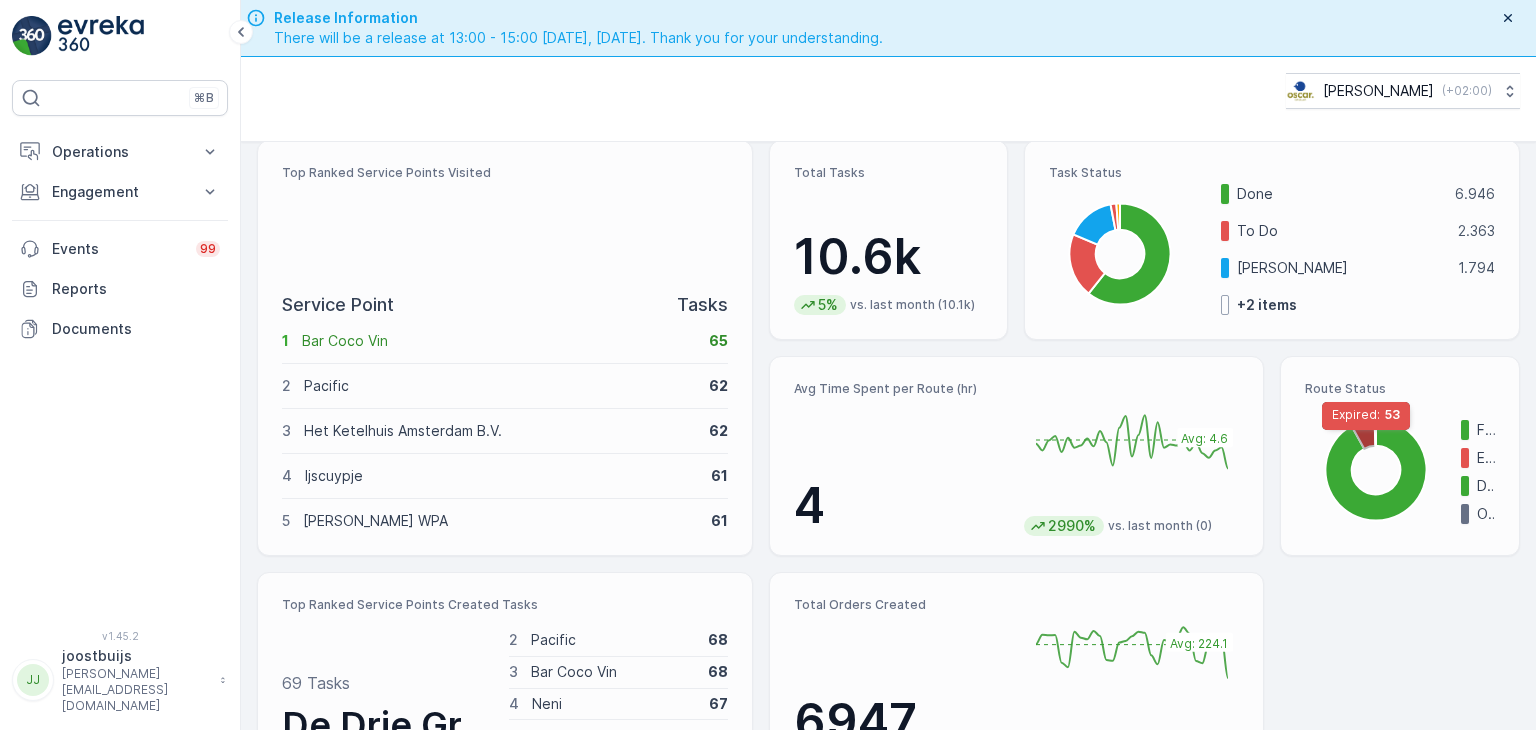 click 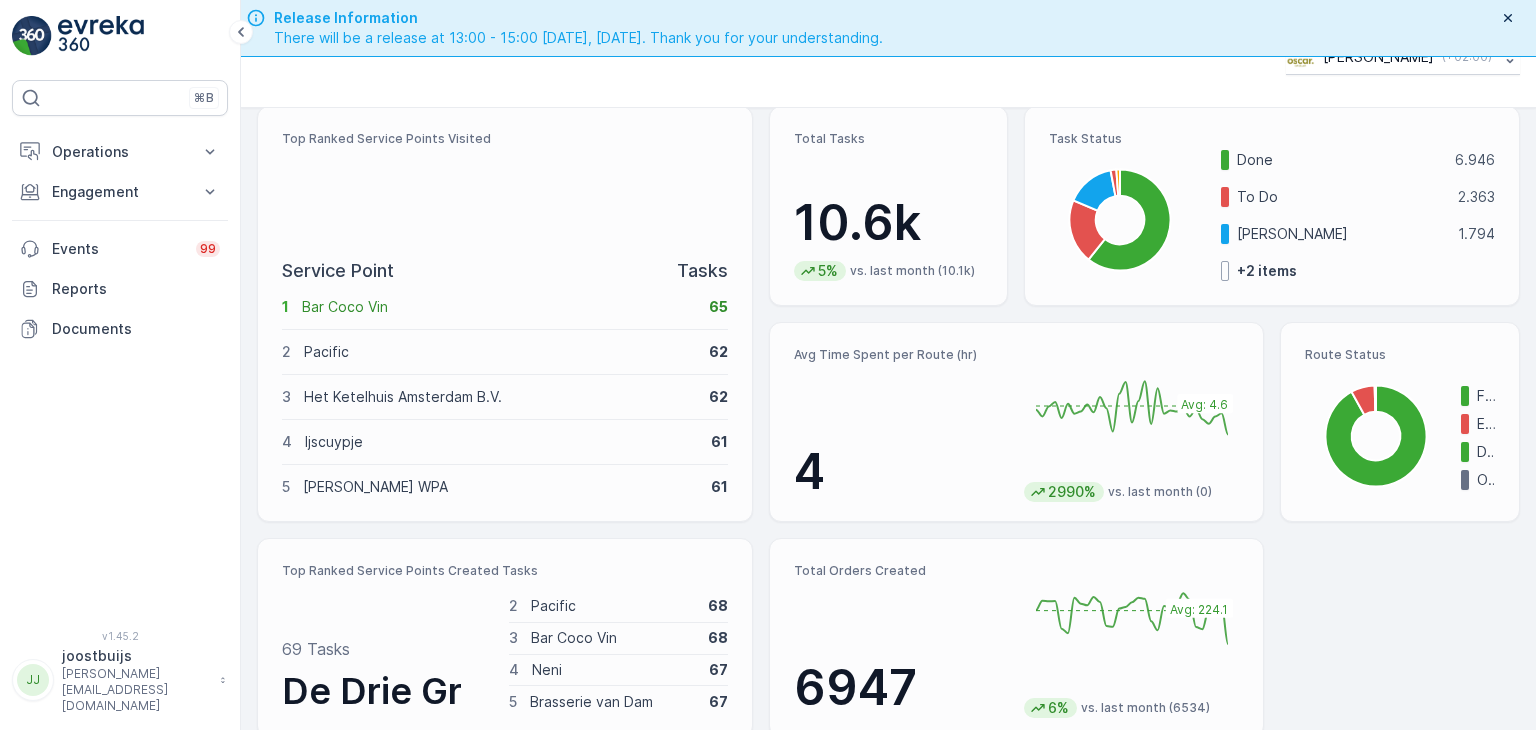 scroll, scrollTop: 56, scrollLeft: 0, axis: vertical 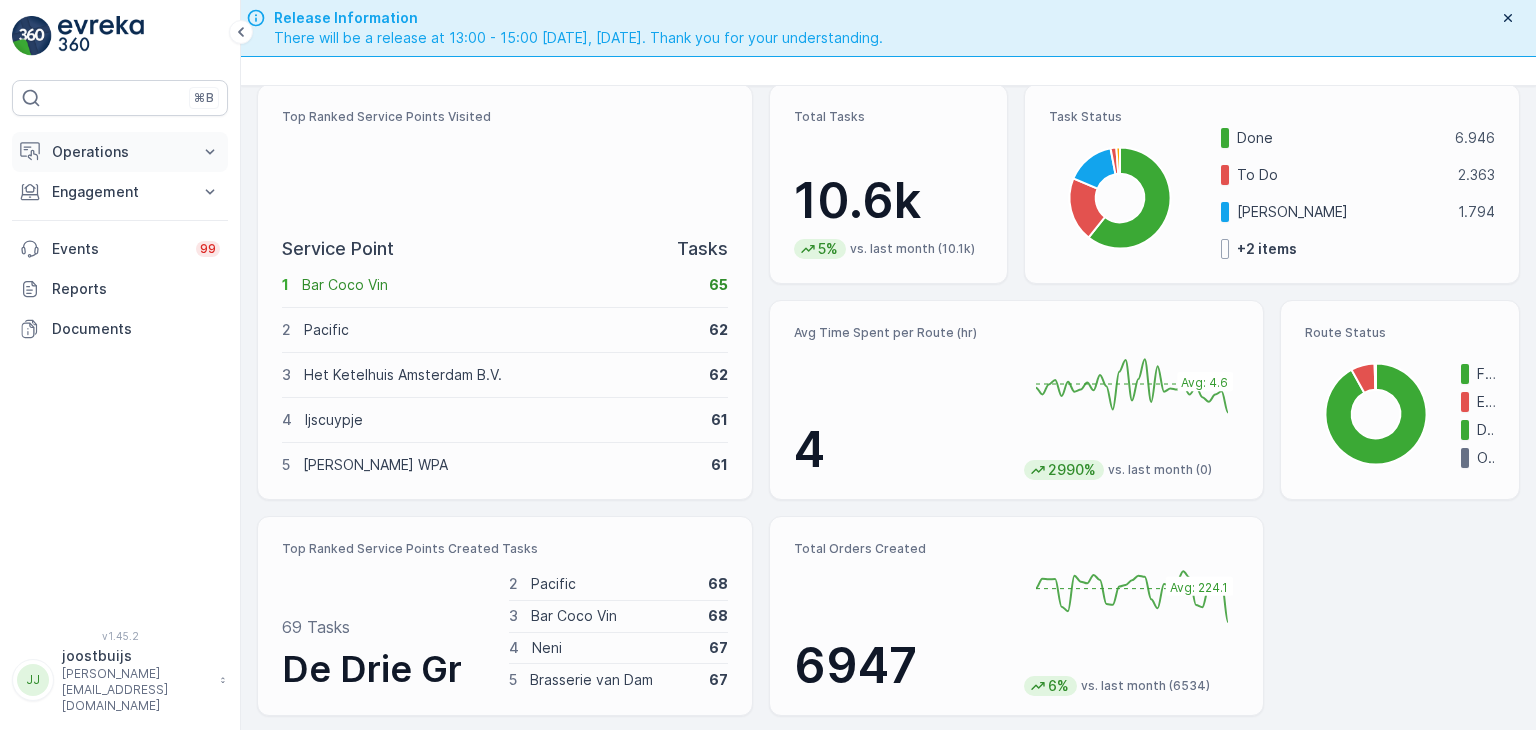 click 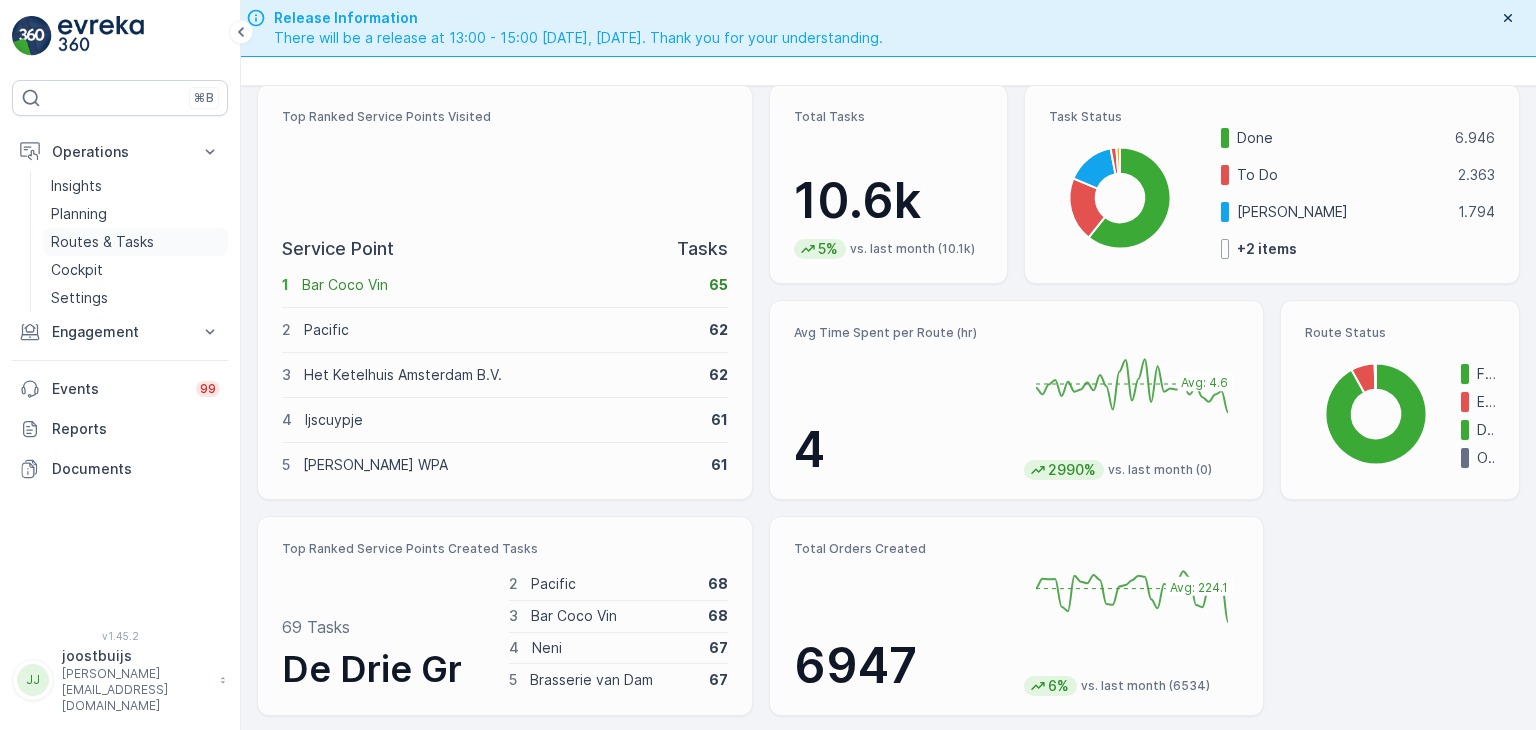 click on "Routes & Tasks" at bounding box center [102, 242] 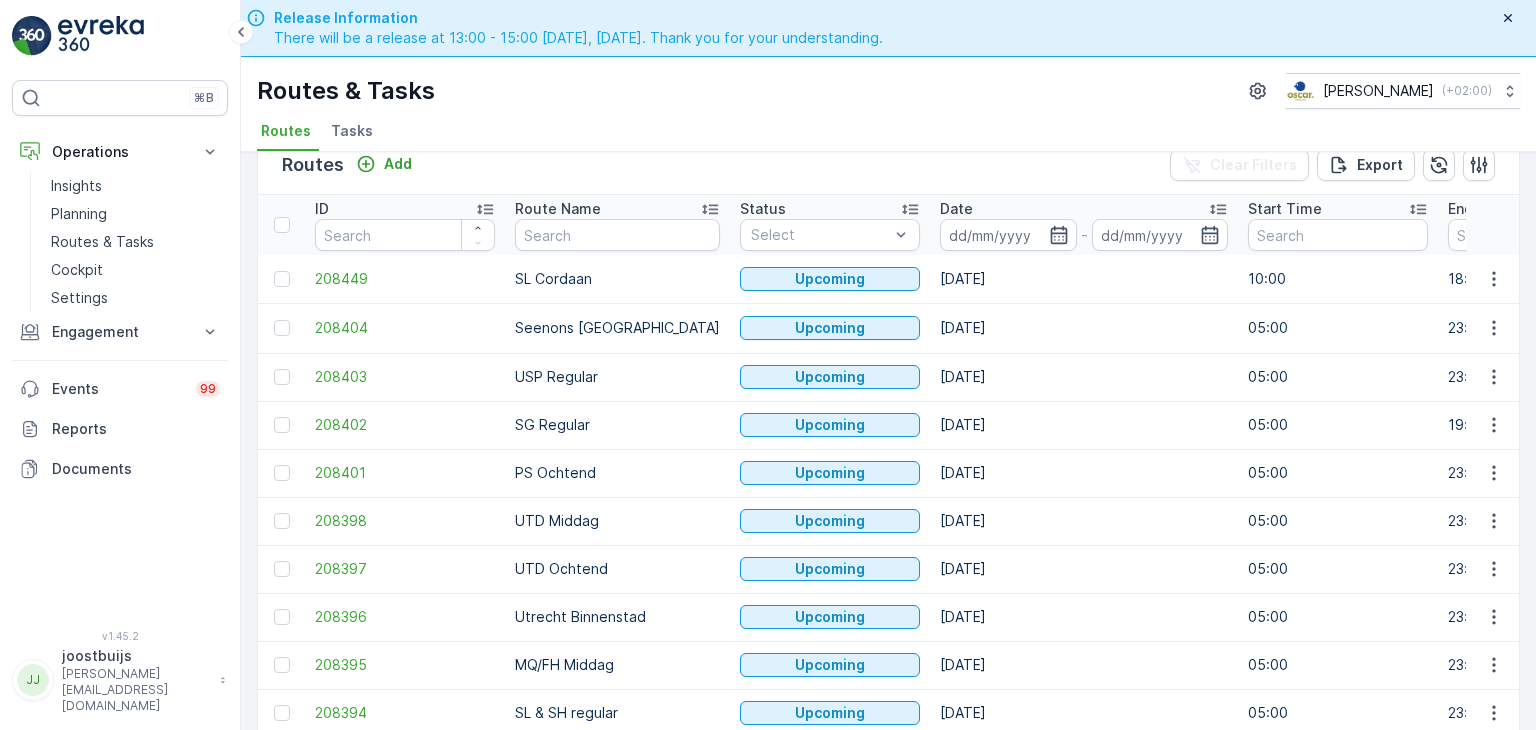 scroll, scrollTop: 64, scrollLeft: 0, axis: vertical 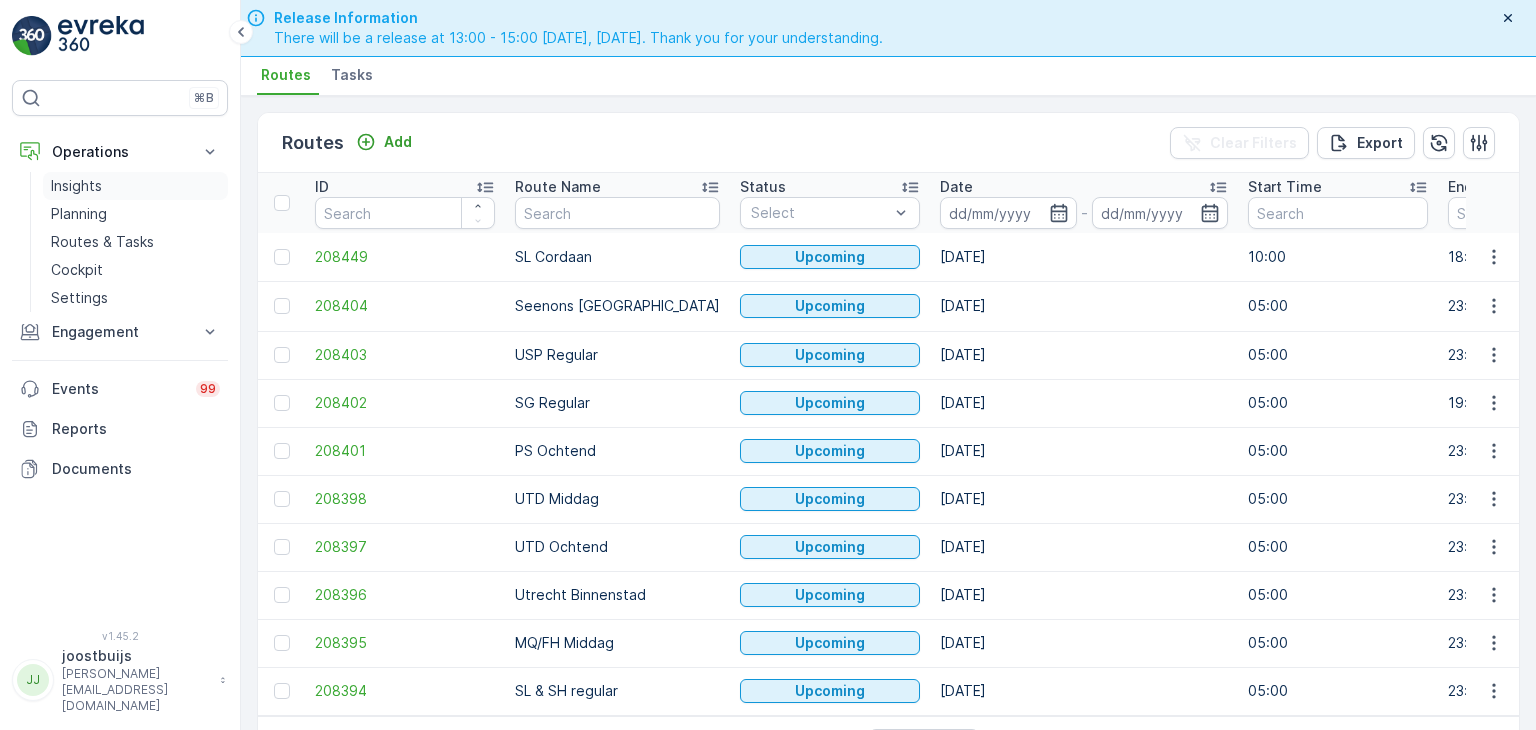 click on "Insights" at bounding box center [76, 186] 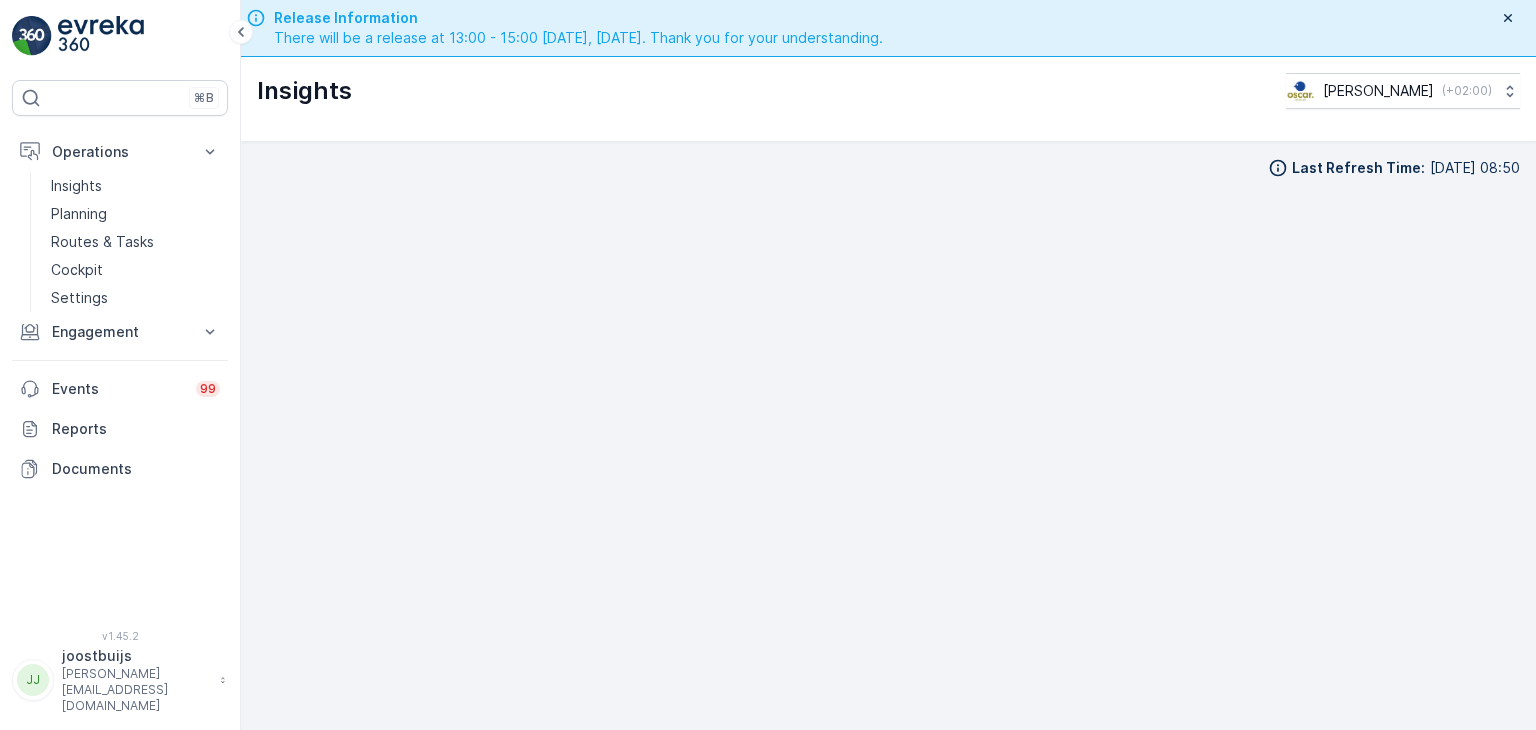 scroll, scrollTop: 20, scrollLeft: 0, axis: vertical 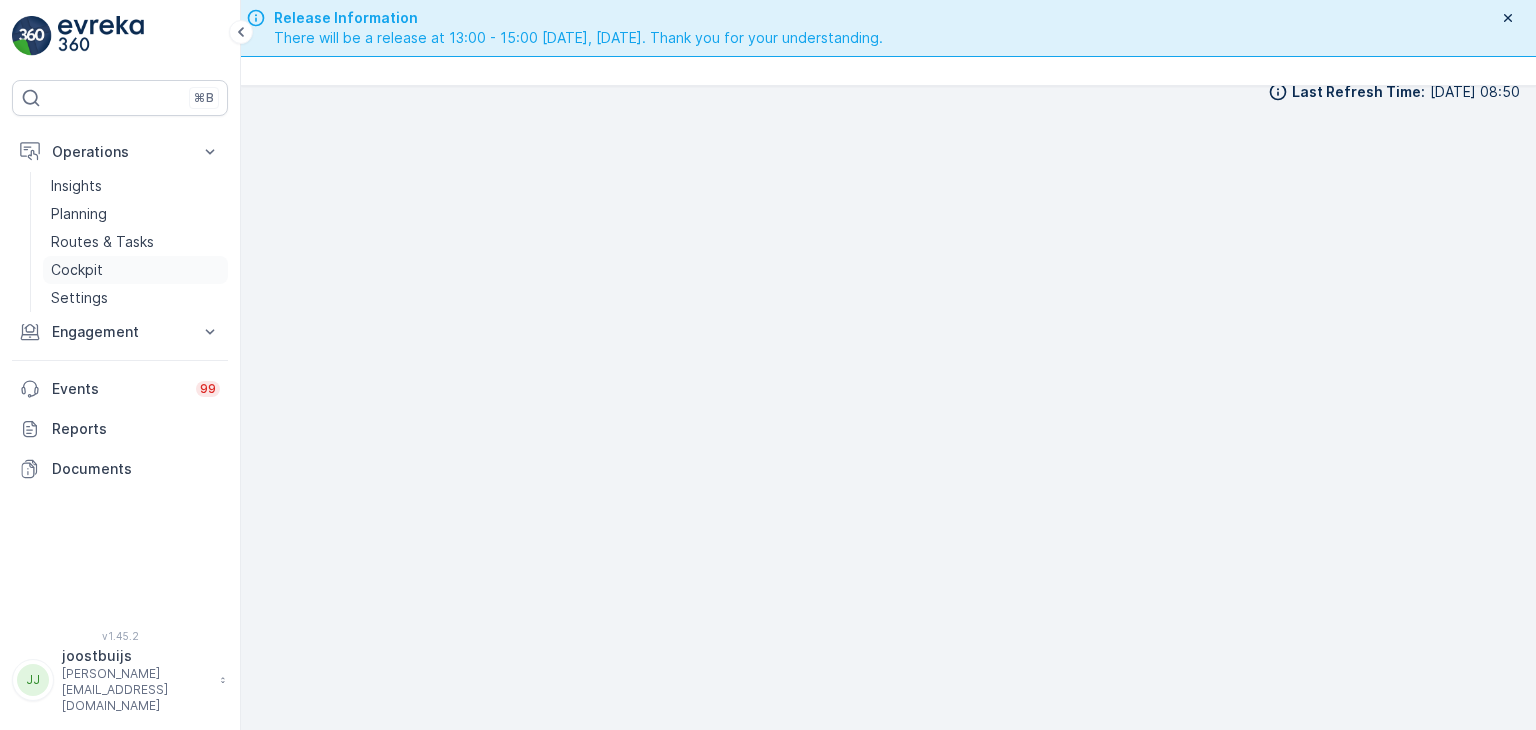 click on "Cockpit" at bounding box center [77, 270] 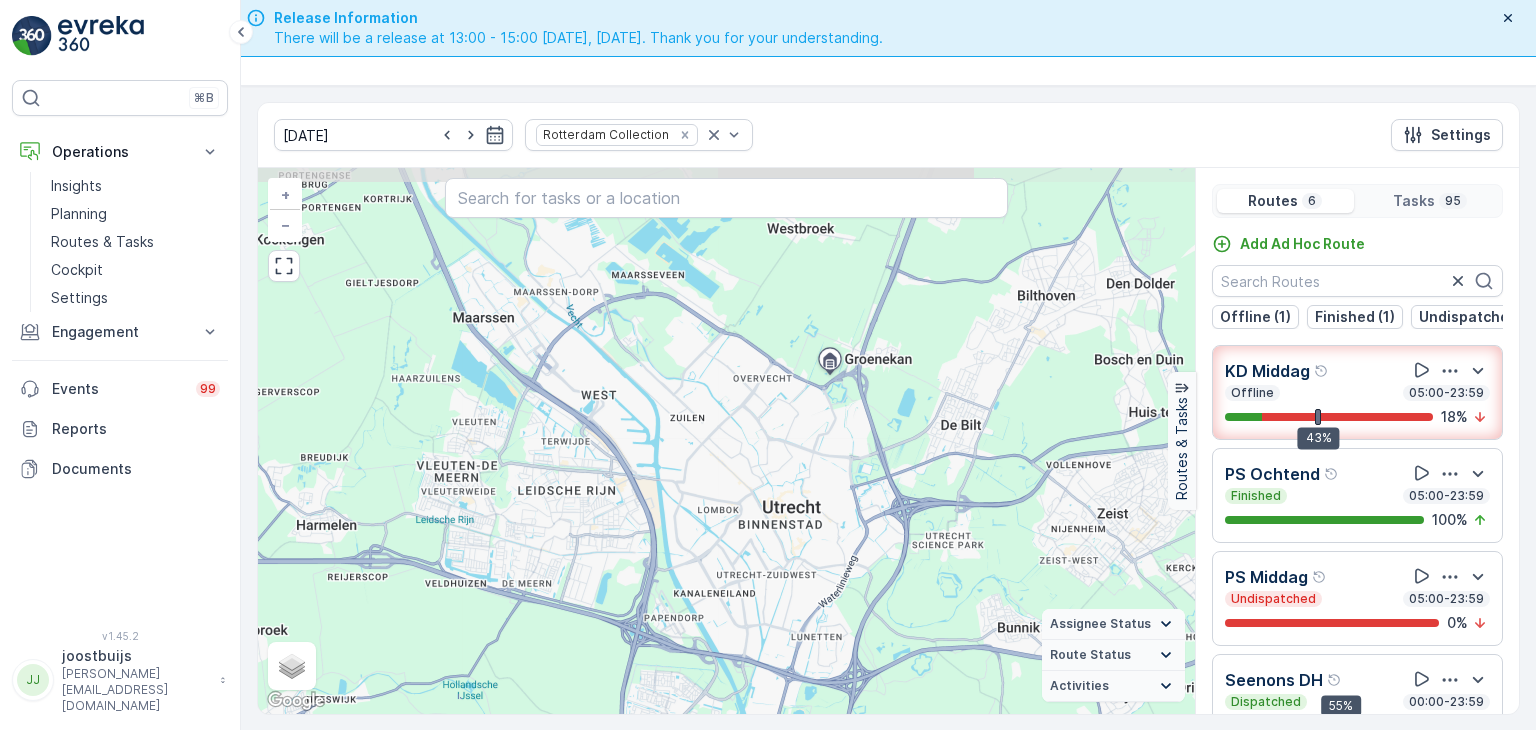drag, startPoint x: 760, startPoint y: 377, endPoint x: 736, endPoint y: 542, distance: 166.73631 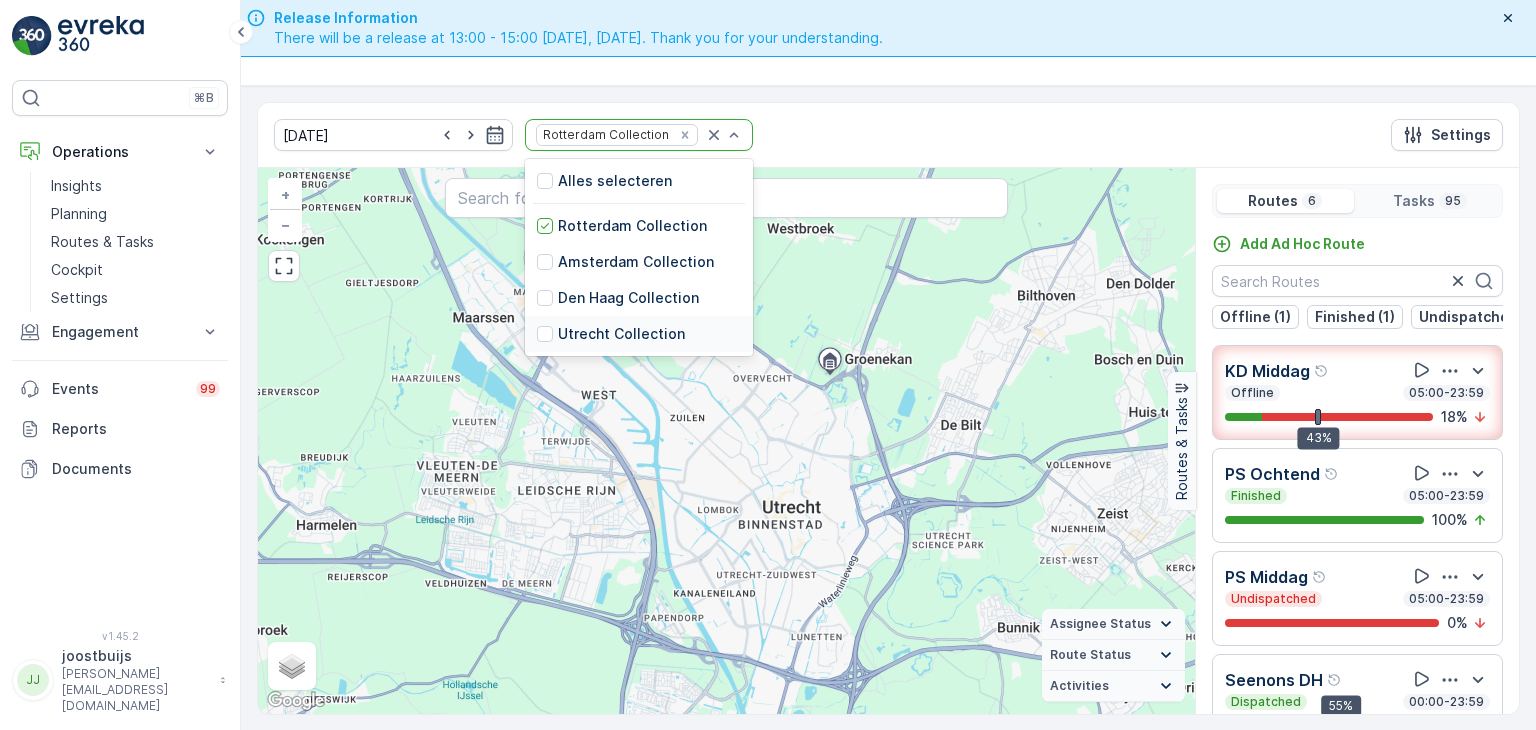 click on "Utrecht Collection" at bounding box center [621, 334] 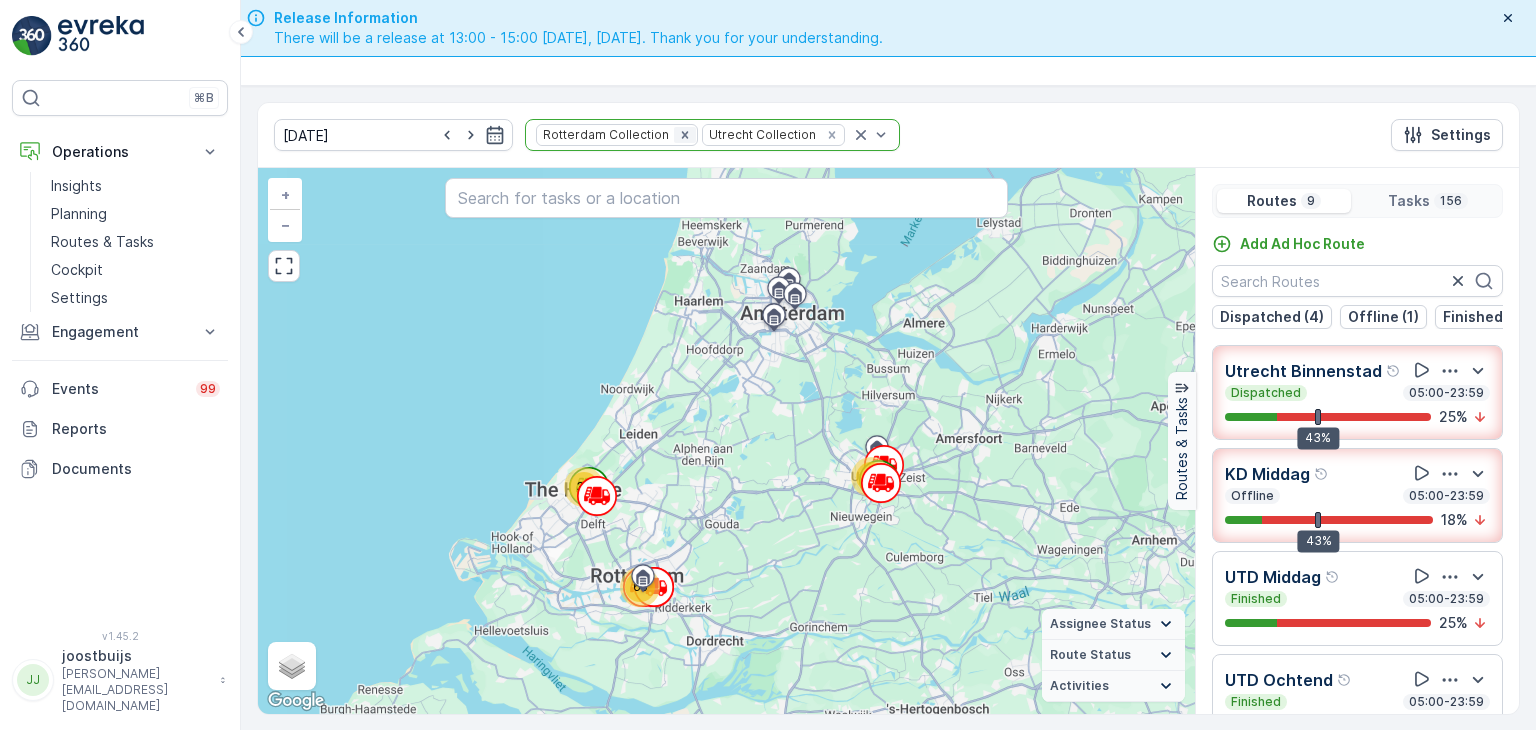 click 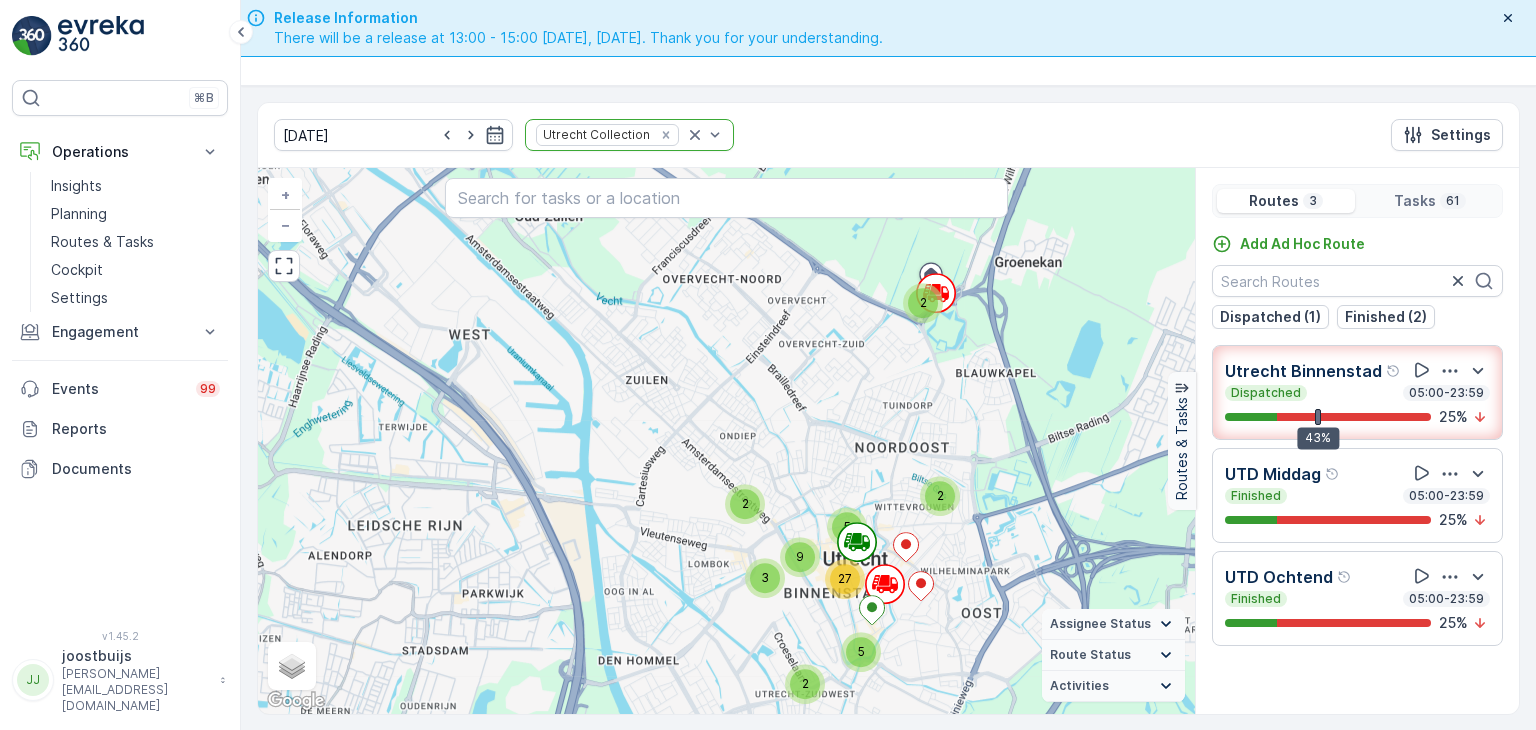 drag, startPoint x: 1017, startPoint y: 348, endPoint x: 947, endPoint y: 682, distance: 341.2565 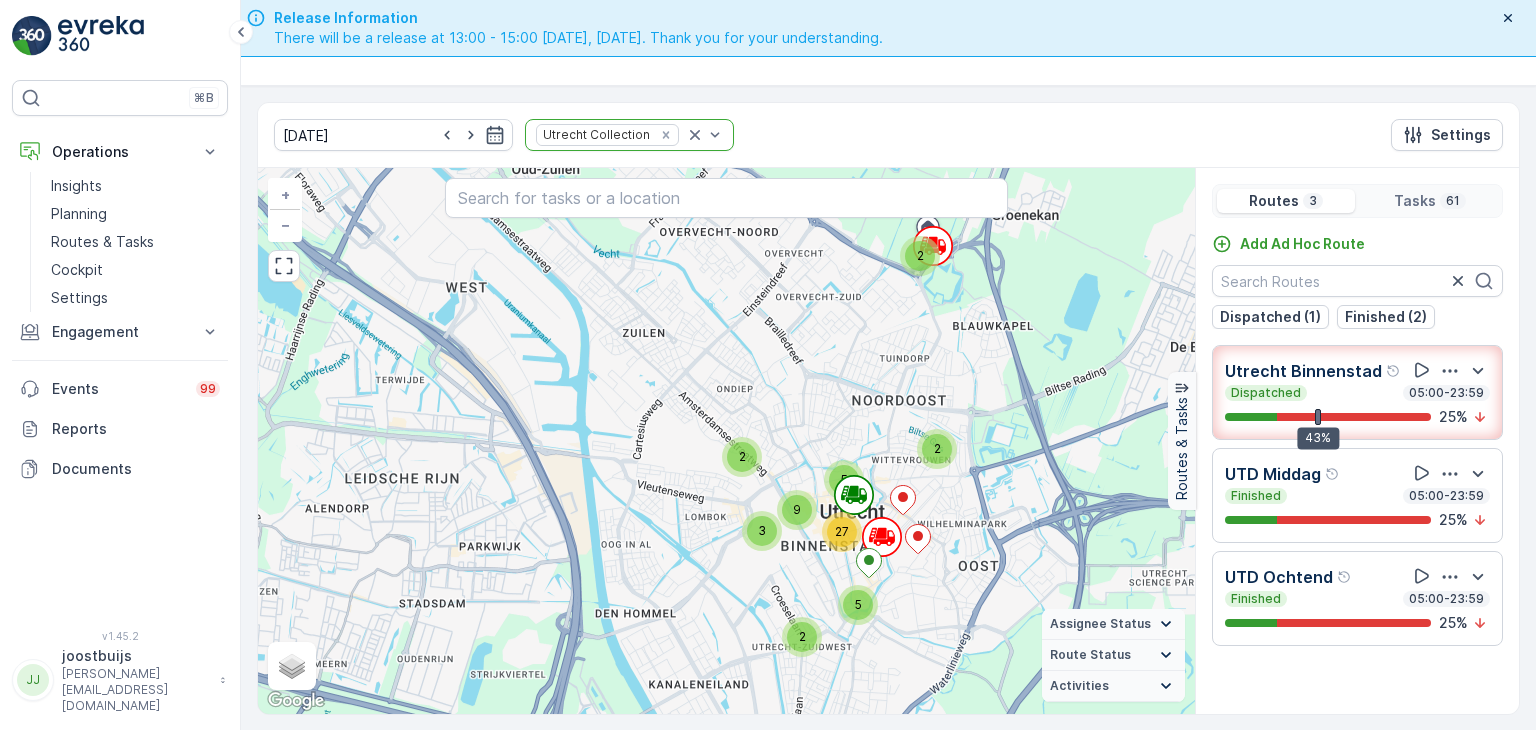 click on "2 2 2 2 5 5 3 9 27 + −  Satellite  Roadmap  Terrain  Hybrid  Leaflet Keyboard shortcuts Map Data Map data ©2025 Google Map data ©2025 Google 500 m  Click to toggle between metric and imperial units Terms Report a map error Assignee Status On The Move Steady Route Status Upcoming Dispatched Finished Checkin VCR Fail Offline Undispatched Expired Cancelled Activities Start Point End Point Fuel Disposal Break Speed Limit" at bounding box center [726, 441] 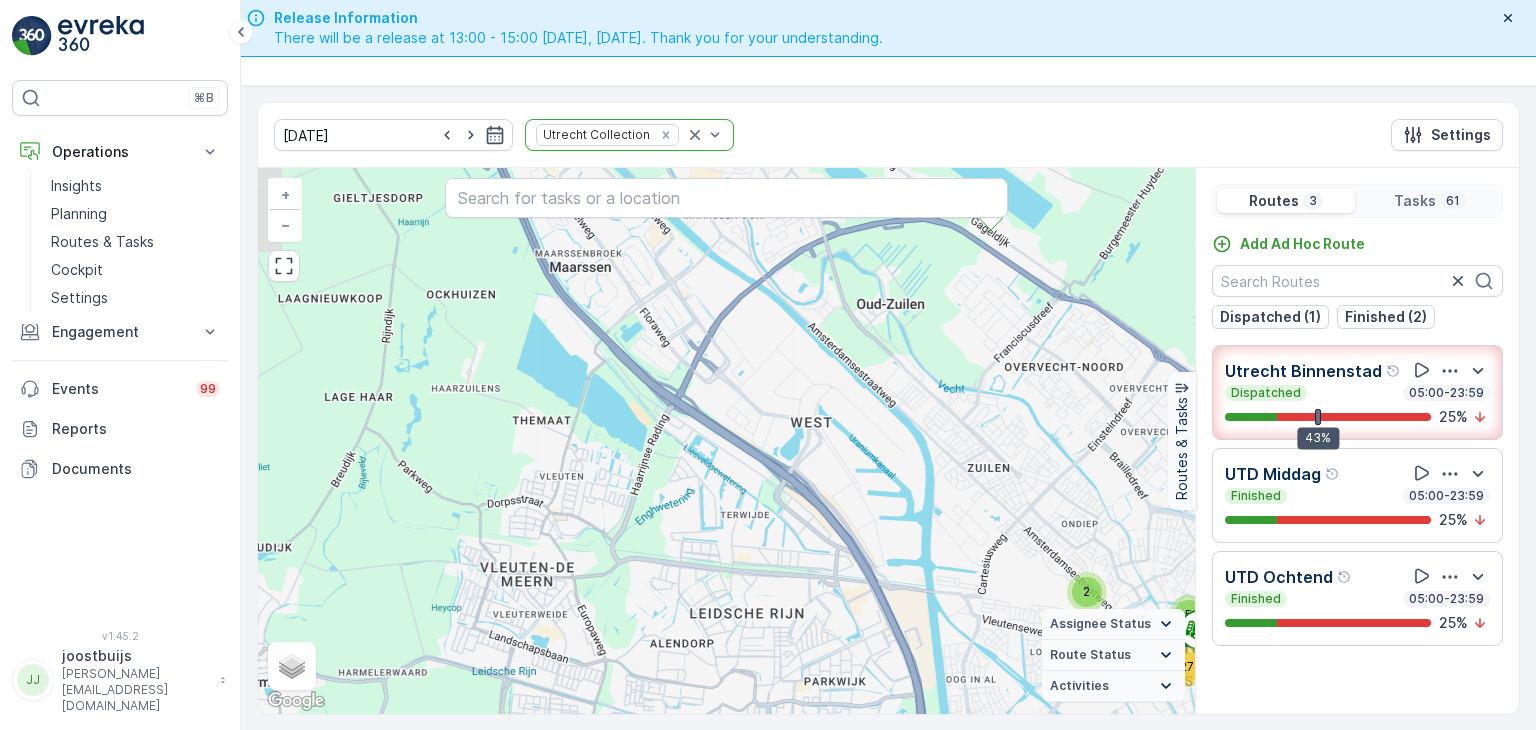 drag, startPoint x: 675, startPoint y: 562, endPoint x: 1022, endPoint y: 698, distance: 372.69962 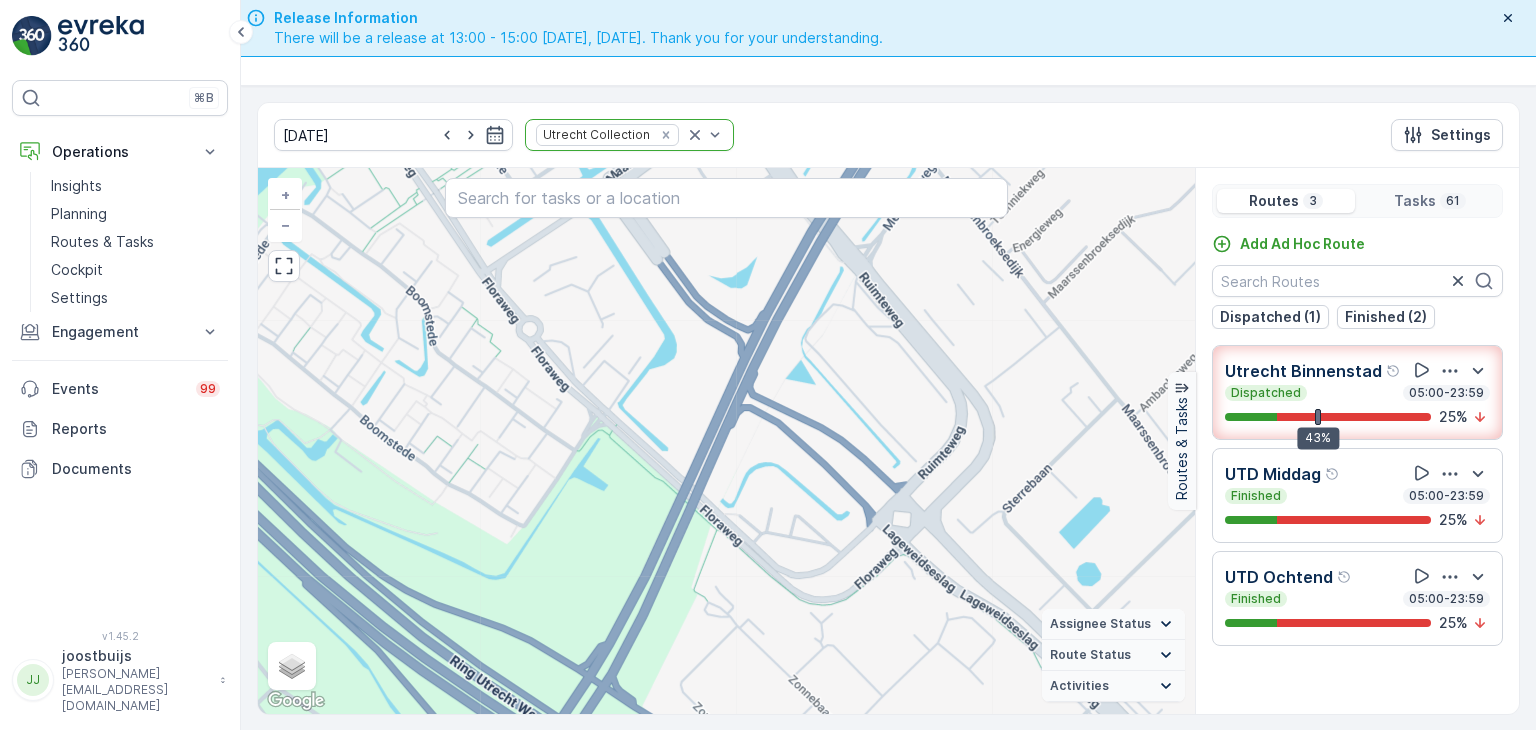 drag, startPoint x: 717, startPoint y: 381, endPoint x: 820, endPoint y: 723, distance: 357.1736 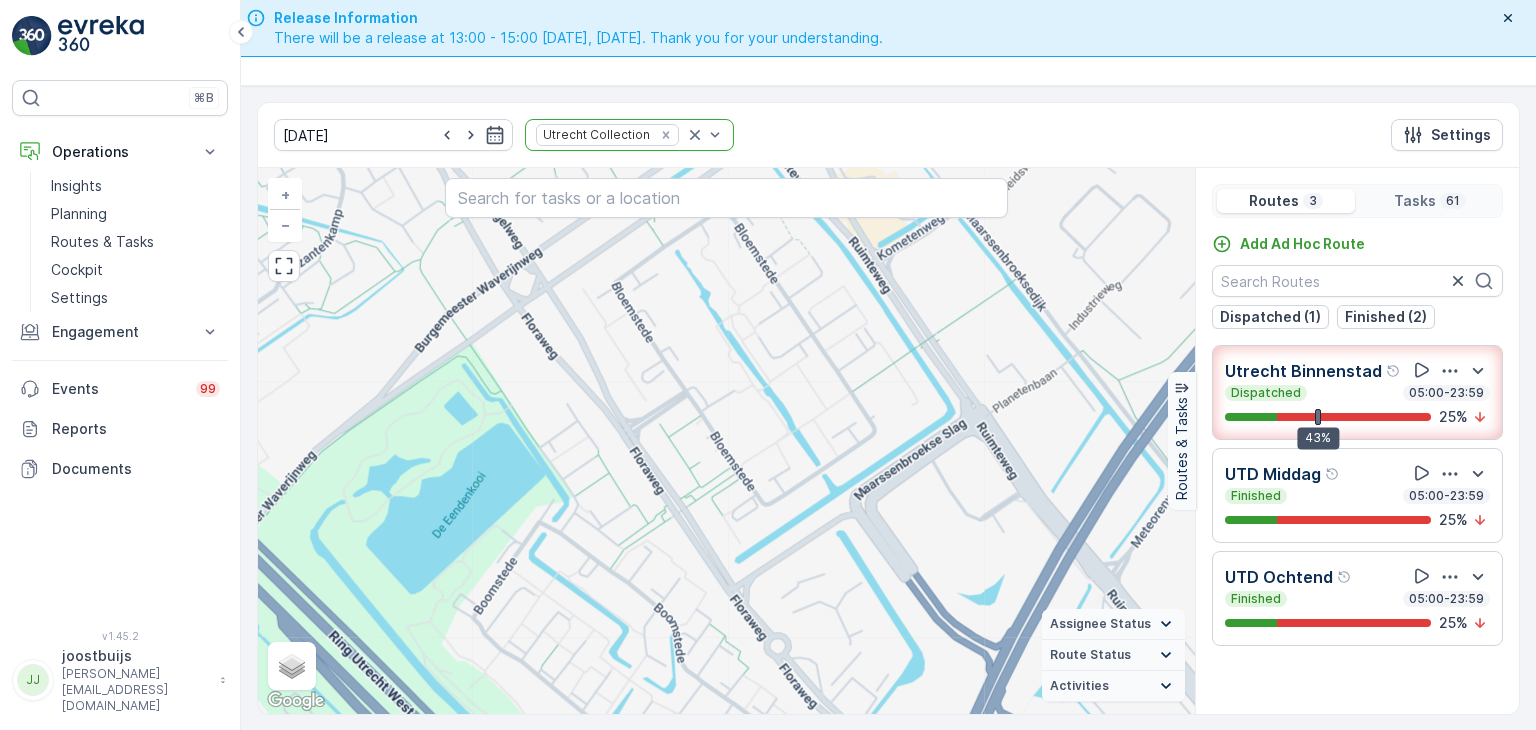 drag, startPoint x: 682, startPoint y: 459, endPoint x: 932, endPoint y: 776, distance: 403.71896 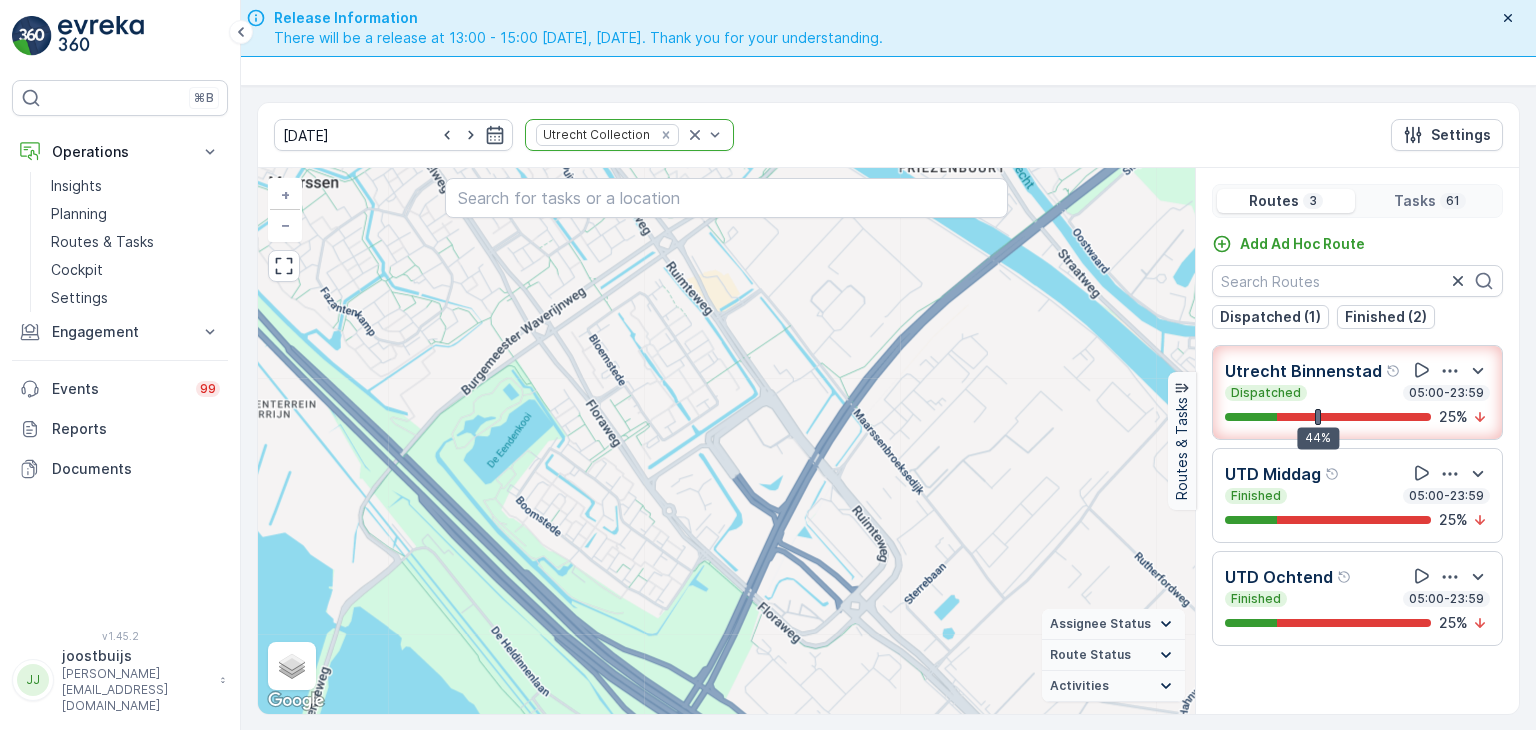 drag, startPoint x: 585, startPoint y: 409, endPoint x: 564, endPoint y: 360, distance: 53.310413 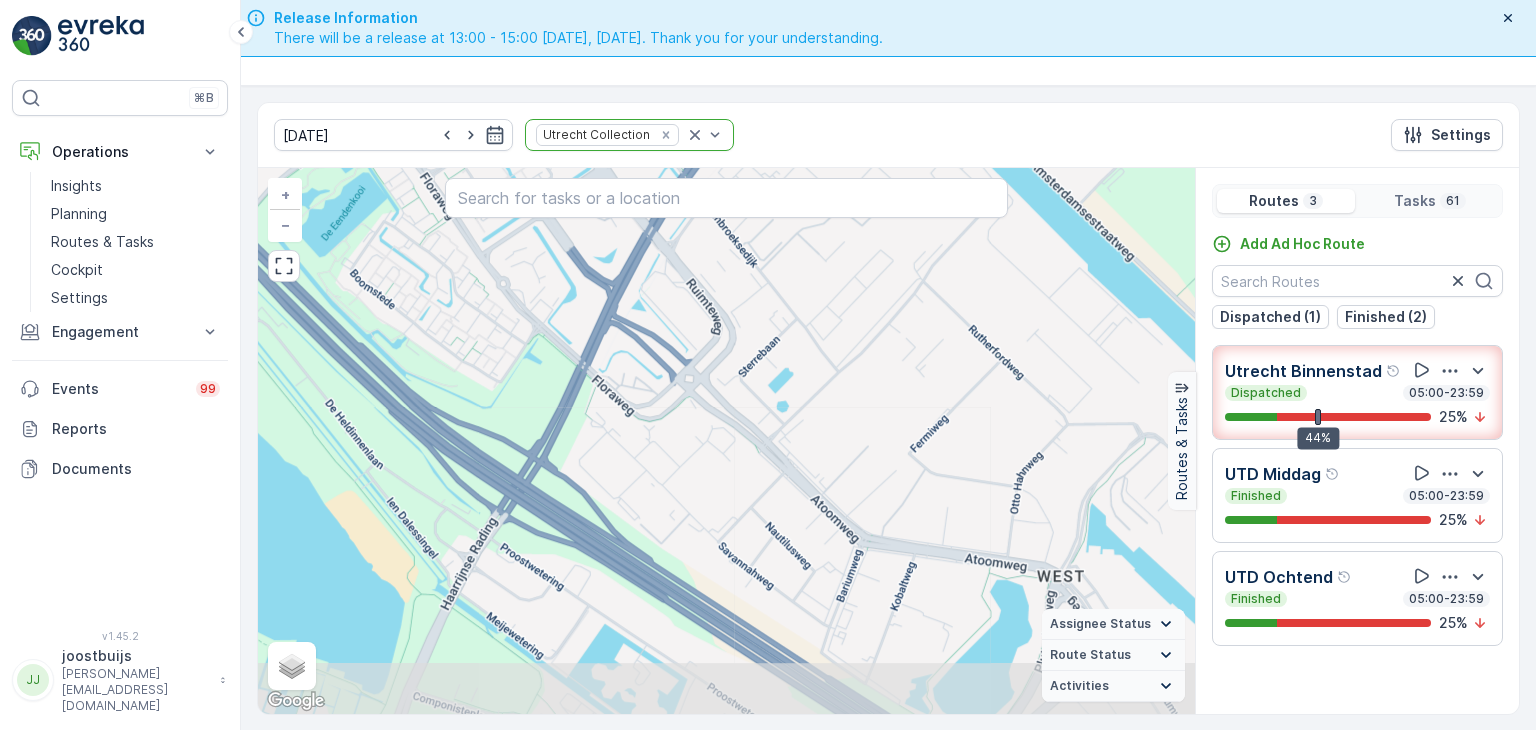 drag, startPoint x: 844, startPoint y: 607, endPoint x: 661, endPoint y: 354, distance: 312.2467 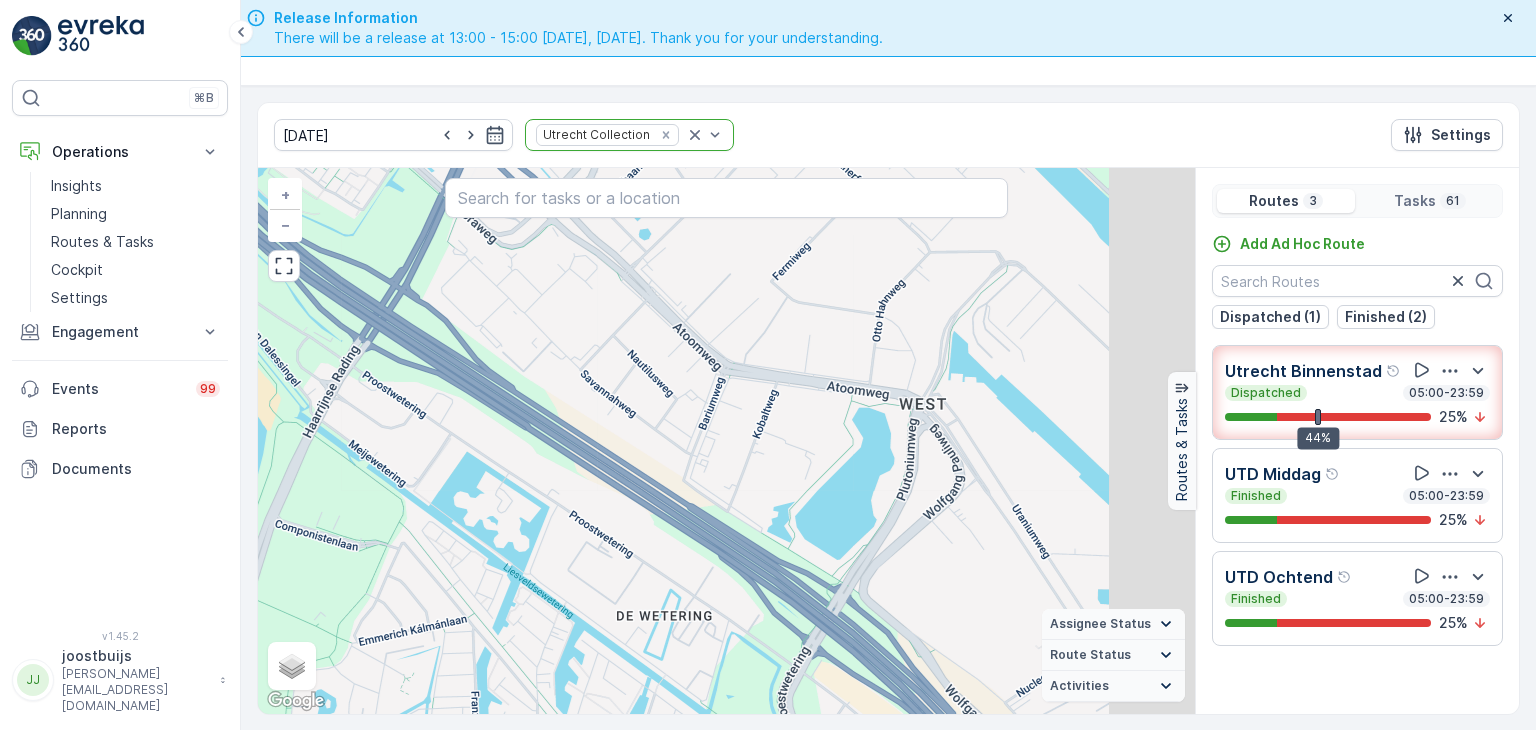 drag, startPoint x: 775, startPoint y: 512, endPoint x: 616, endPoint y: 330, distance: 241.67126 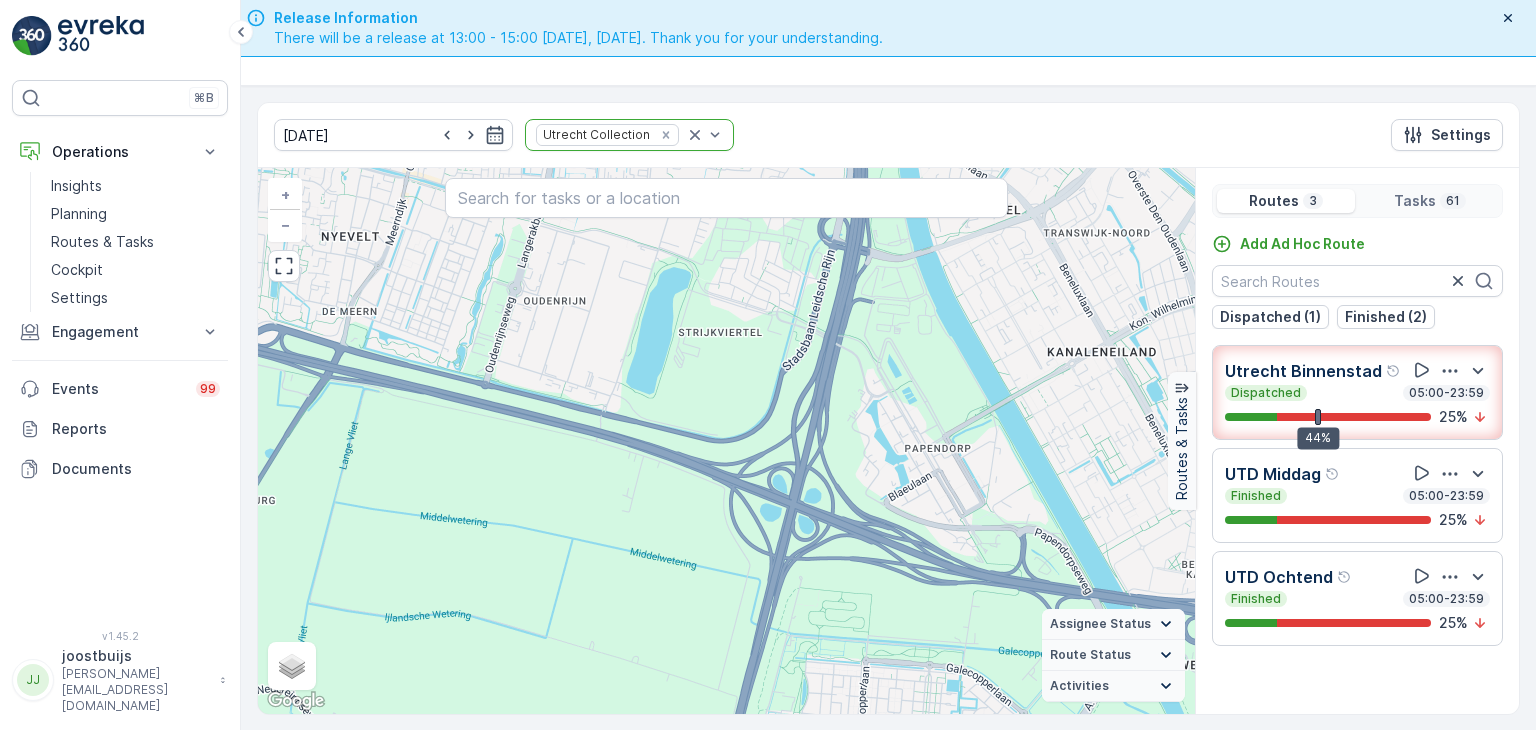 click on "Add Ad Hoc Route Dispatched   (1) Finished   (2) Utrecht Binnenstad Dispatched 05:00-23:59 44% 25 % UTD Middag Finished 05:00-23:59 25 % UTD Ochtend Finished 05:00-23:59 25 %" at bounding box center (1357, 466) 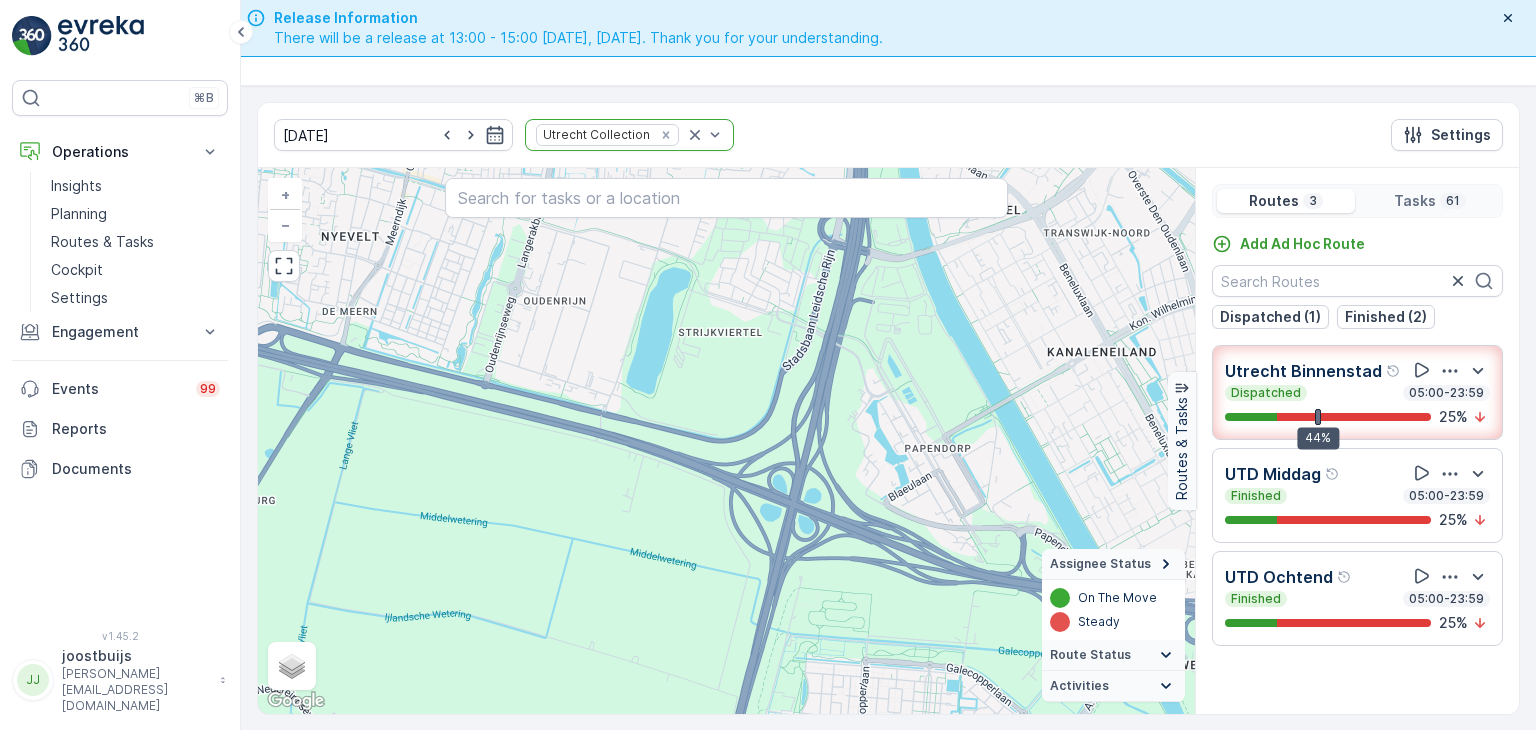 click on "Steady" at bounding box center [1113, 622] 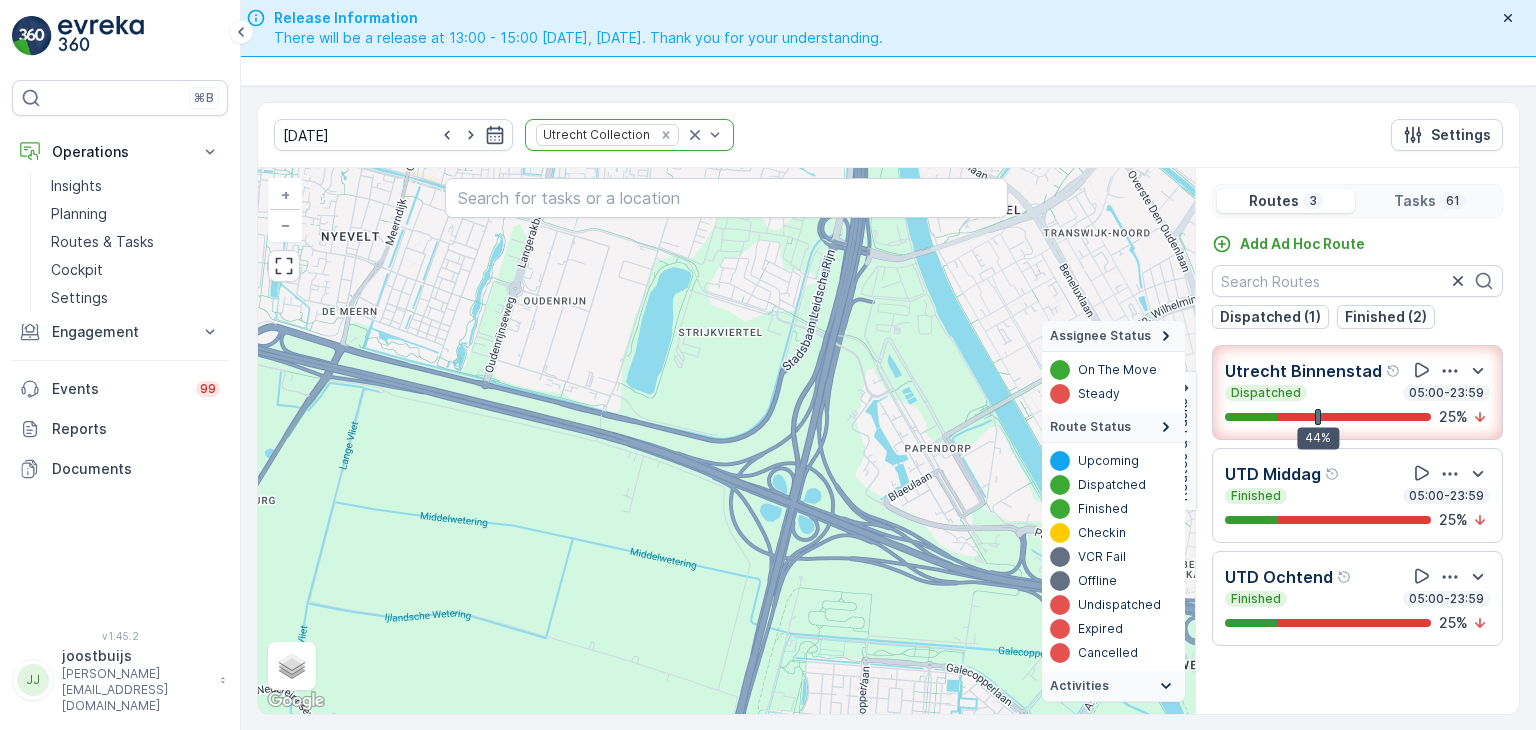 click on "Expired" at bounding box center [1100, 629] 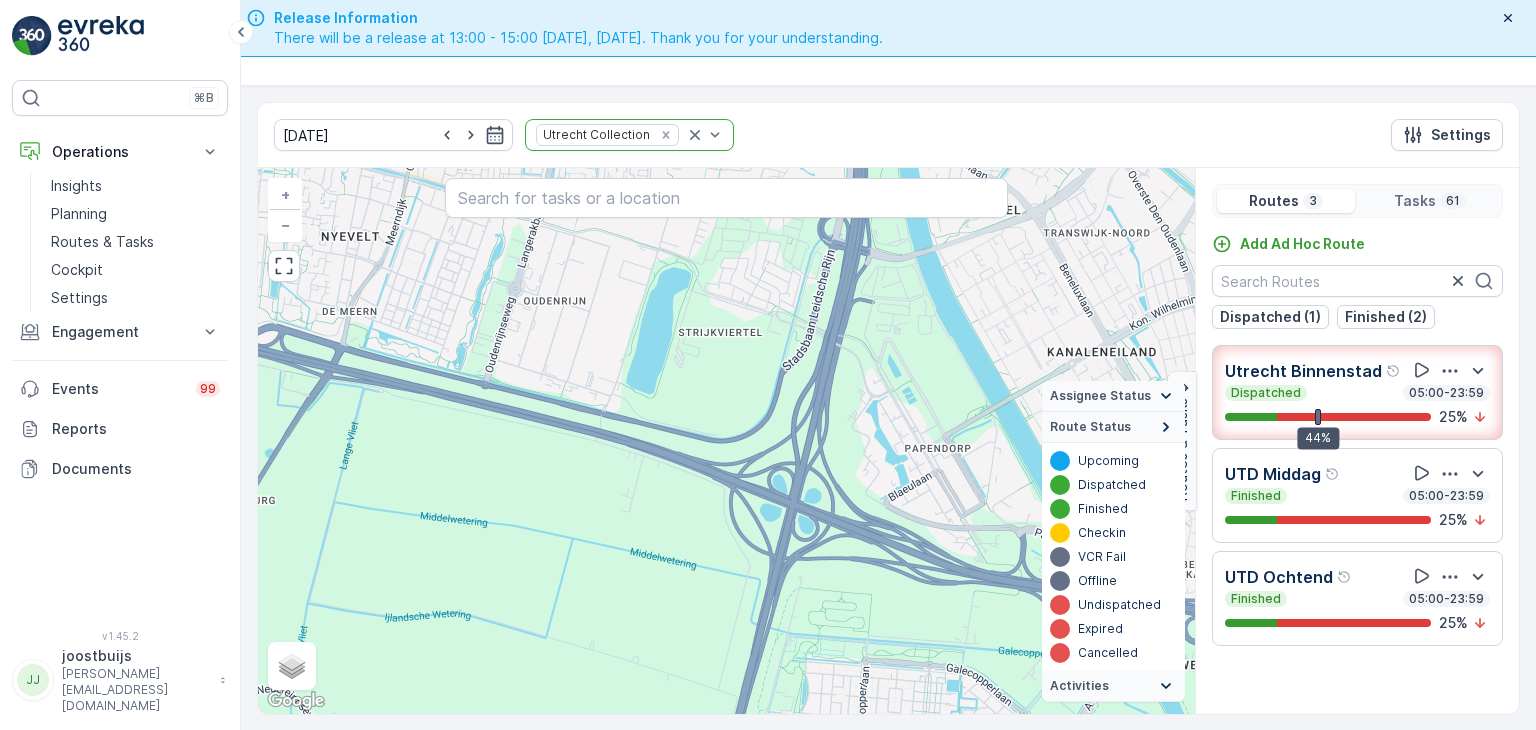 click 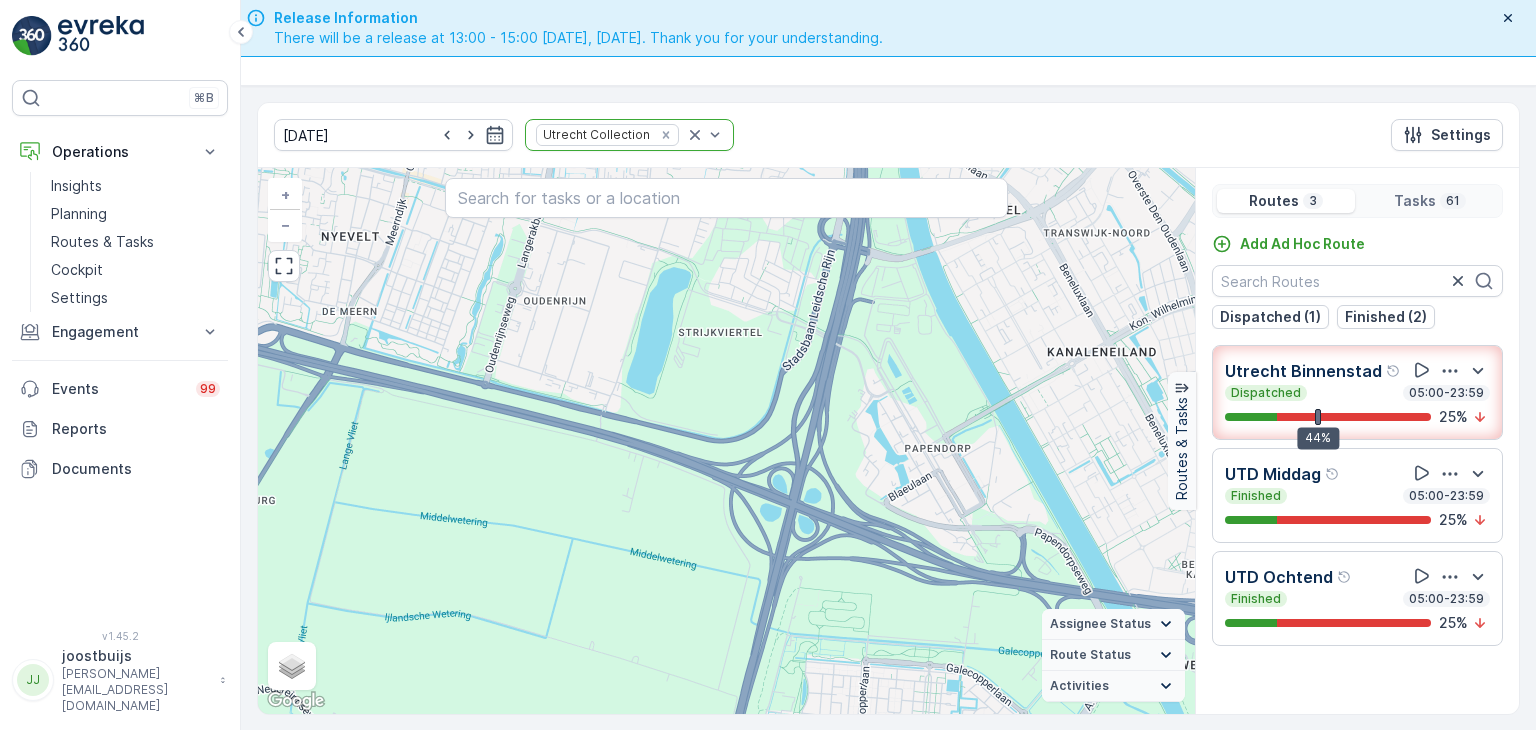 click on "Tasks" at bounding box center [1415, 201] 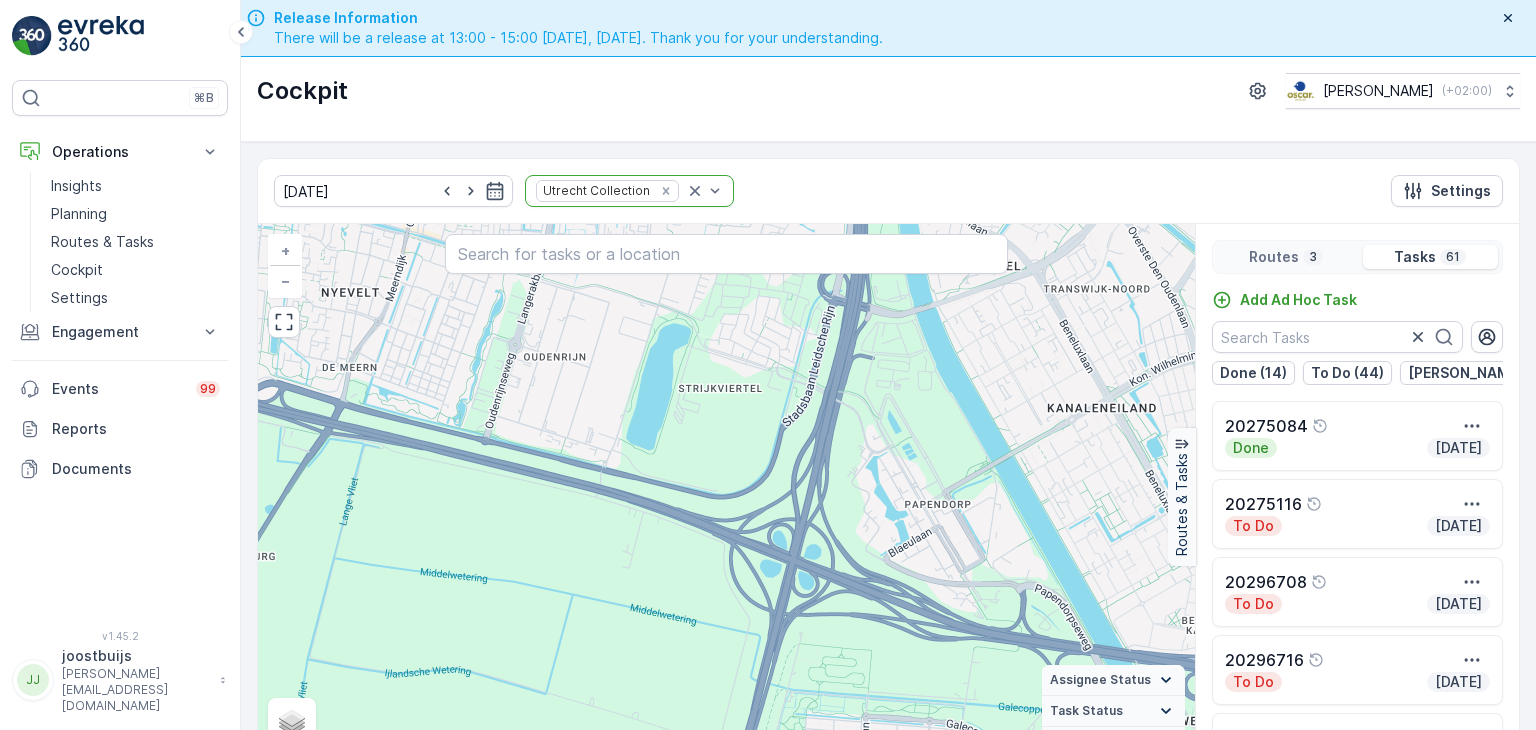 scroll, scrollTop: 0, scrollLeft: 0, axis: both 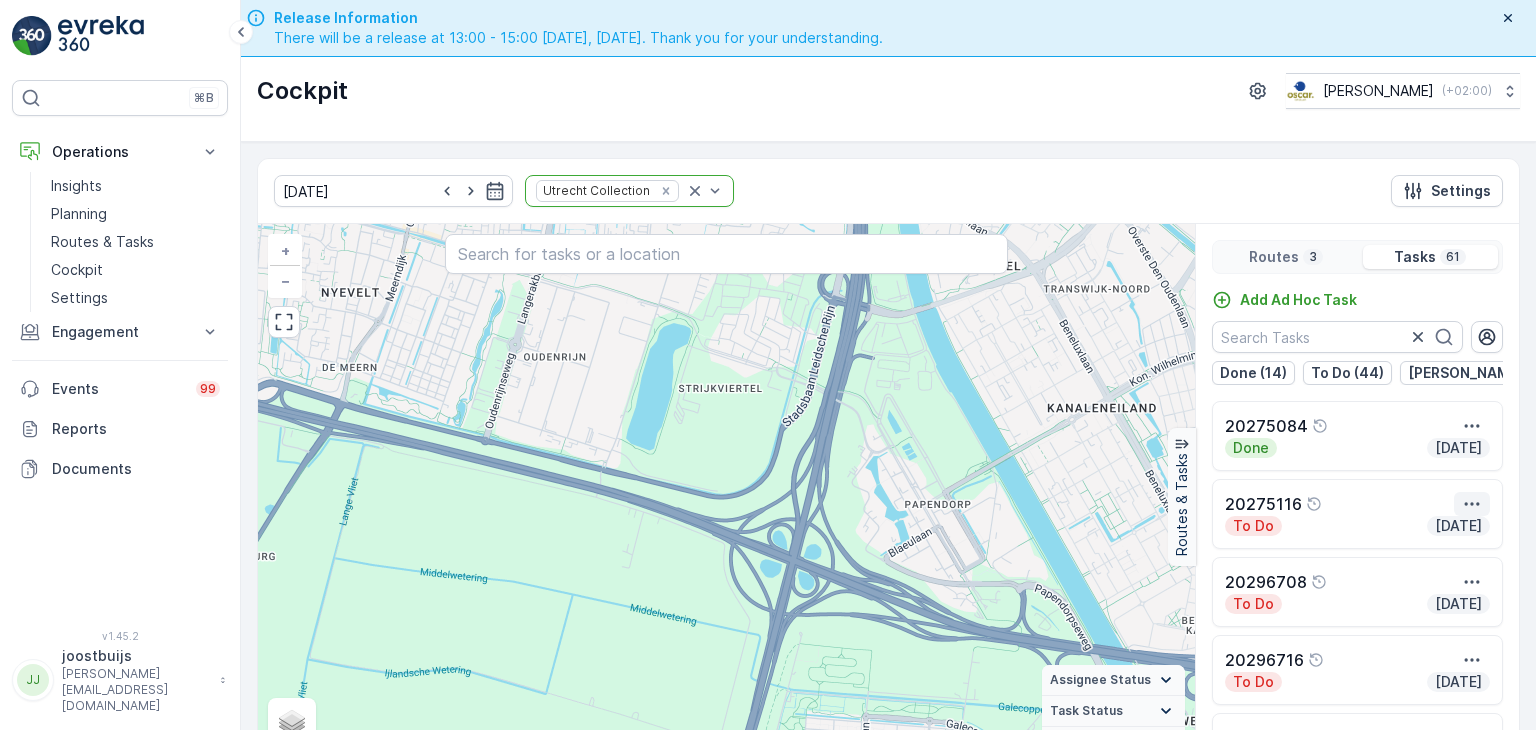 click 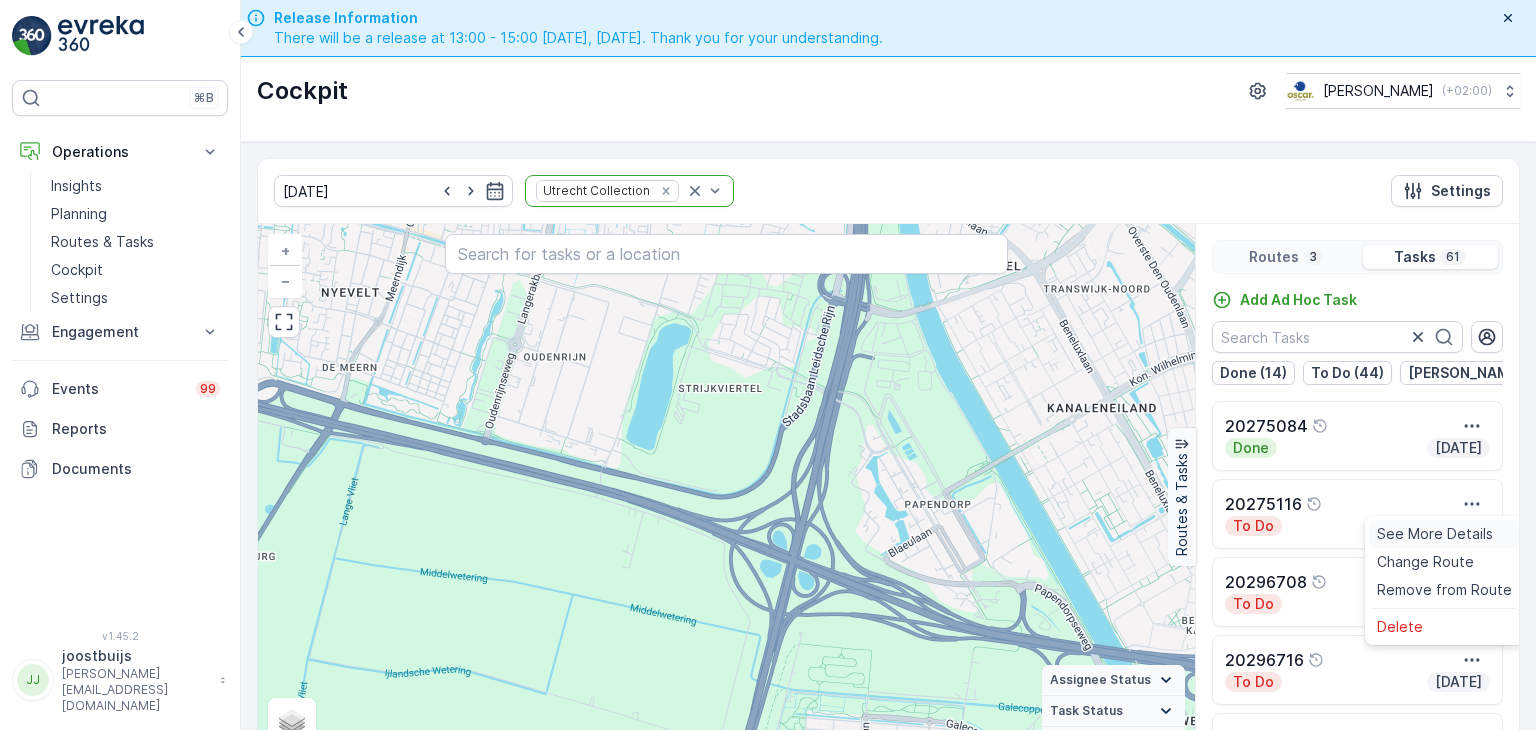 click on "See More Details" at bounding box center [1435, 534] 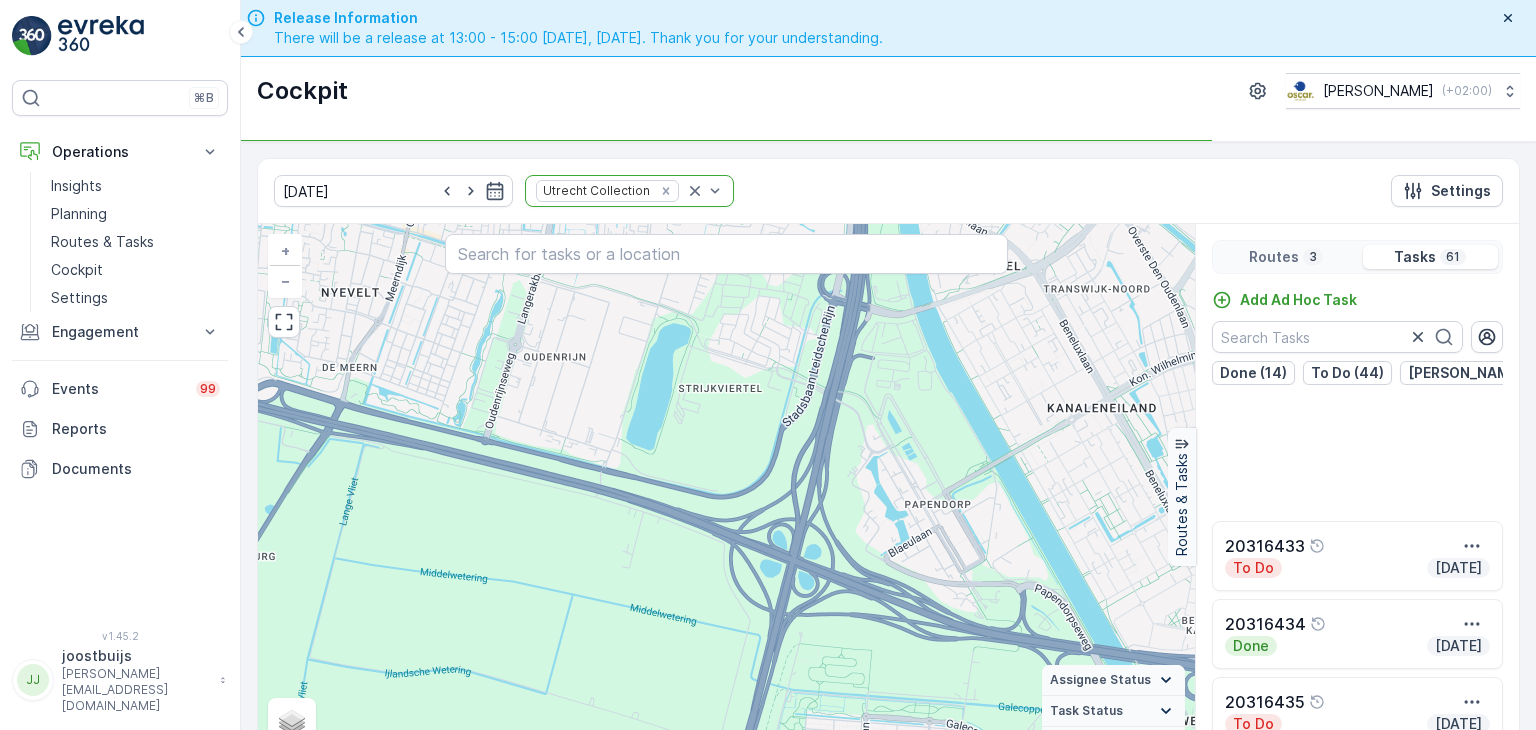 scroll, scrollTop: 3300, scrollLeft: 0, axis: vertical 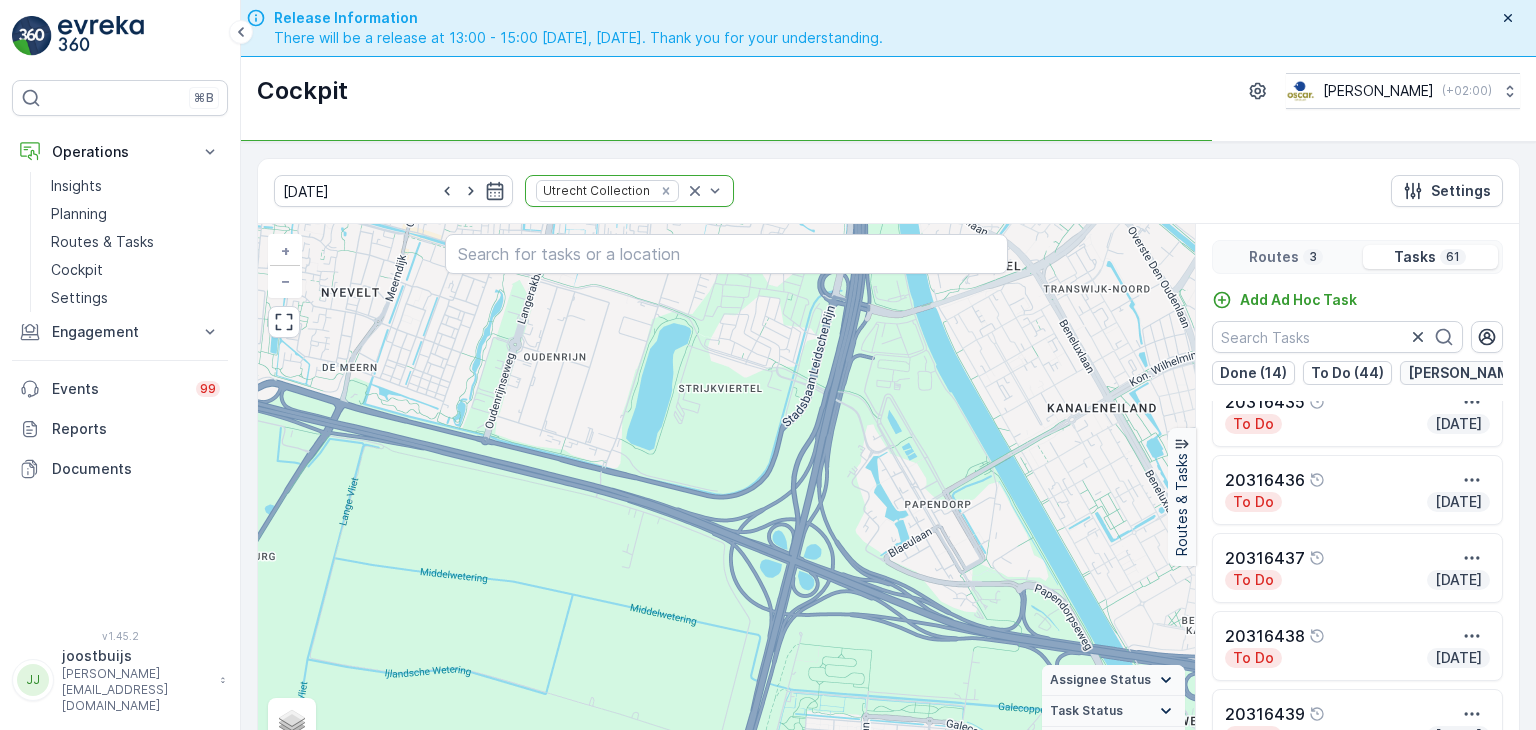 click on "[PERSON_NAME]   (1)" at bounding box center (1475, 373) 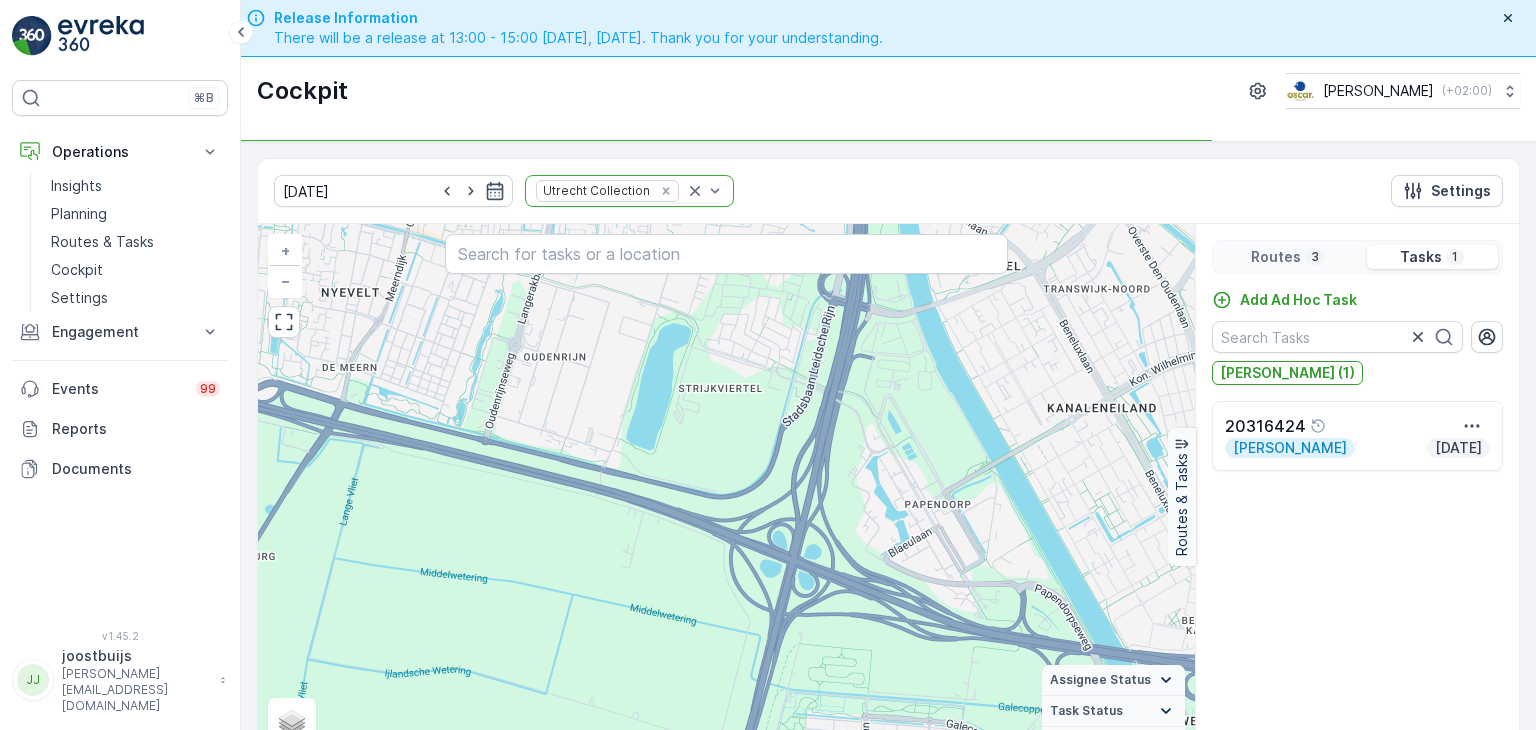 scroll, scrollTop: 0, scrollLeft: 0, axis: both 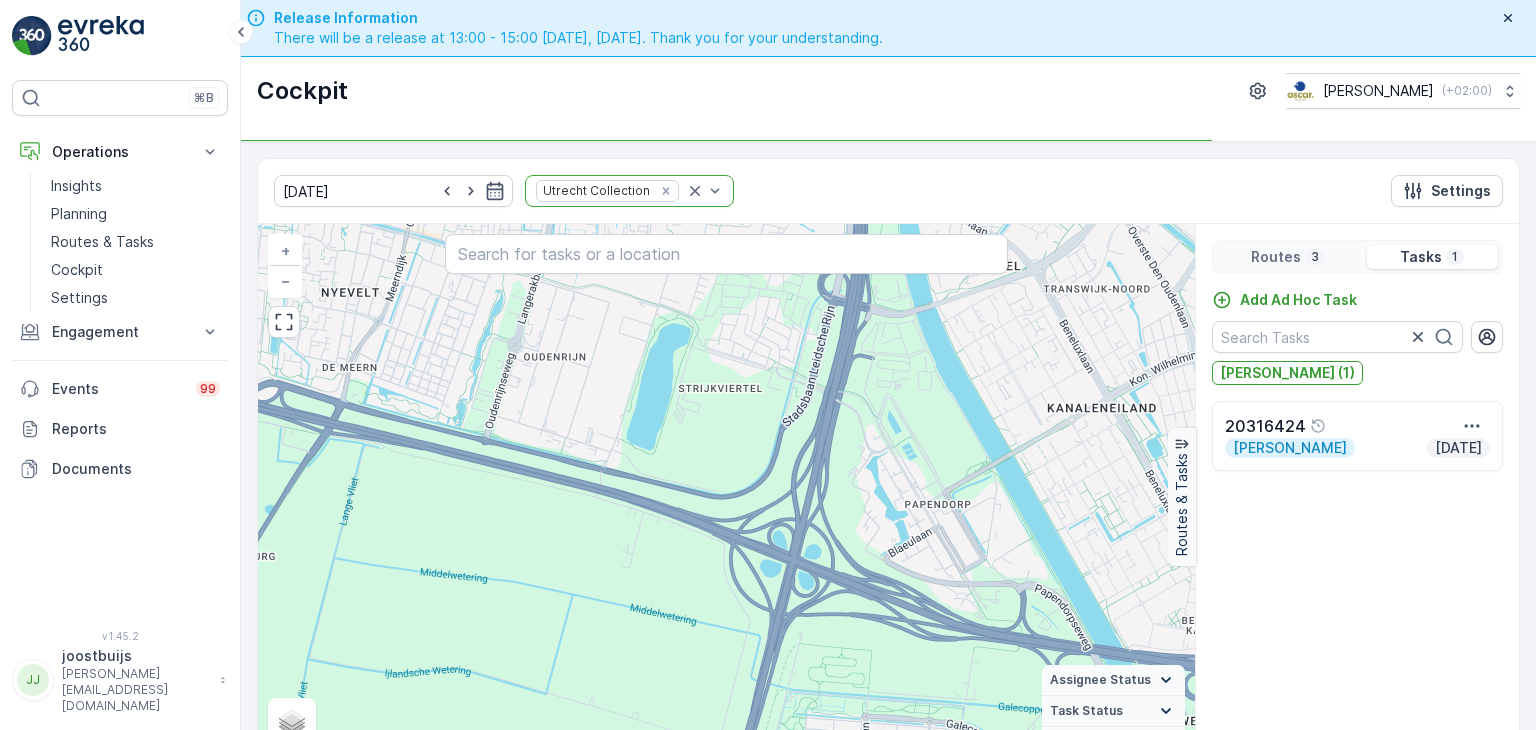 click on "20316424" at bounding box center [1265, 426] 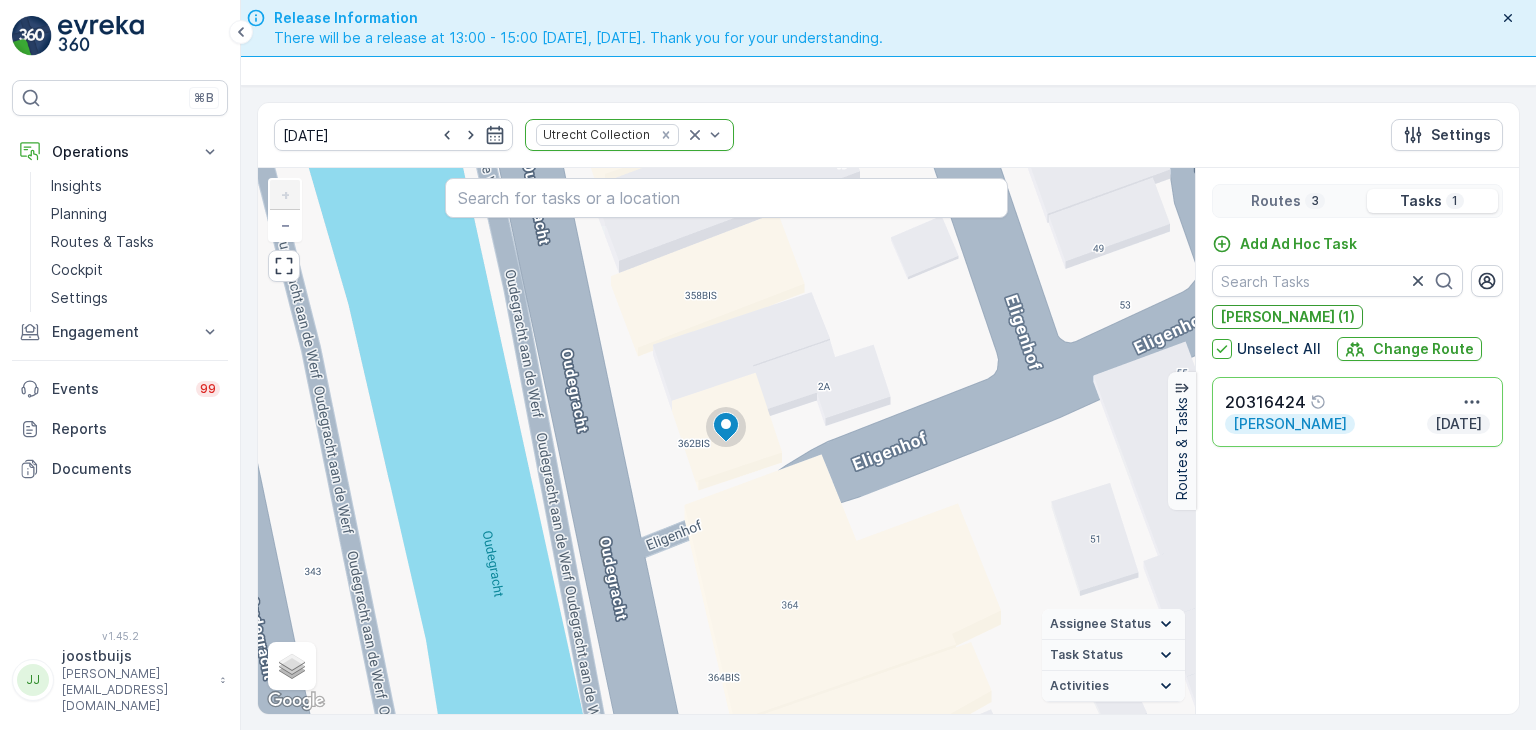 scroll, scrollTop: 56, scrollLeft: 0, axis: vertical 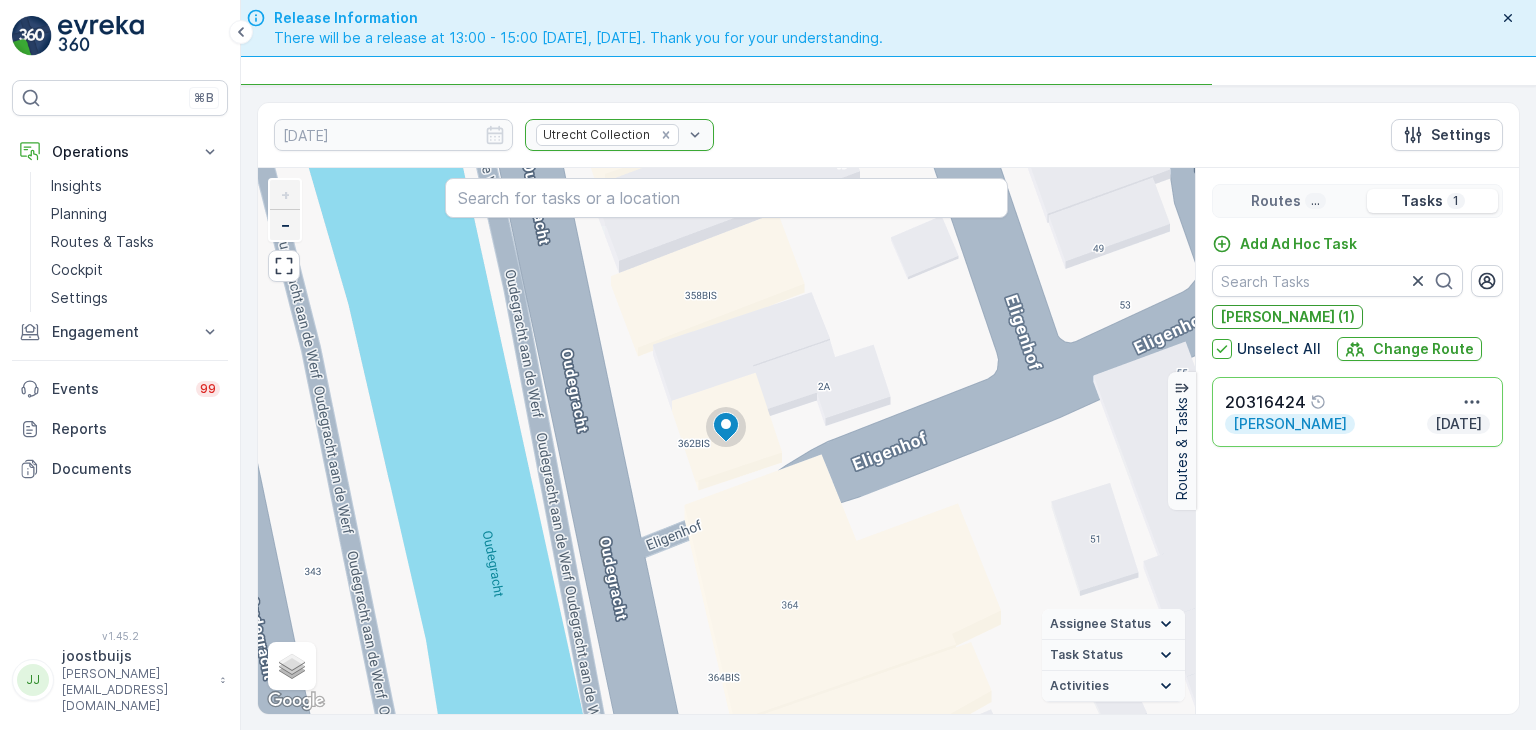 click on "−" at bounding box center [286, 224] 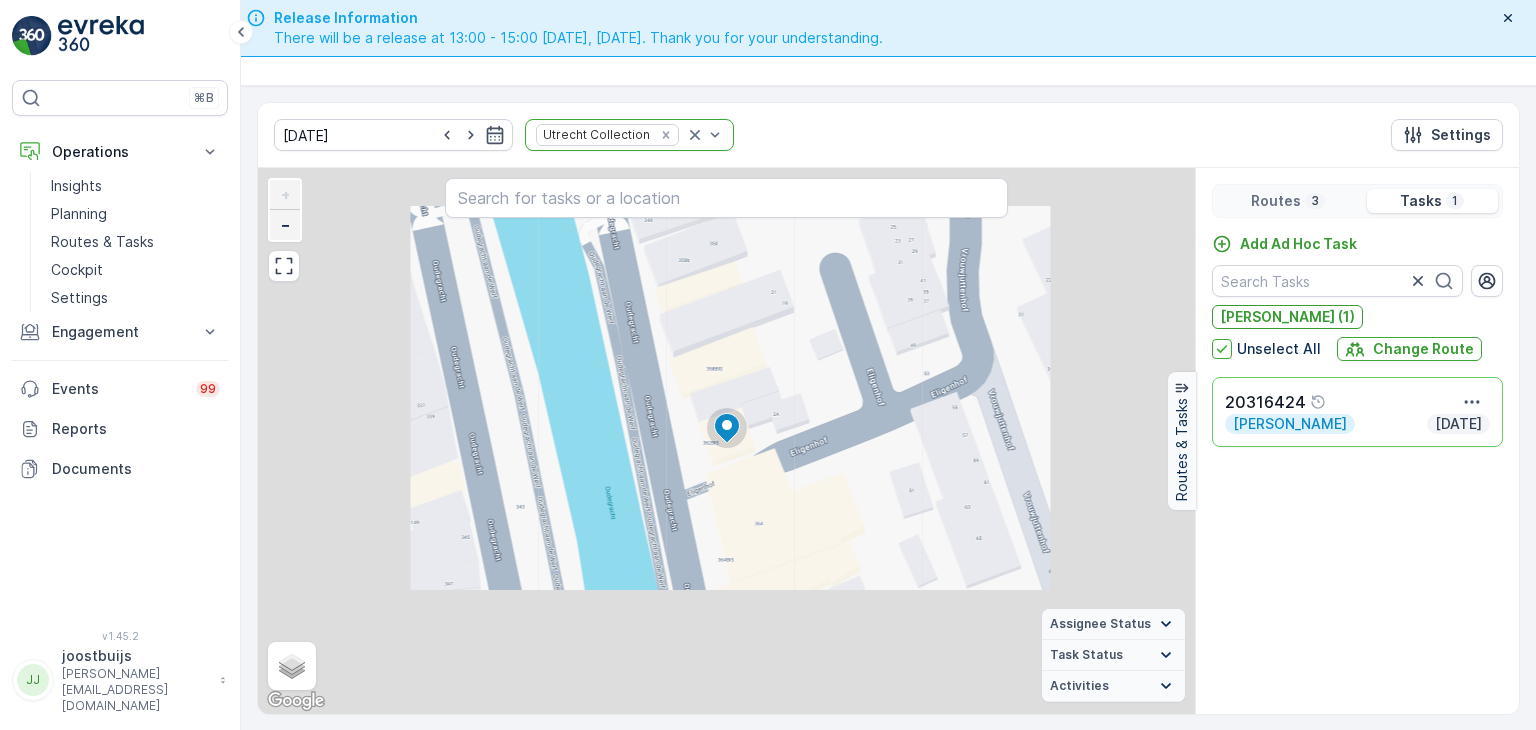click on "−" at bounding box center (286, 224) 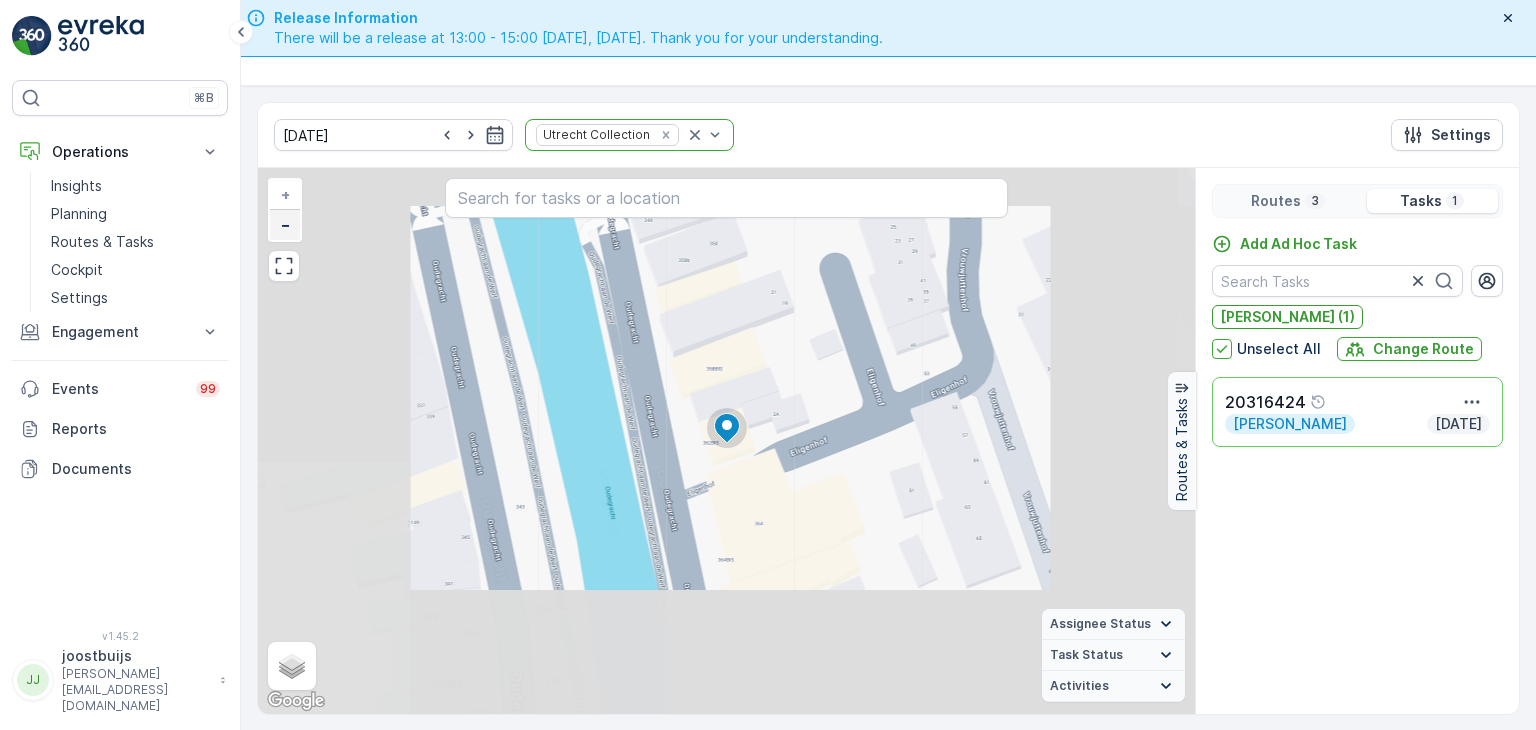 click on "−" at bounding box center [286, 224] 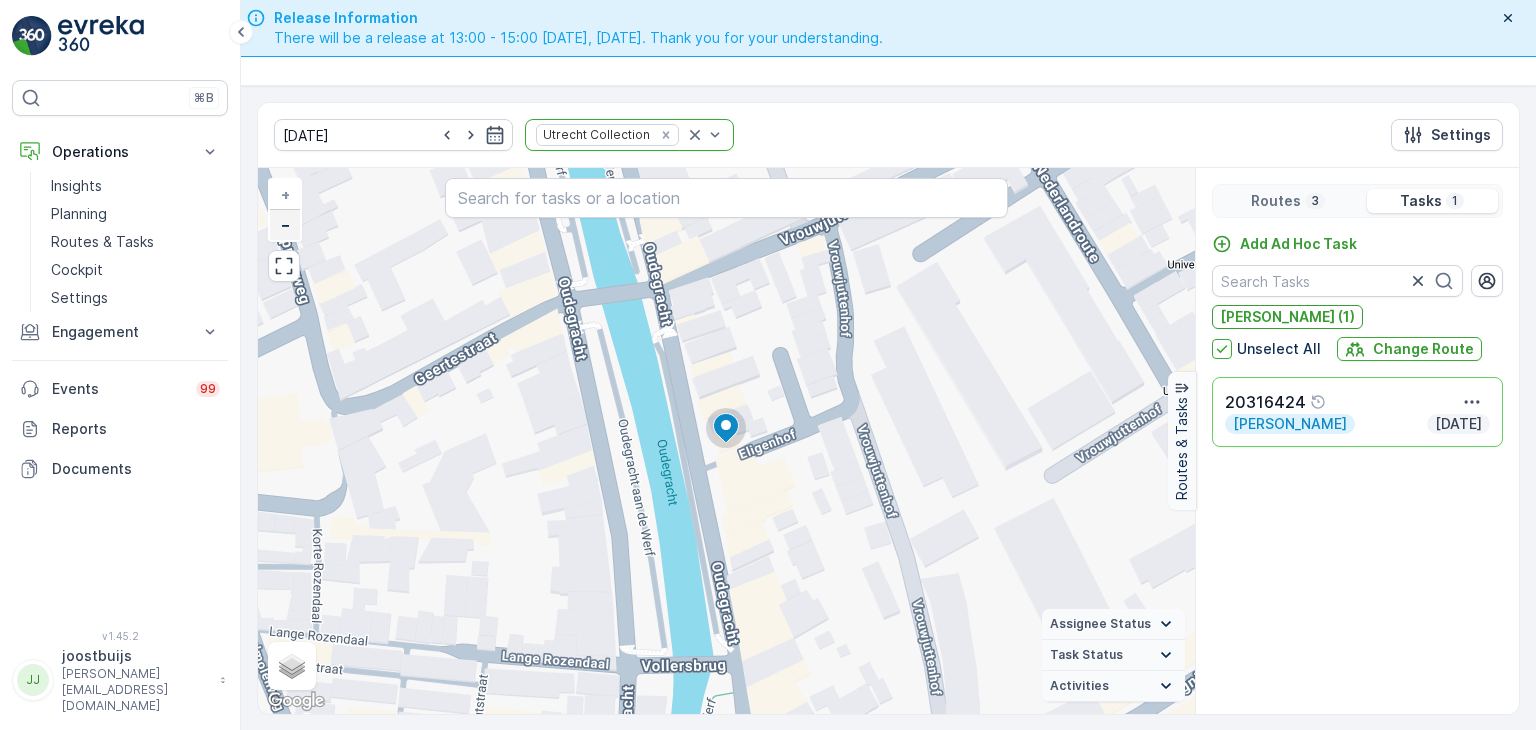 click on "−" at bounding box center (286, 224) 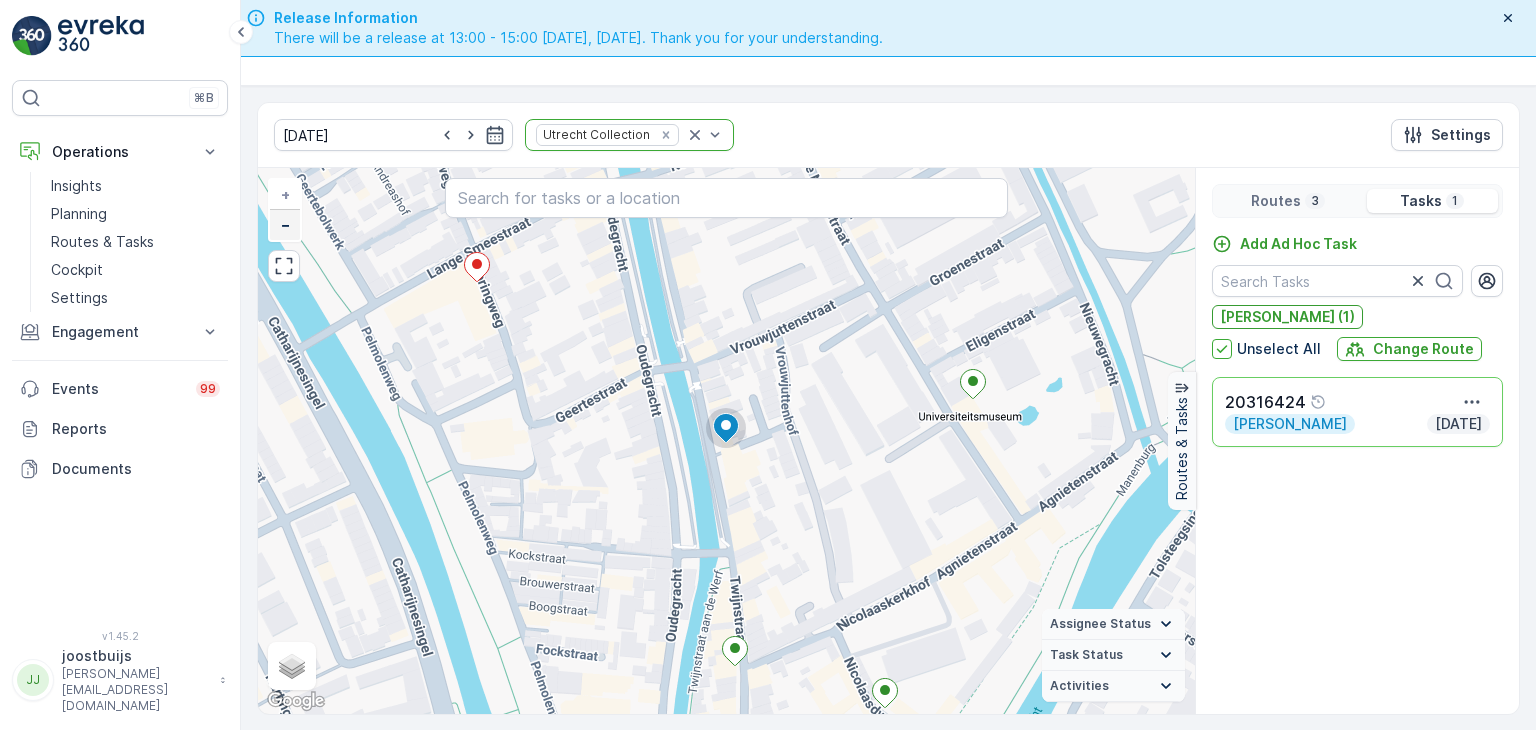 click on "−" at bounding box center [286, 224] 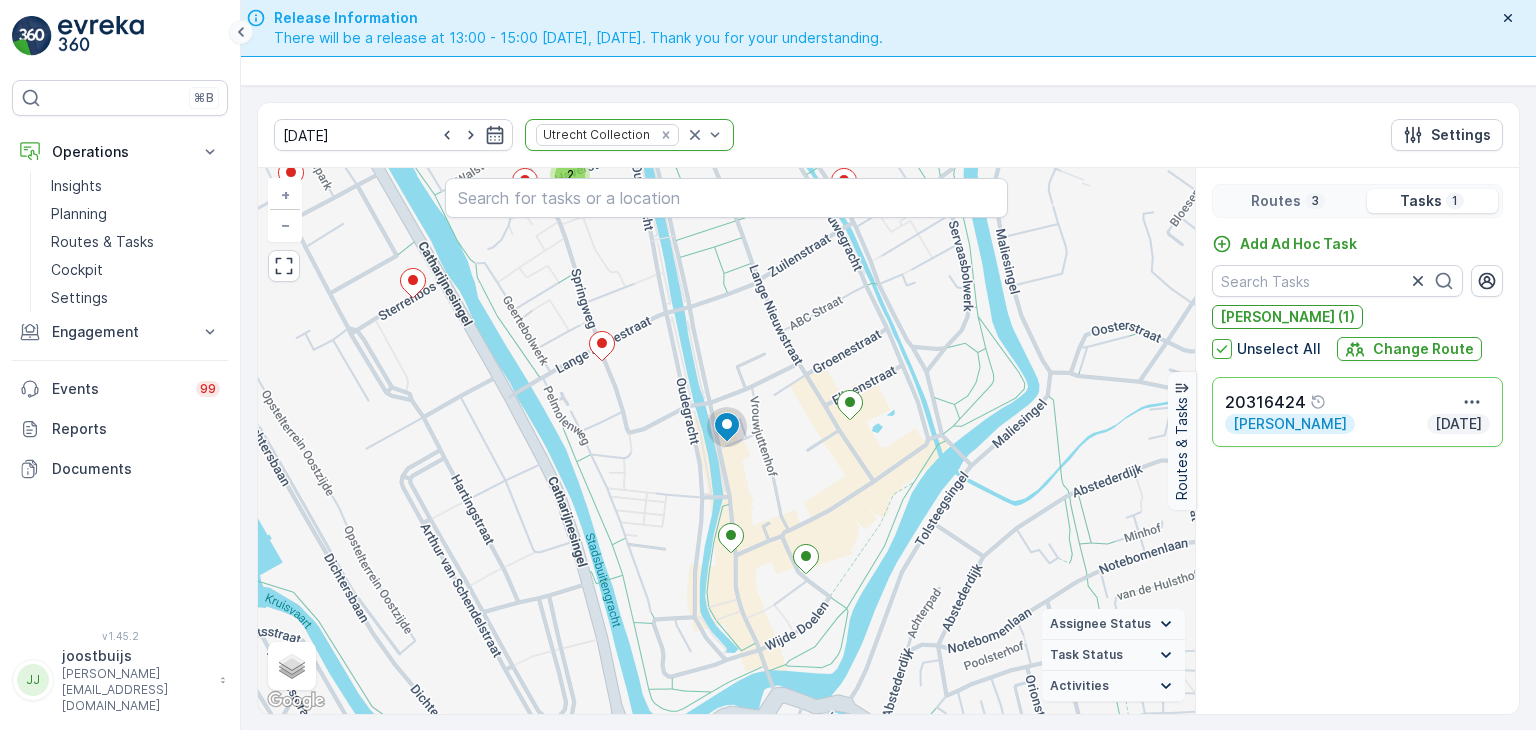 click 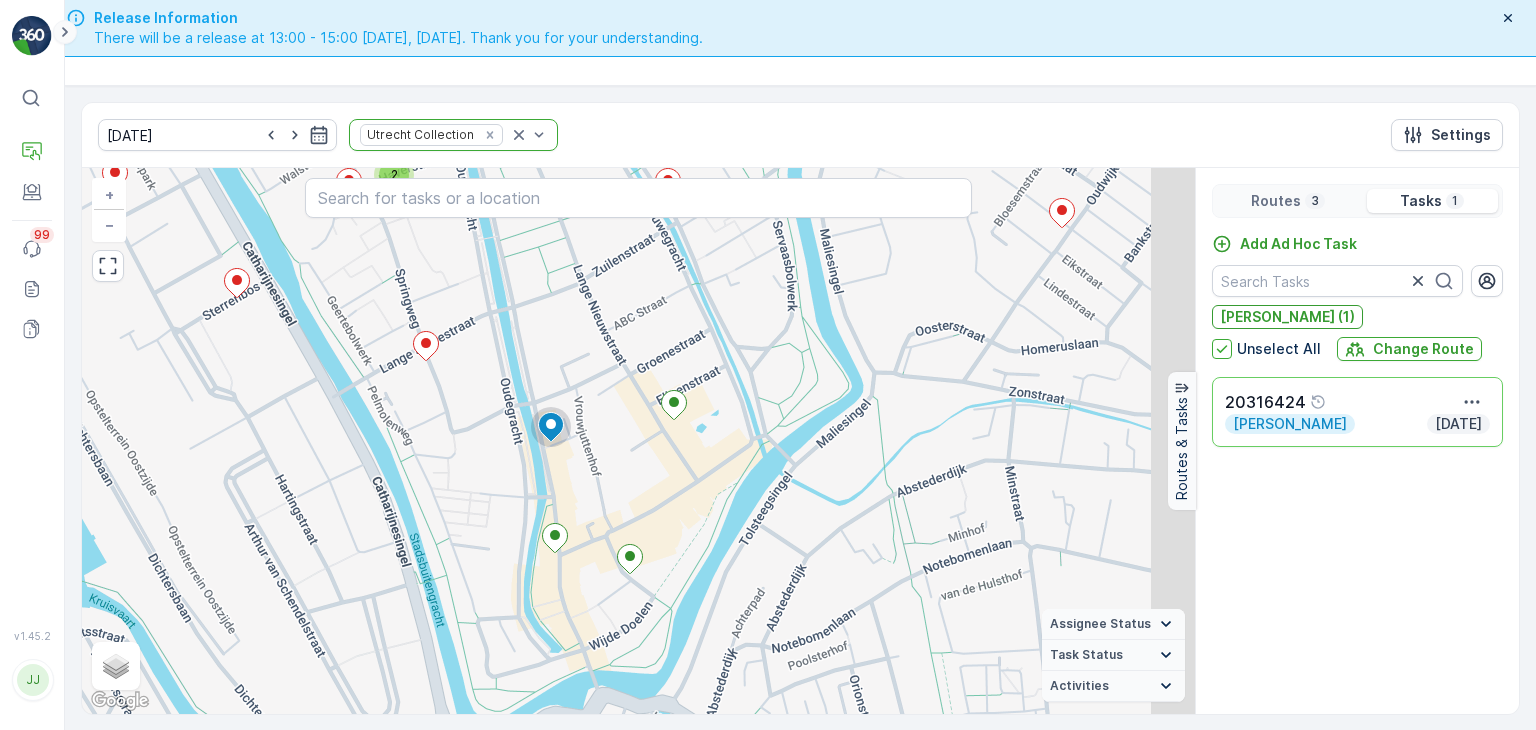 click 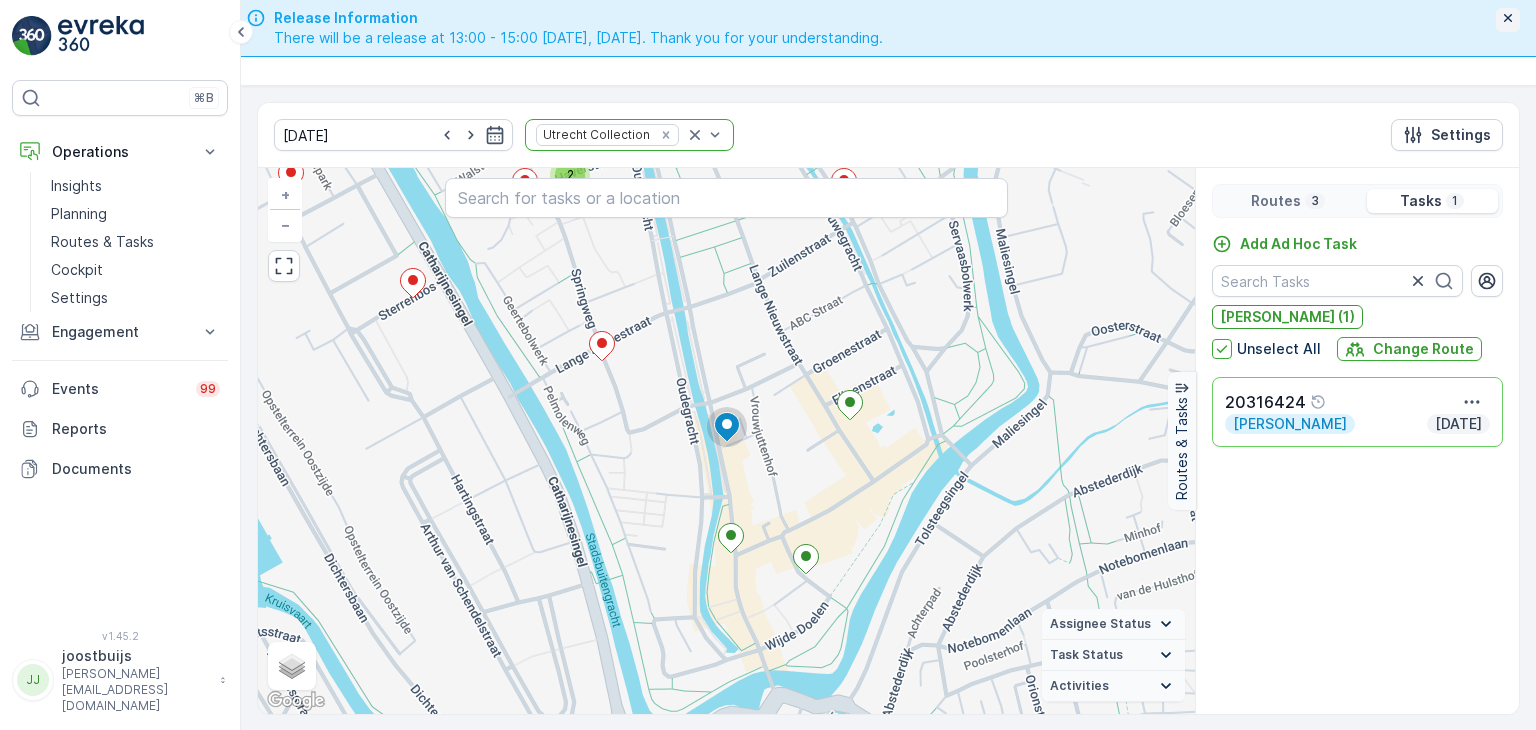 click 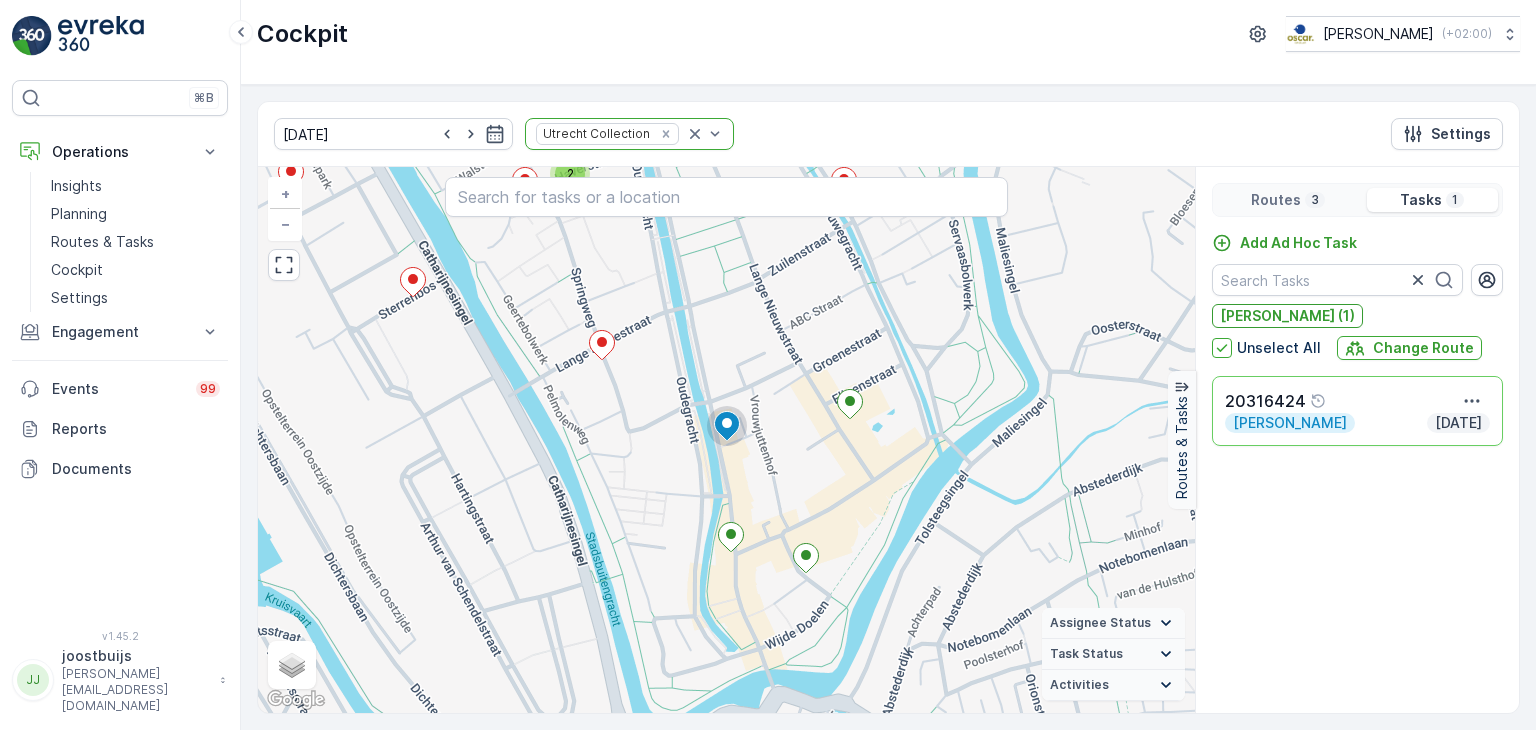 scroll, scrollTop: 0, scrollLeft: 0, axis: both 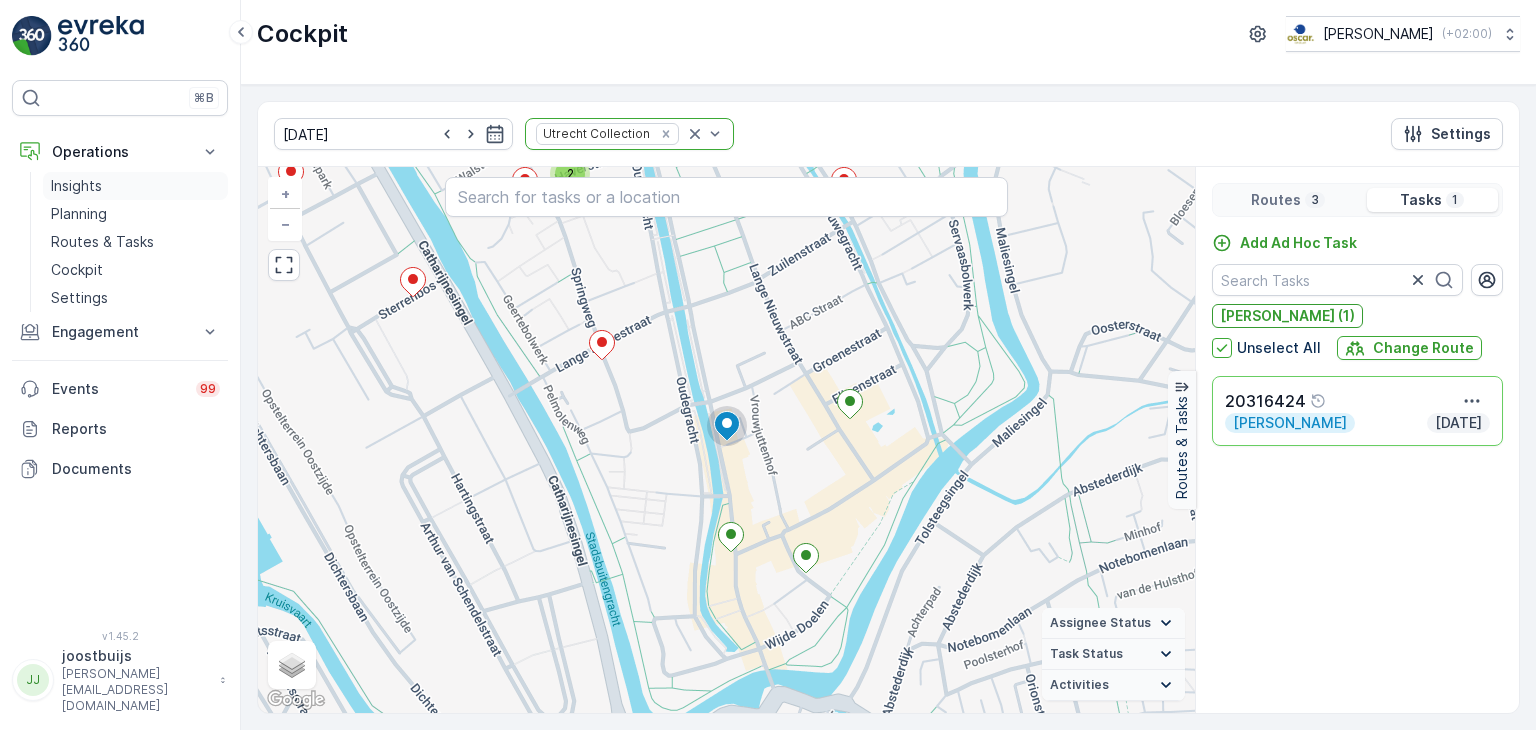 click on "Insights" at bounding box center [76, 186] 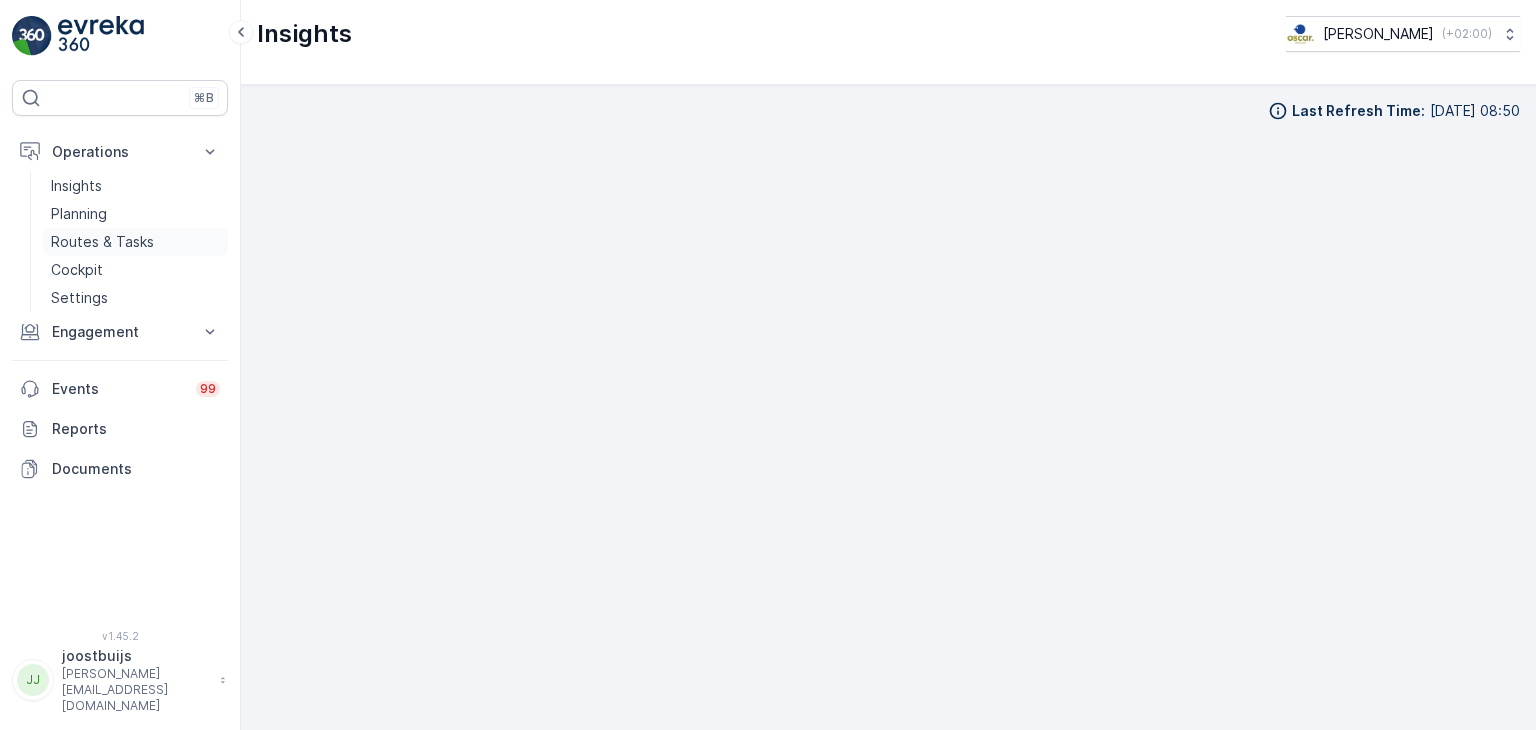 click on "Routes & Tasks" at bounding box center (102, 242) 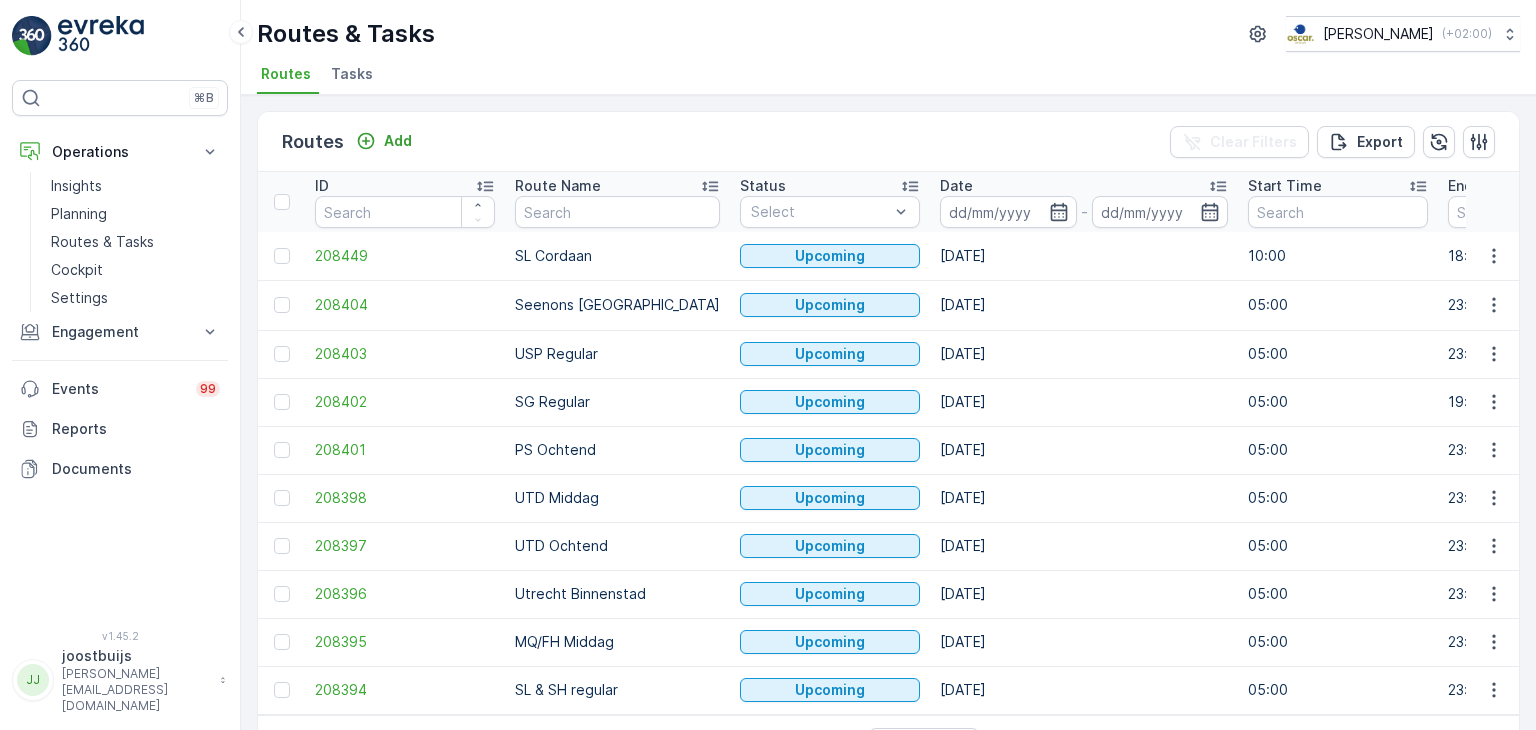 scroll, scrollTop: 0, scrollLeft: 0, axis: both 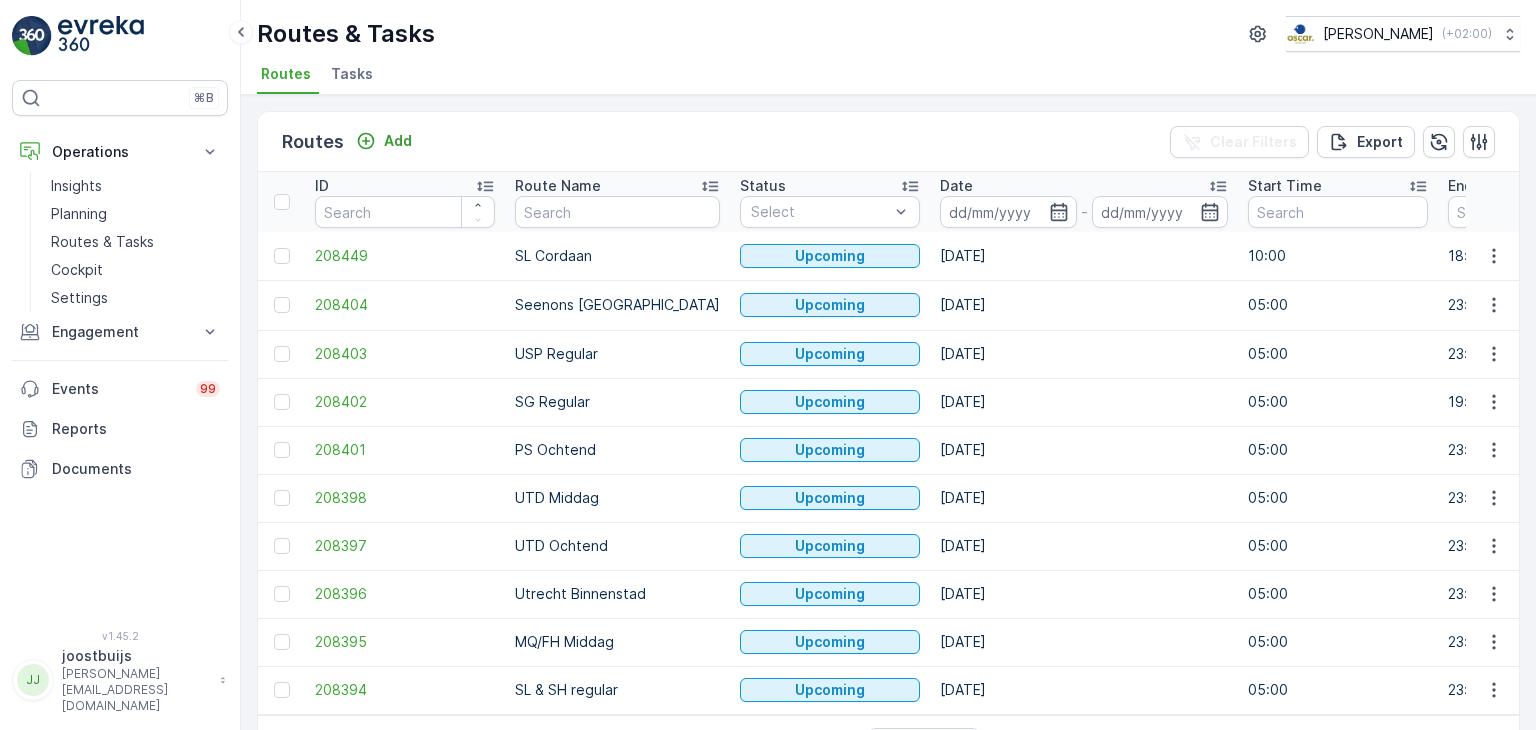 click on "Tasks" at bounding box center [352, 74] 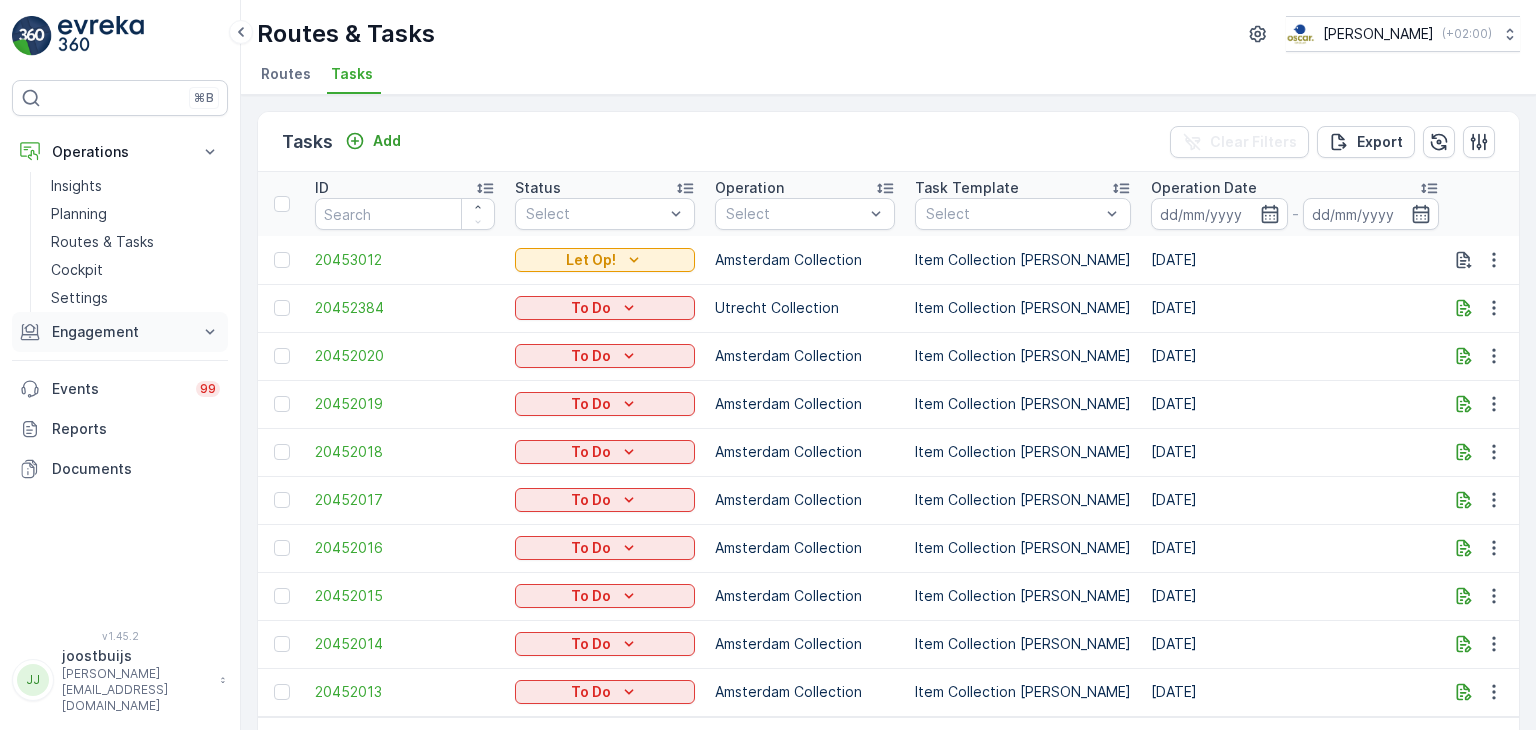 click on "Engagement" at bounding box center [120, 332] 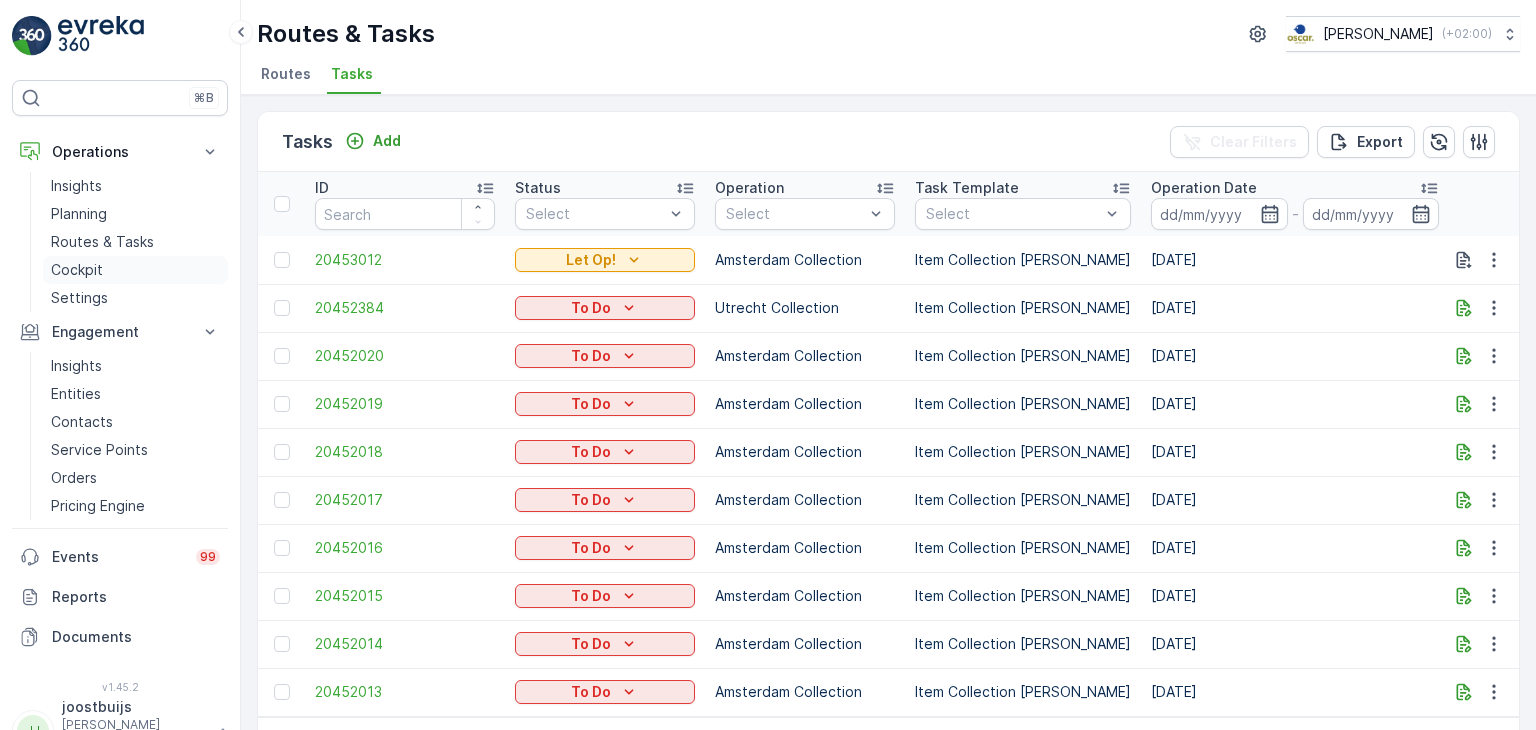 click on "Cockpit" at bounding box center [77, 270] 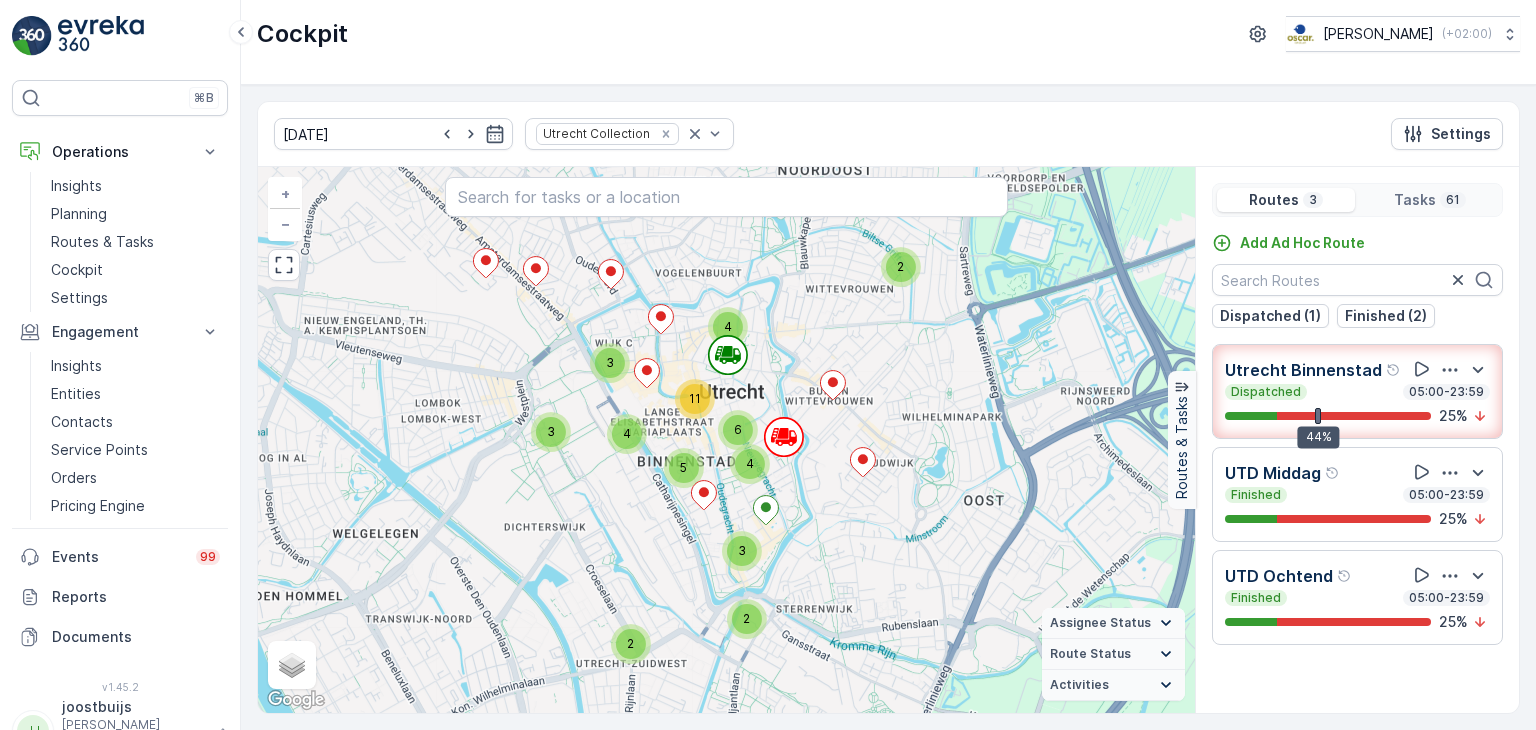 drag, startPoint x: 716, startPoint y: 355, endPoint x: 881, endPoint y: 635, distance: 325 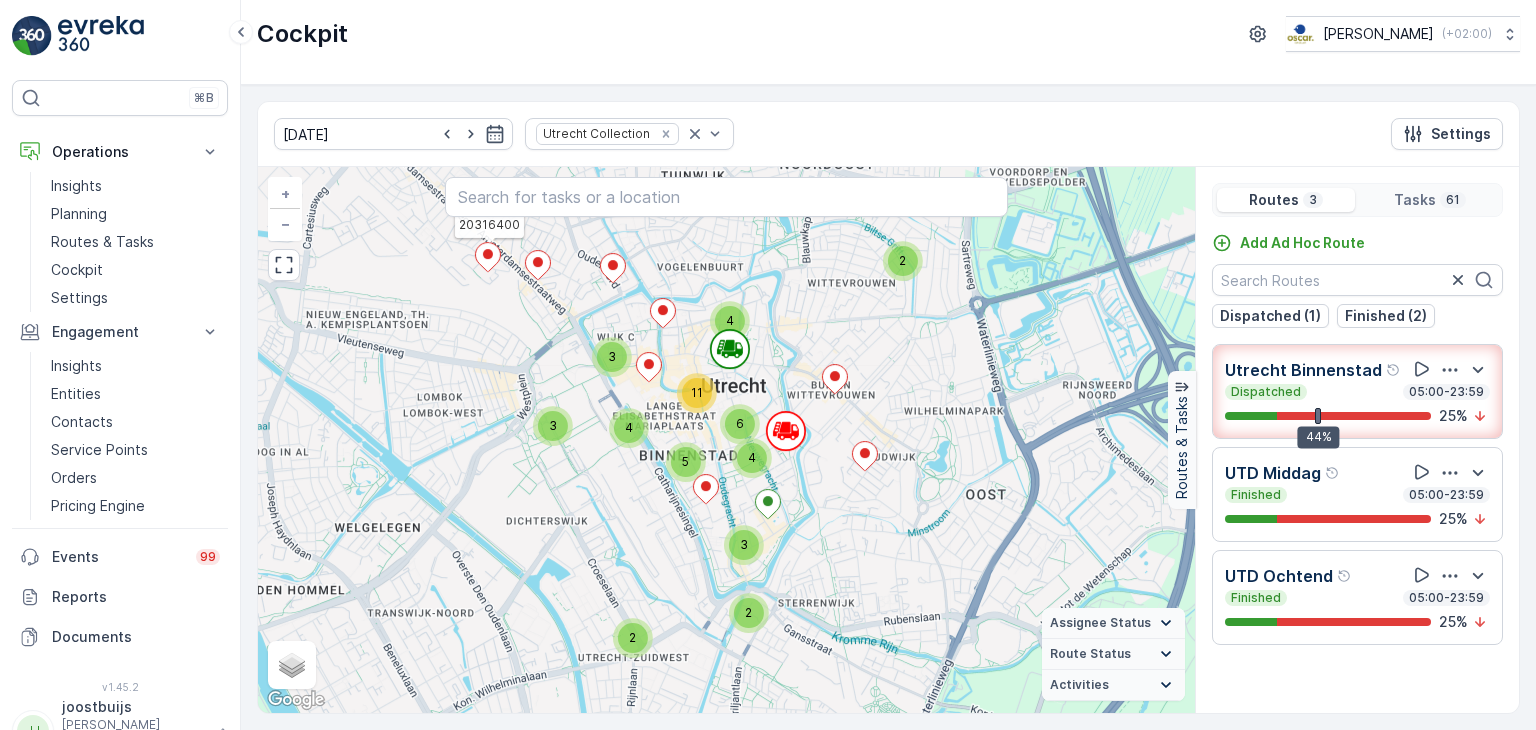 click 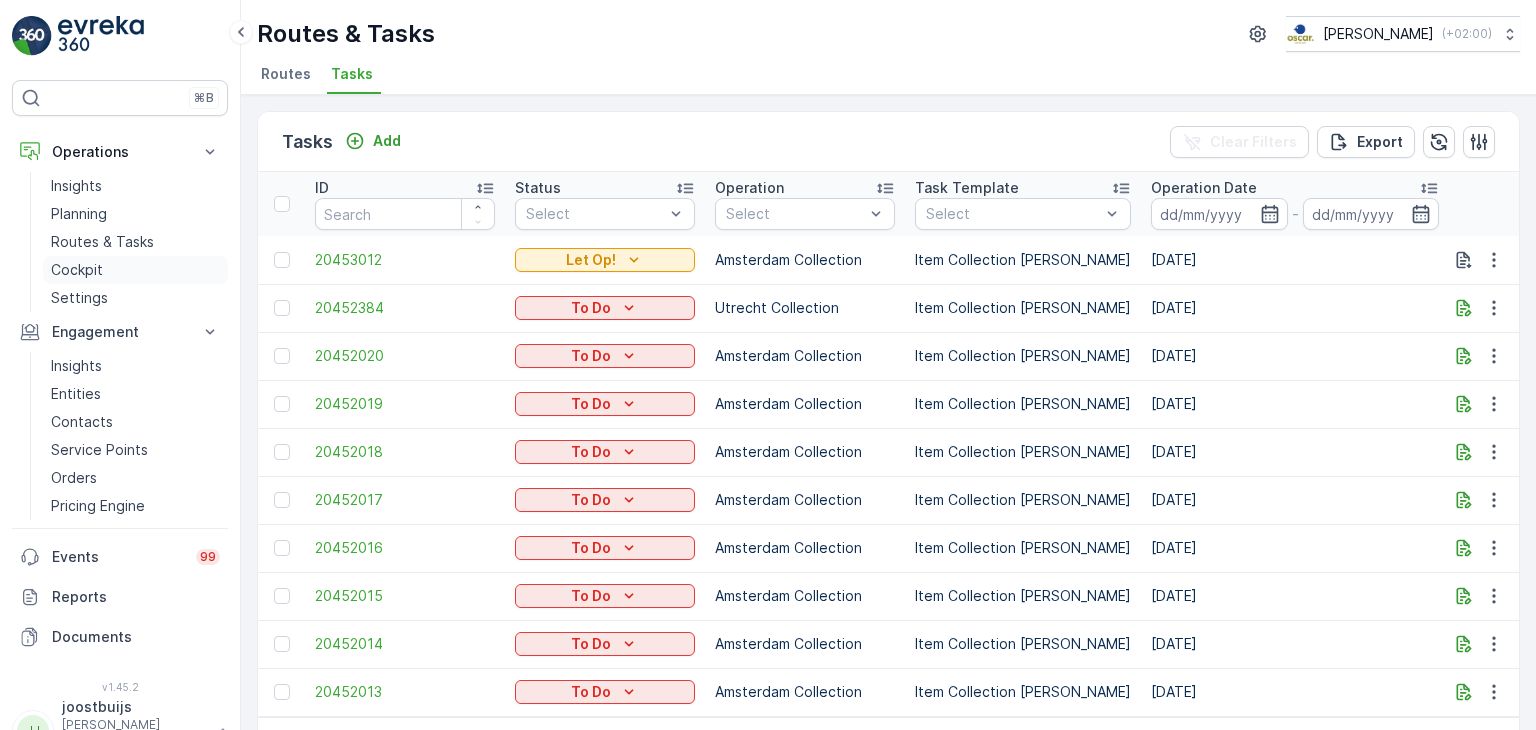 click on "Cockpit" at bounding box center (77, 270) 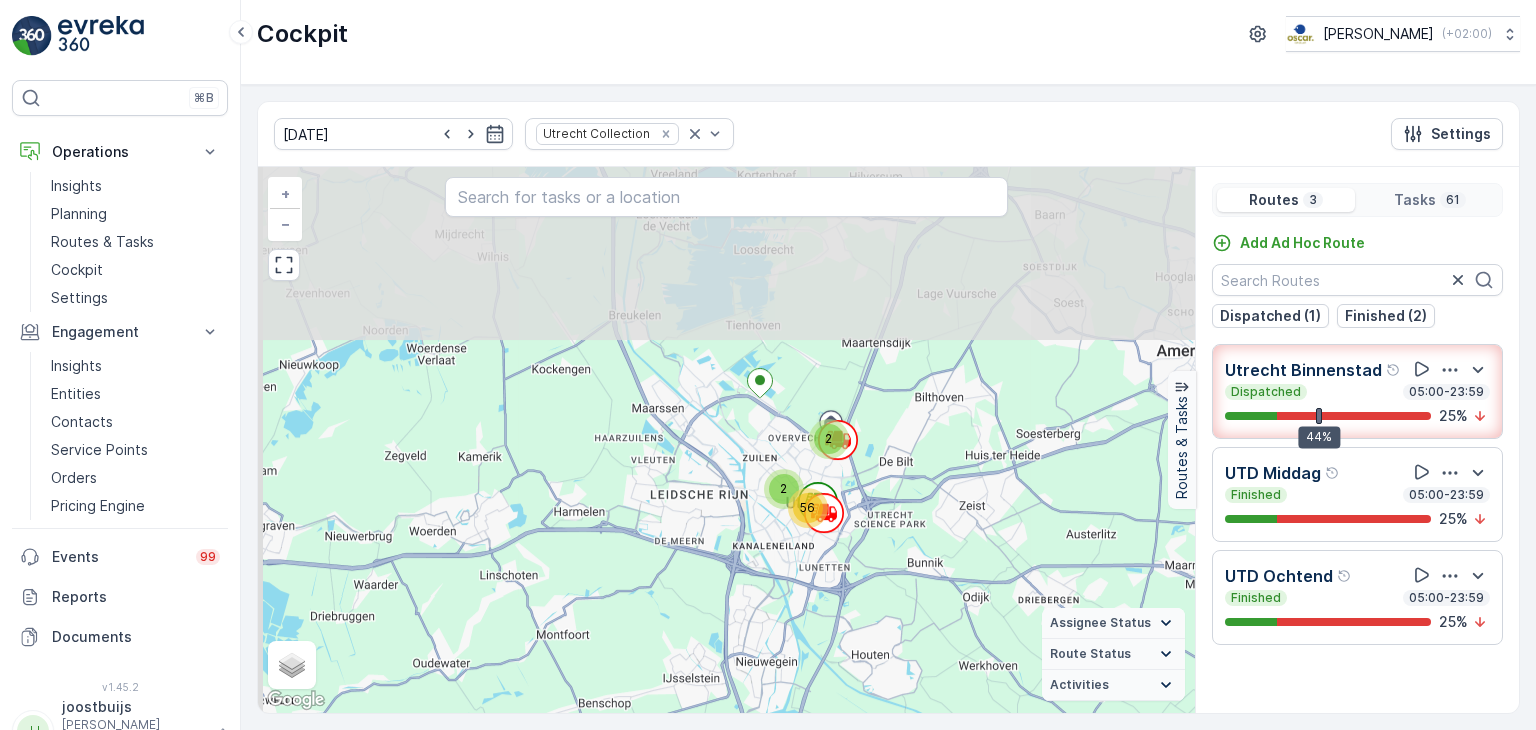 drag, startPoint x: 860, startPoint y: 355, endPoint x: 882, endPoint y: 565, distance: 211.14923 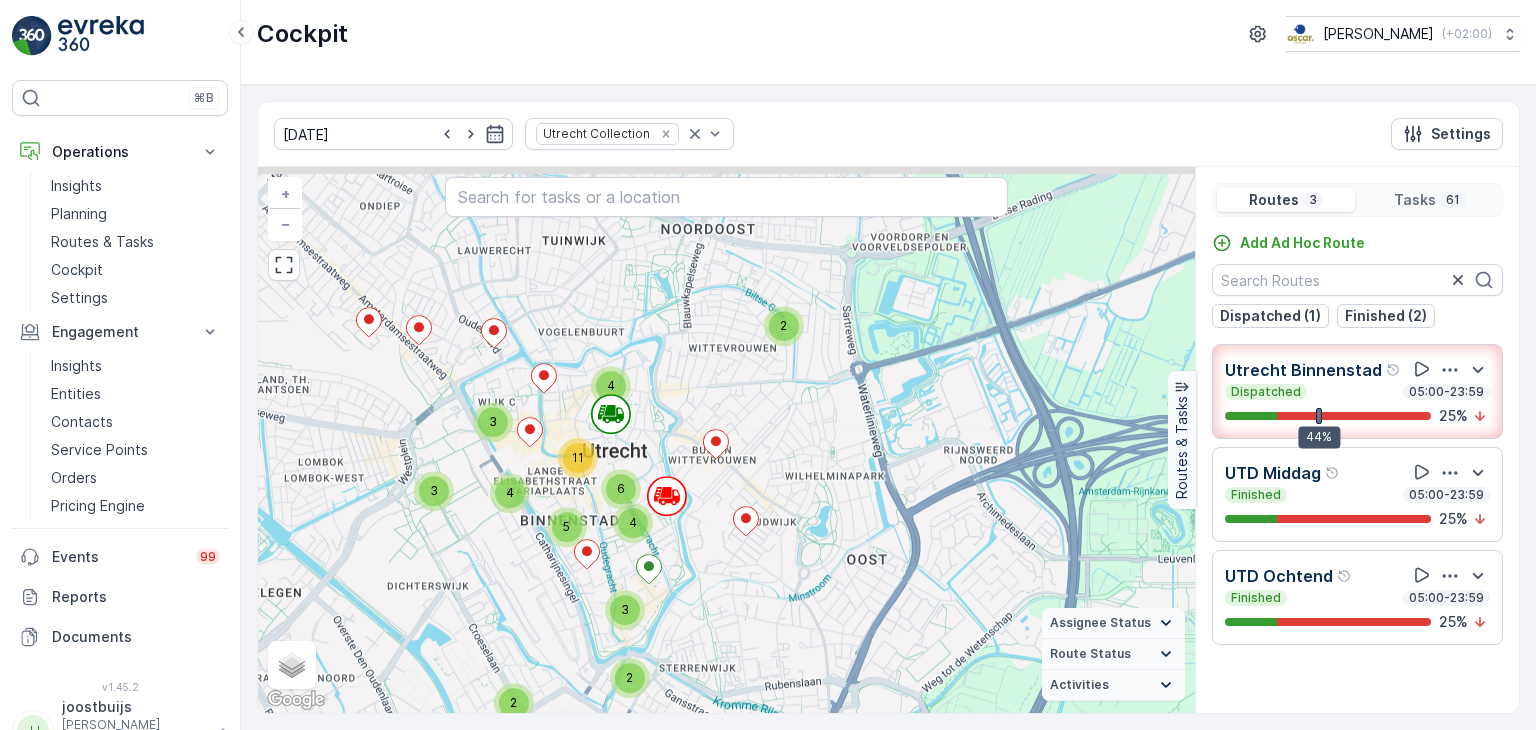 drag, startPoint x: 704, startPoint y: 455, endPoint x: 777, endPoint y: 727, distance: 281.62564 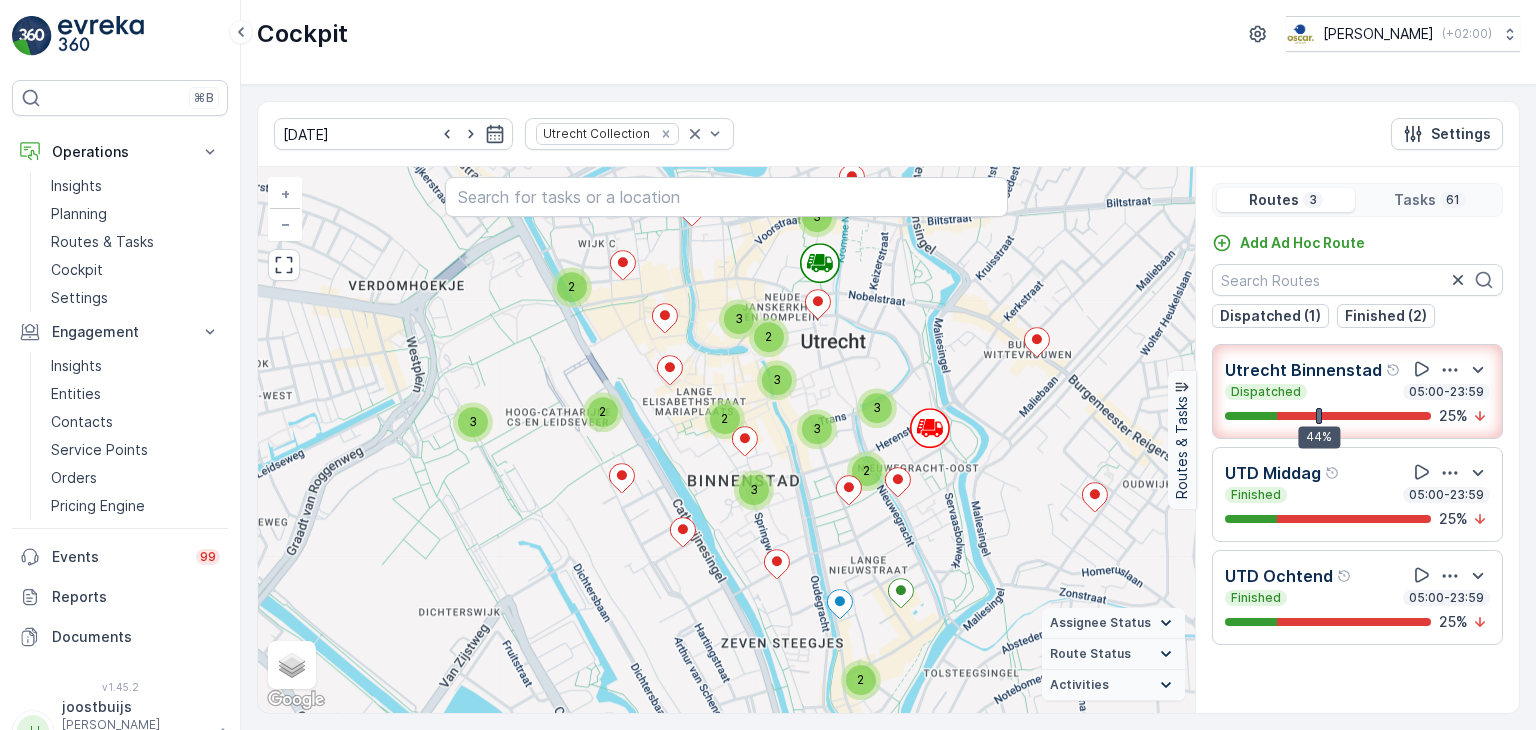 drag, startPoint x: 894, startPoint y: 481, endPoint x: 983, endPoint y: 507, distance: 92.72001 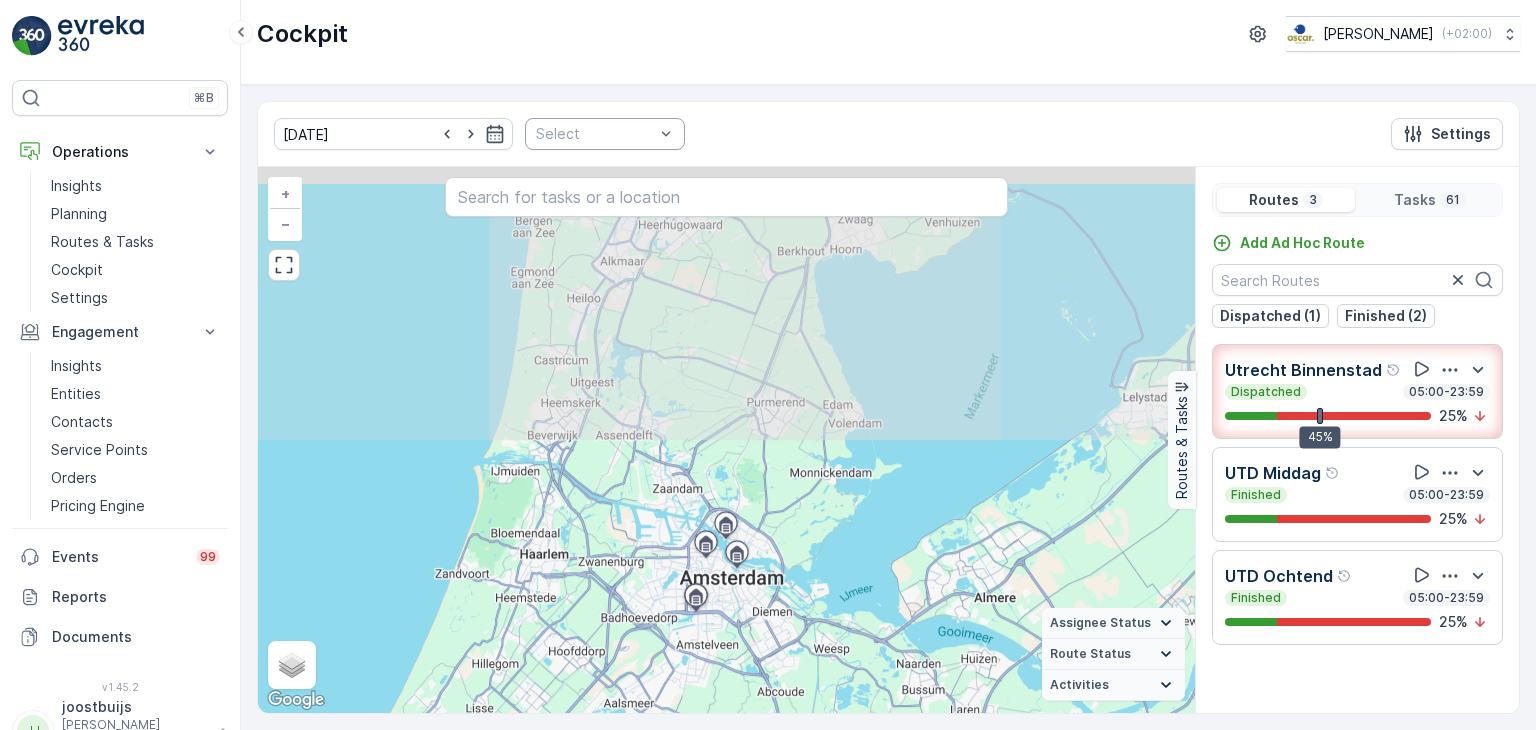 drag, startPoint x: 688, startPoint y: 401, endPoint x: 676, endPoint y: 750, distance: 349.20624 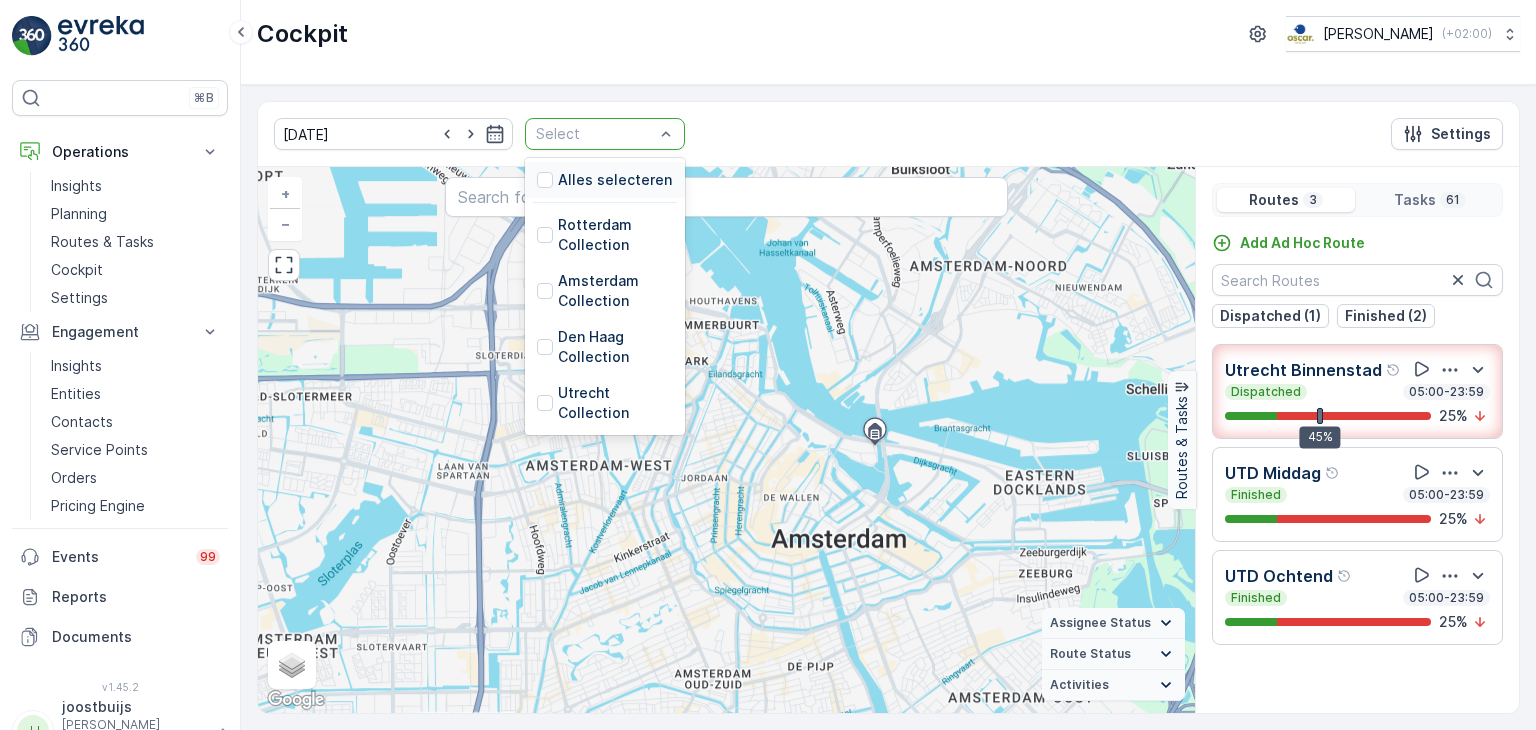 click at bounding box center (595, 134) 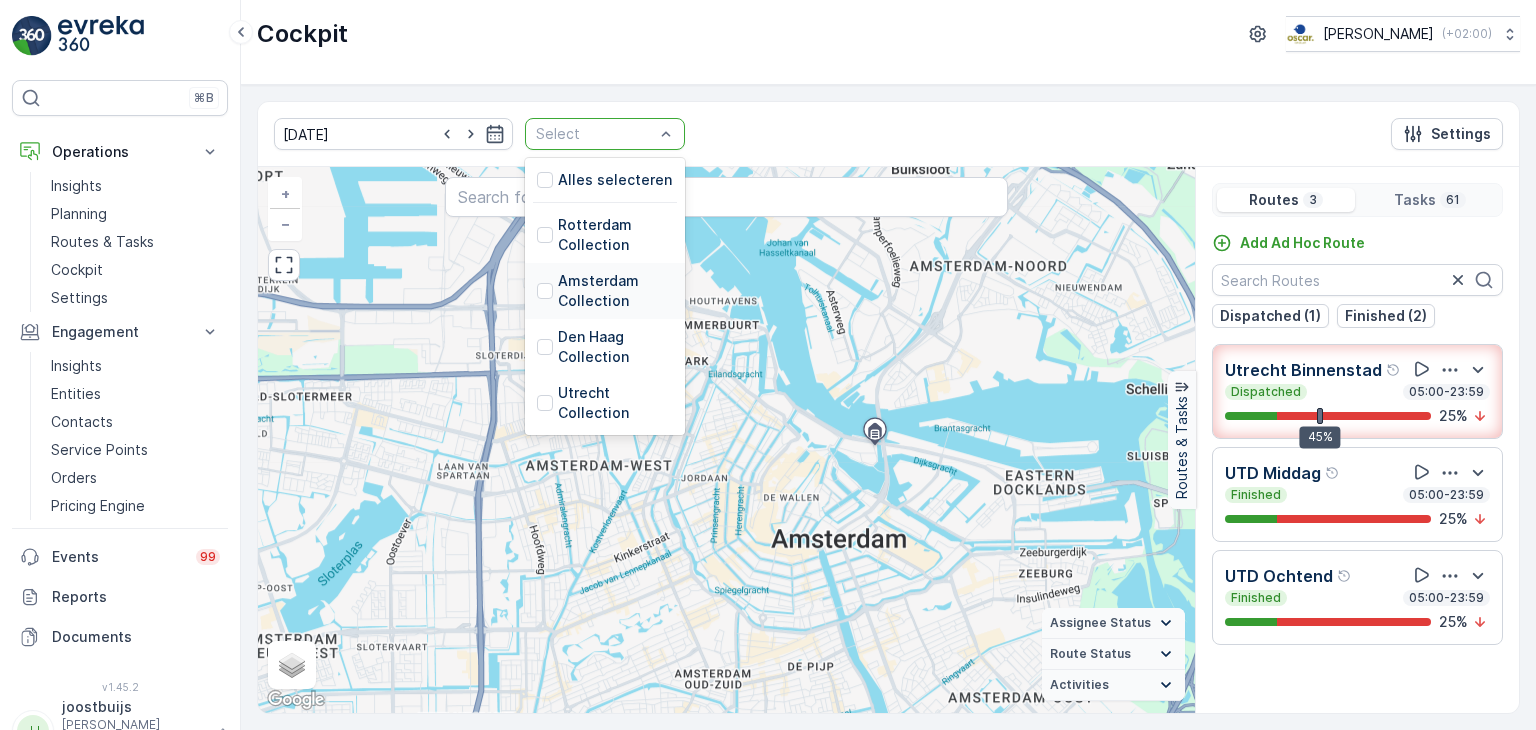 click on "Amsterdam Collection" at bounding box center (615, 291) 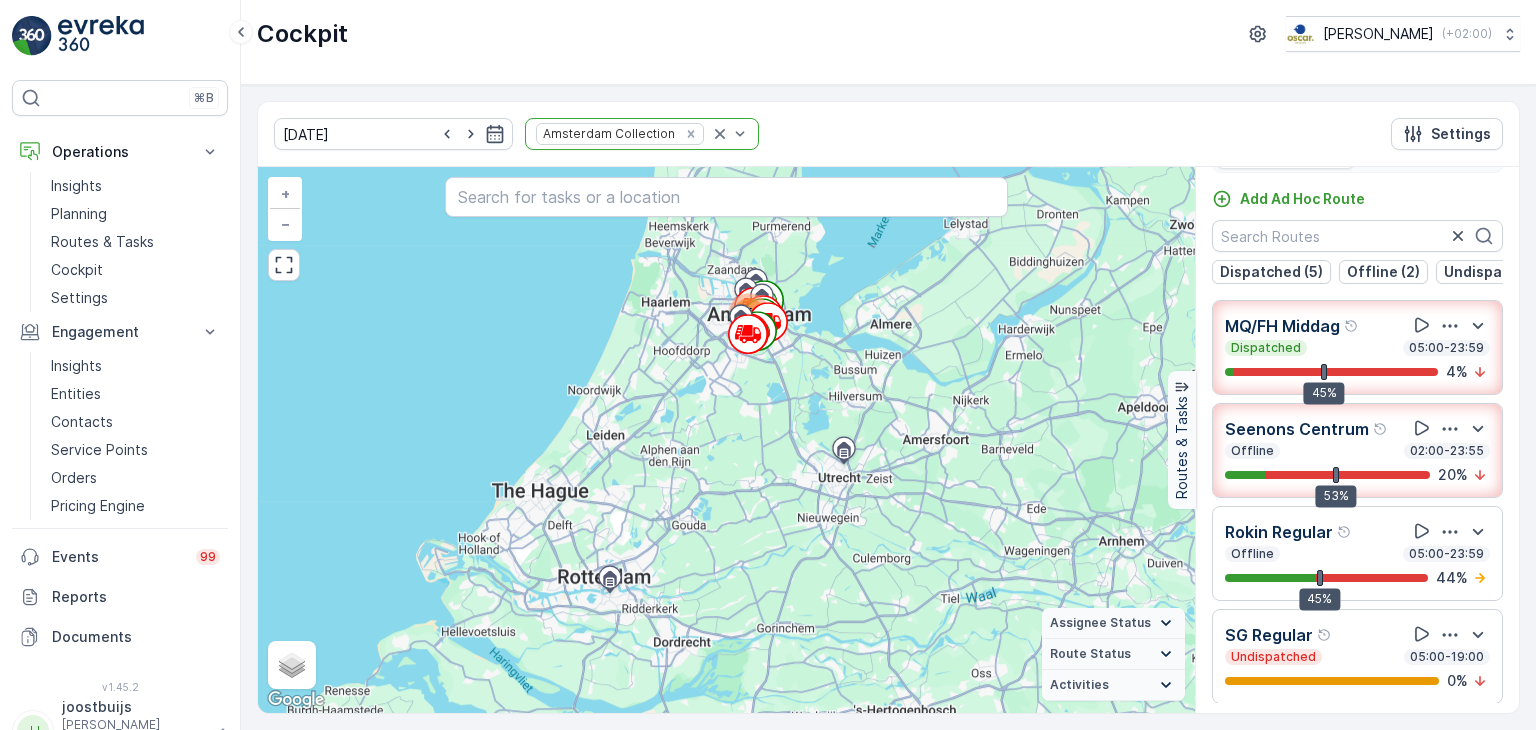 scroll, scrollTop: 49, scrollLeft: 0, axis: vertical 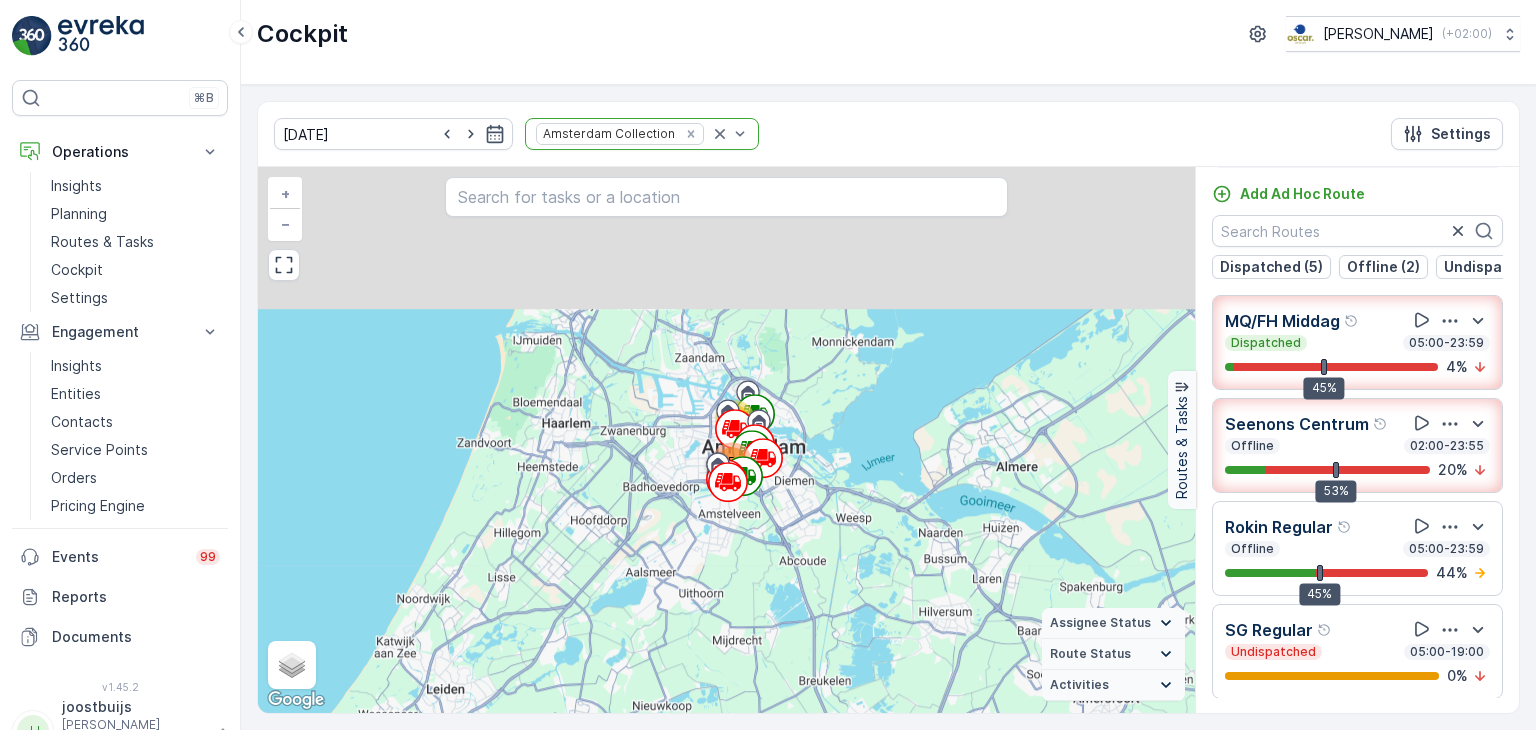drag, startPoint x: 720, startPoint y: 381, endPoint x: 719, endPoint y: 587, distance: 206.00243 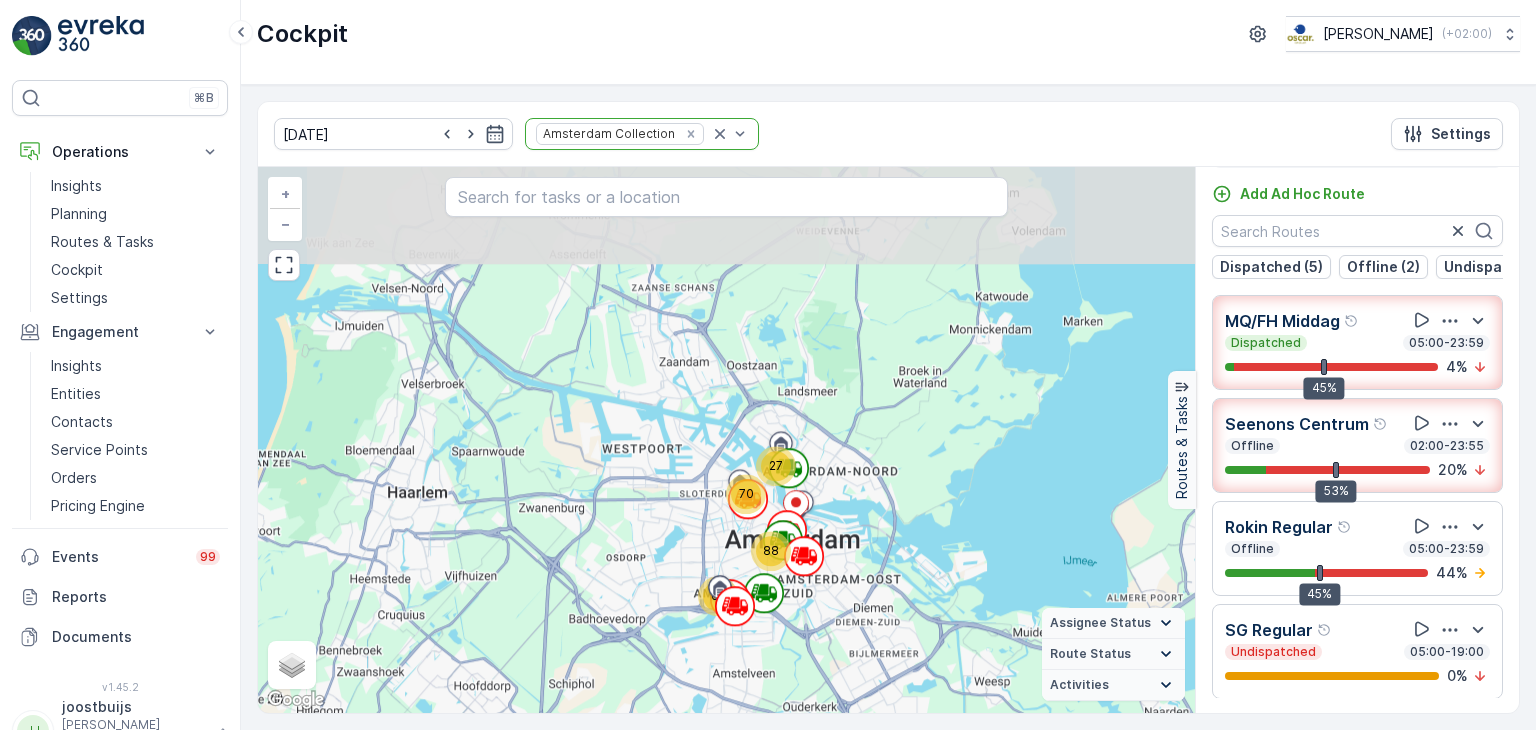 drag, startPoint x: 629, startPoint y: 475, endPoint x: 632, endPoint y: 709, distance: 234.01923 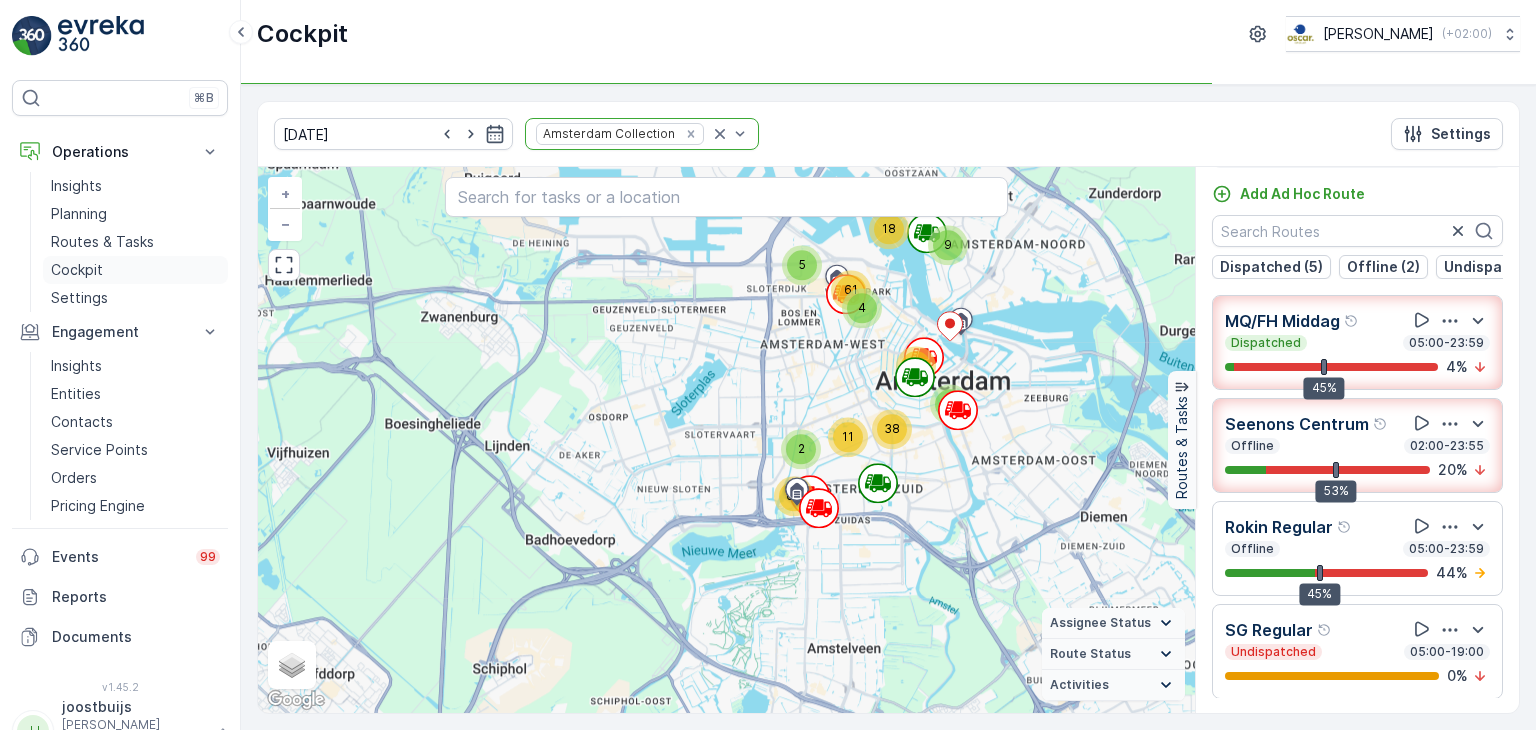 click on "Cockpit" at bounding box center (77, 270) 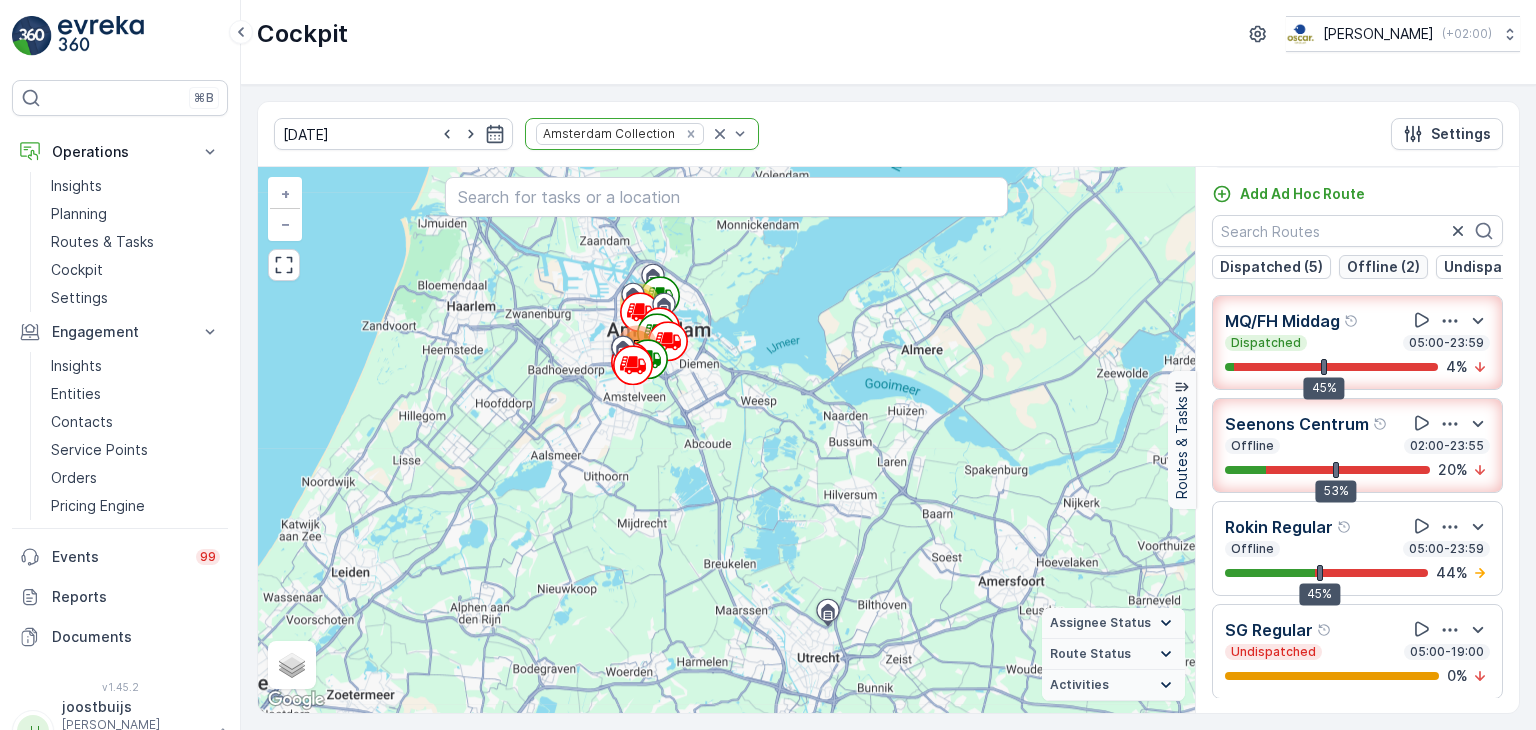click on "Offline   (2)" at bounding box center [1383, 267] 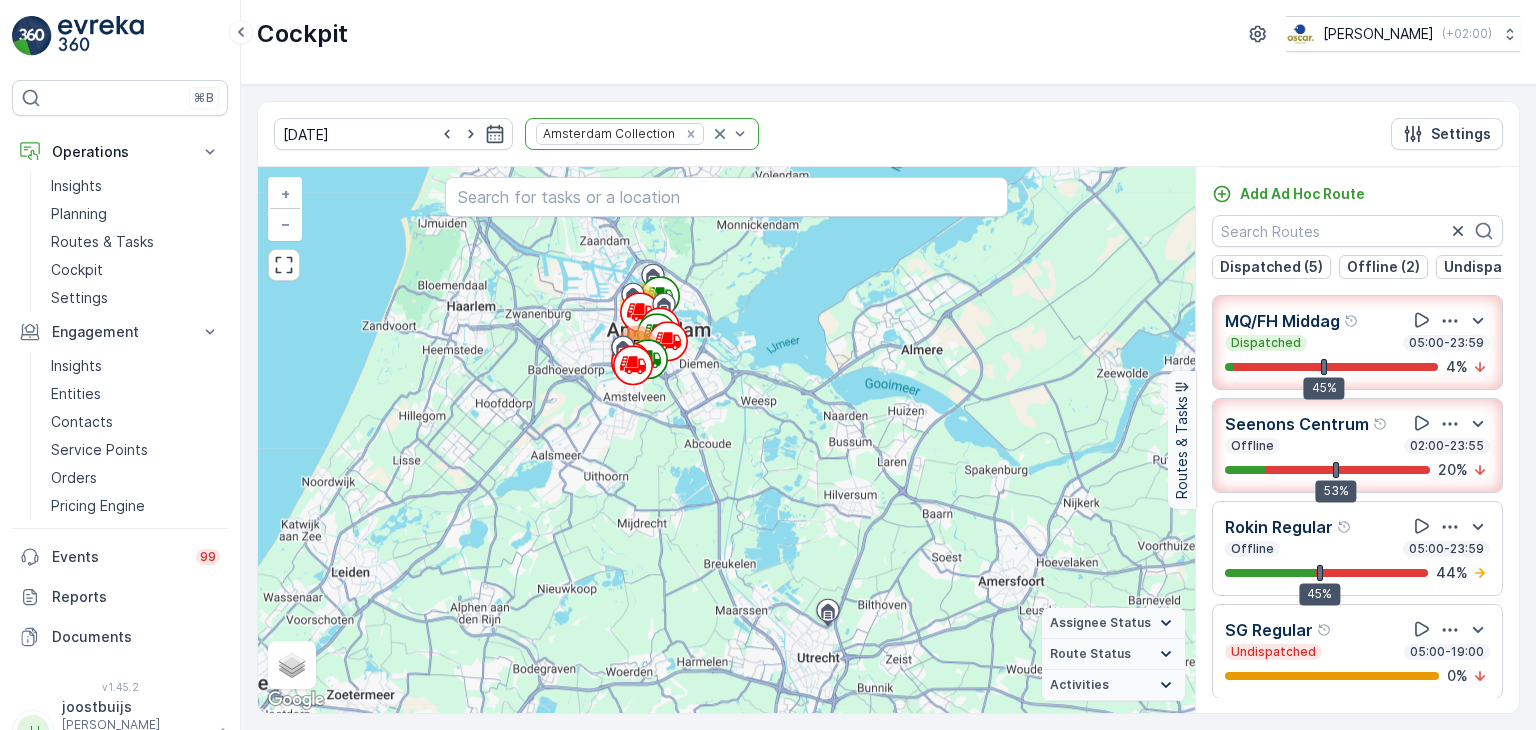 scroll, scrollTop: 0, scrollLeft: 0, axis: both 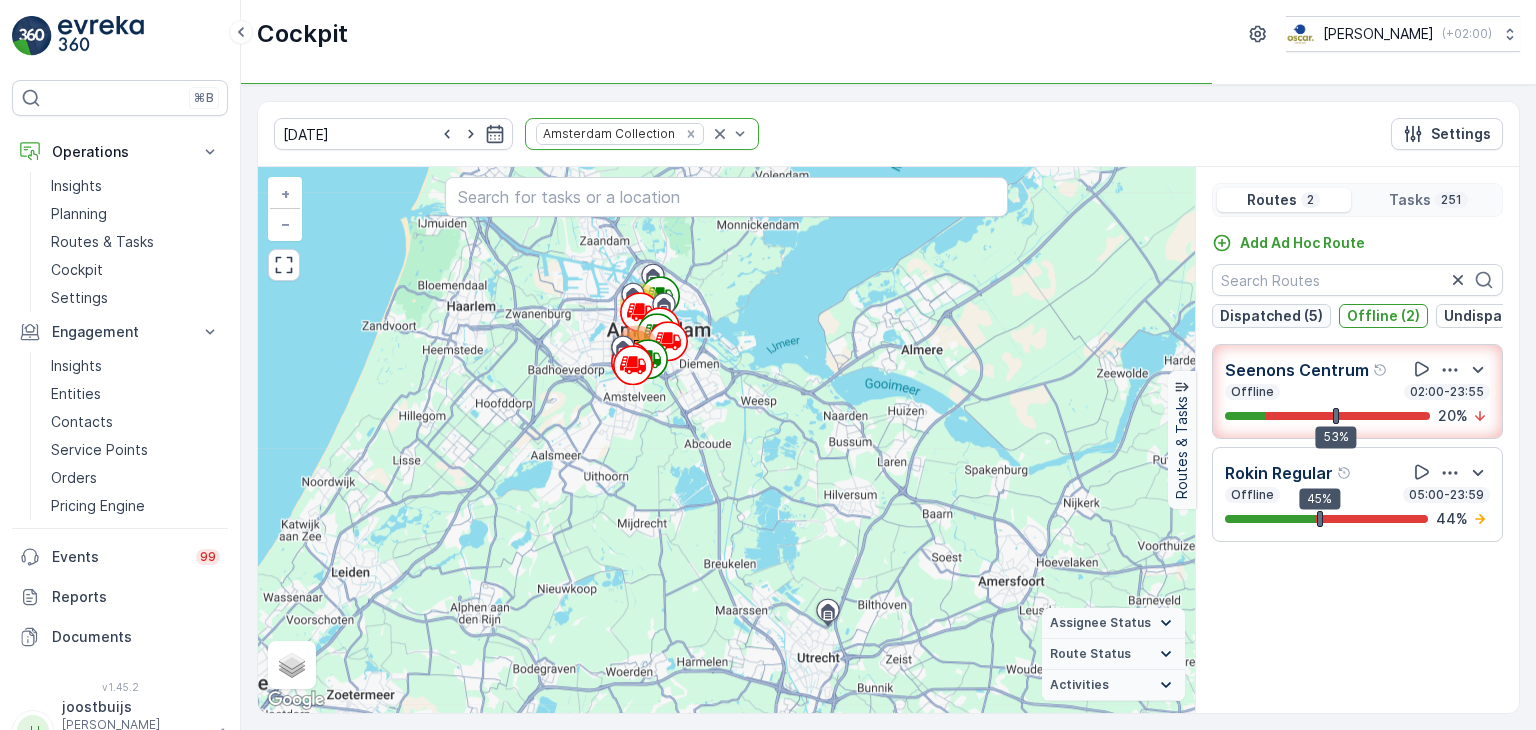 click on "Dispatched   (5)" at bounding box center (1271, 316) 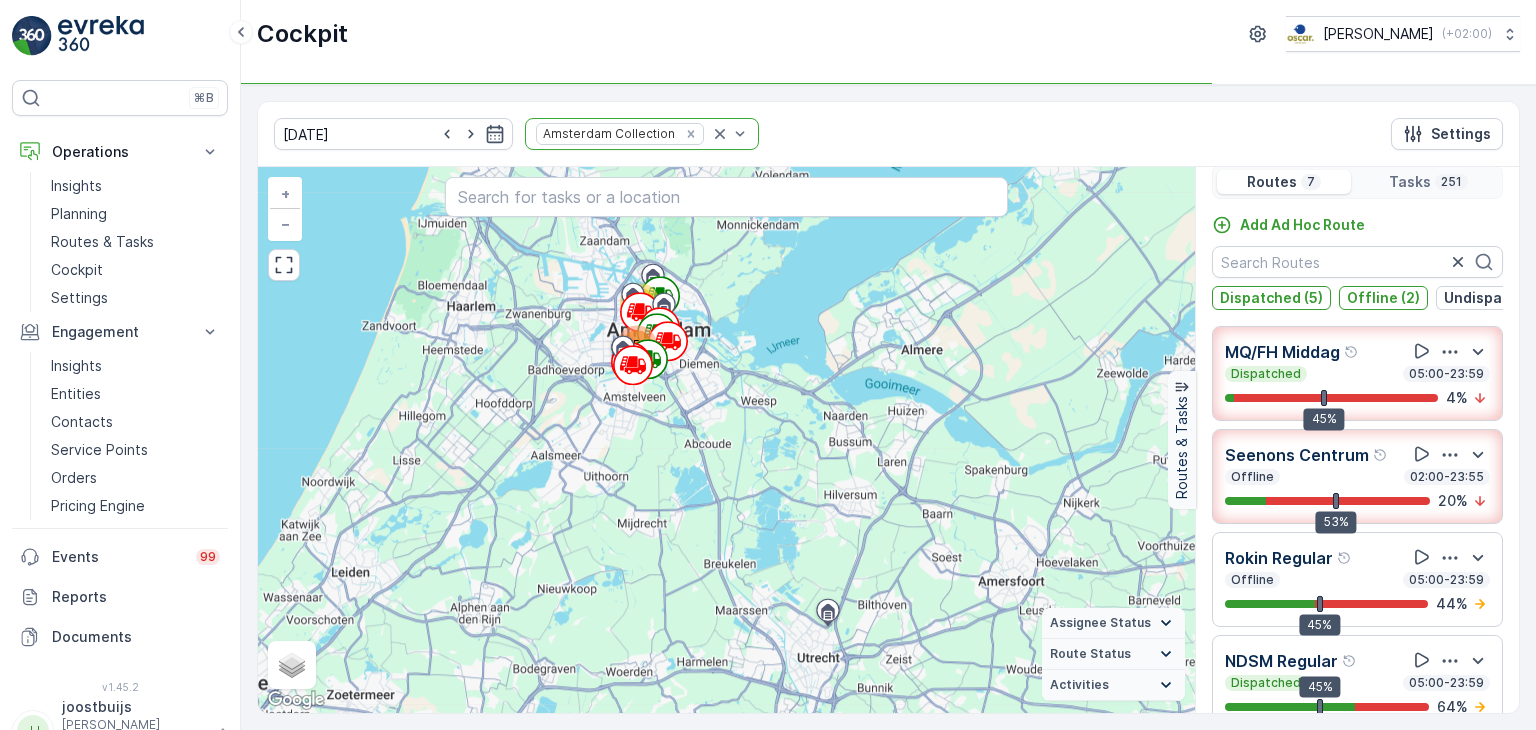 scroll, scrollTop: 49, scrollLeft: 0, axis: vertical 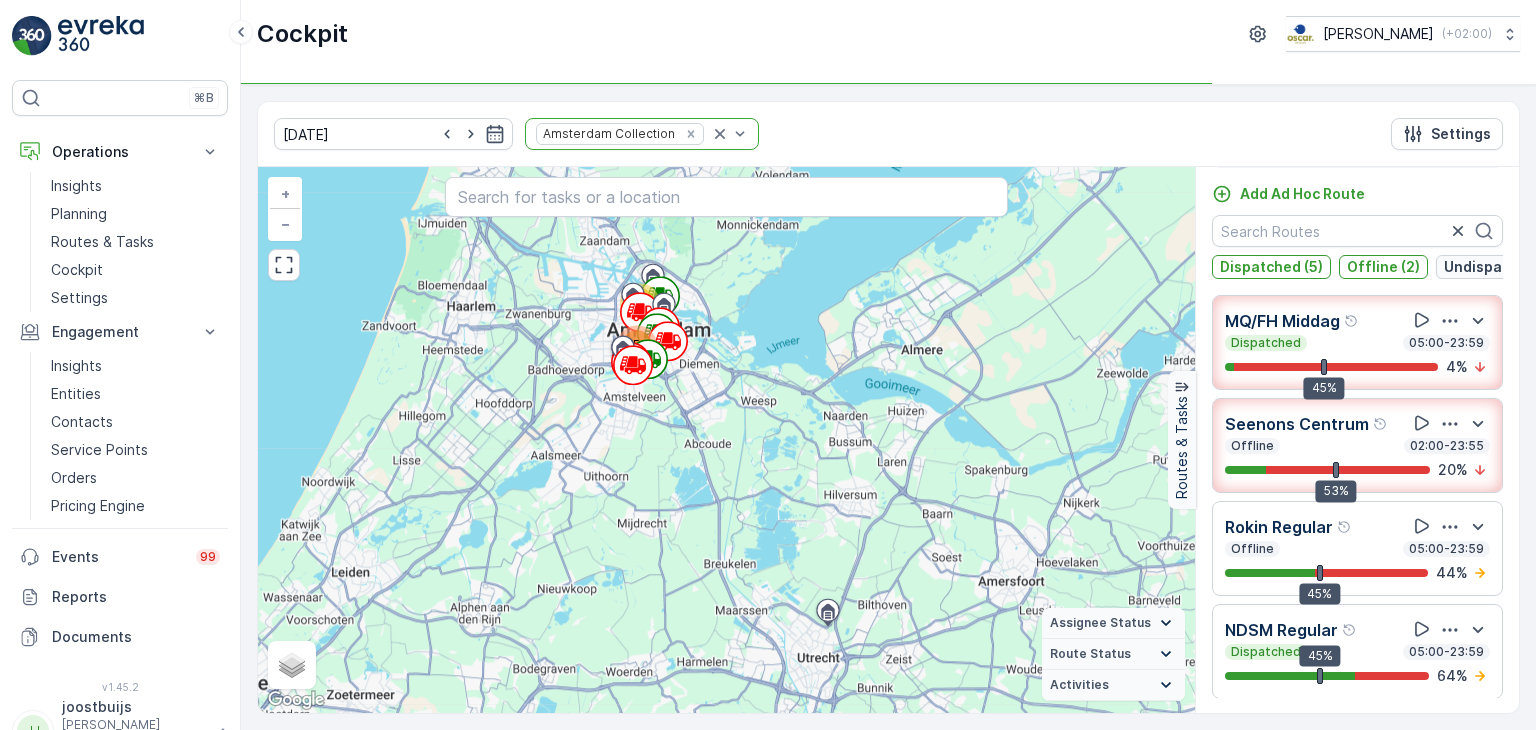 click on "Undispatched   (7)" at bounding box center [1504, 267] 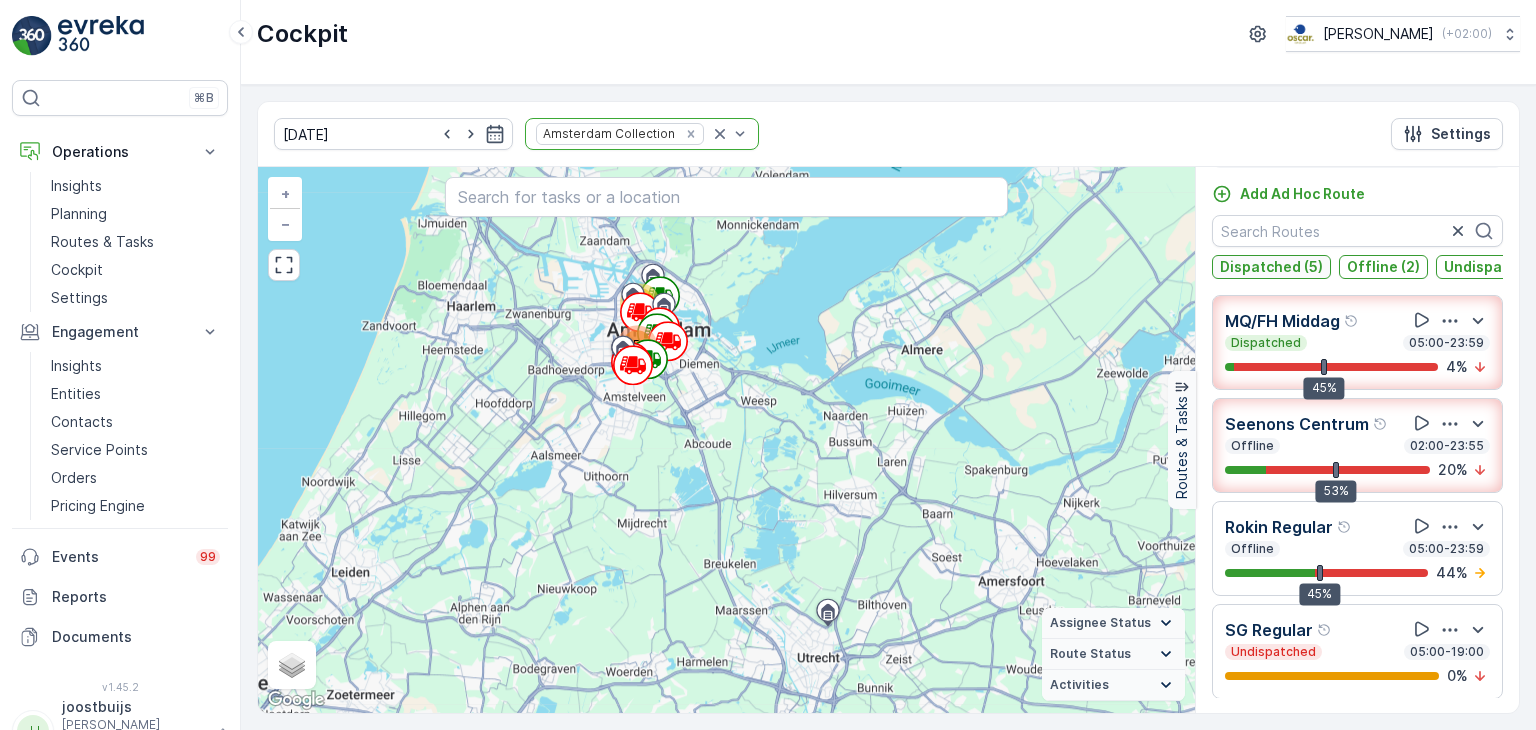 click on "Dispatched   (5)" at bounding box center [1271, 267] 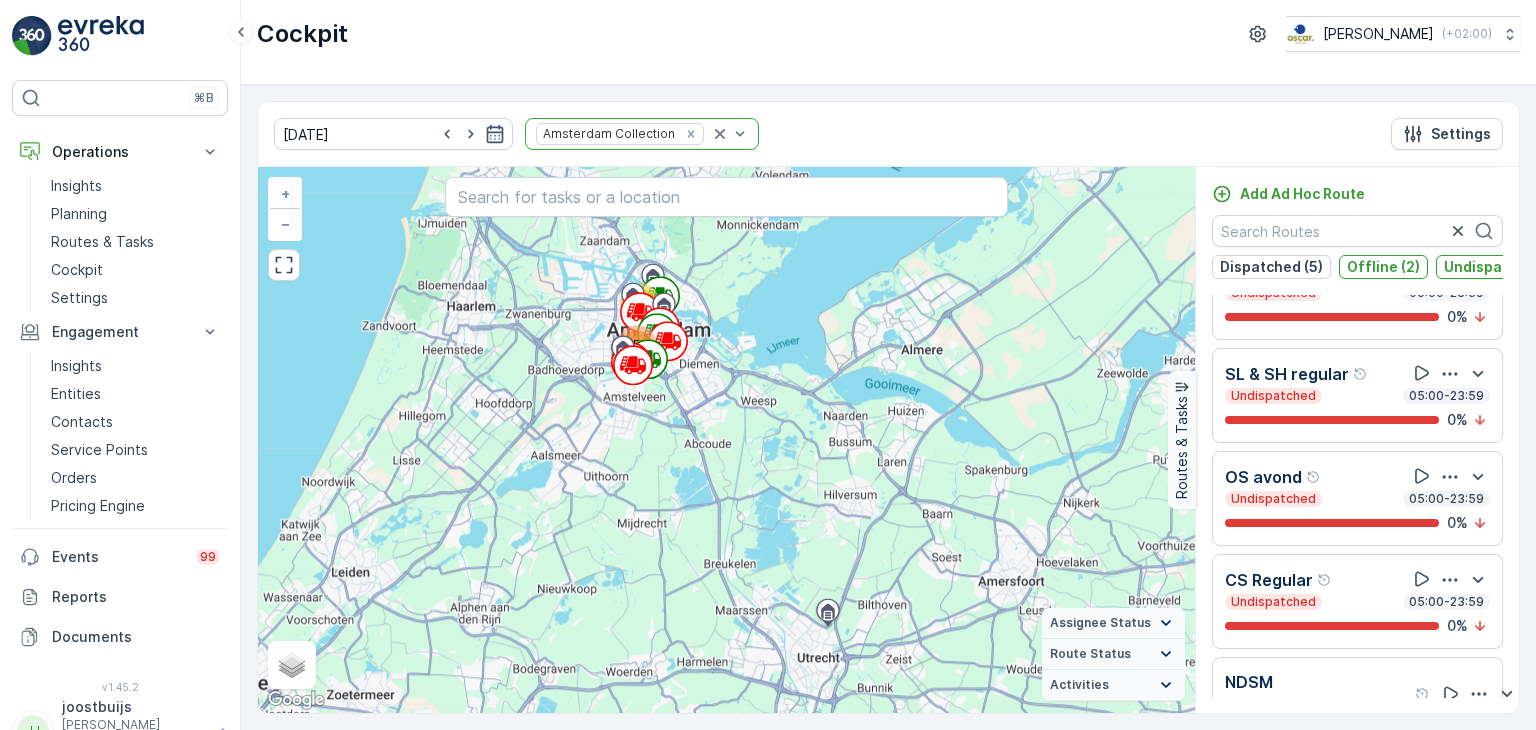 scroll, scrollTop: 528, scrollLeft: 0, axis: vertical 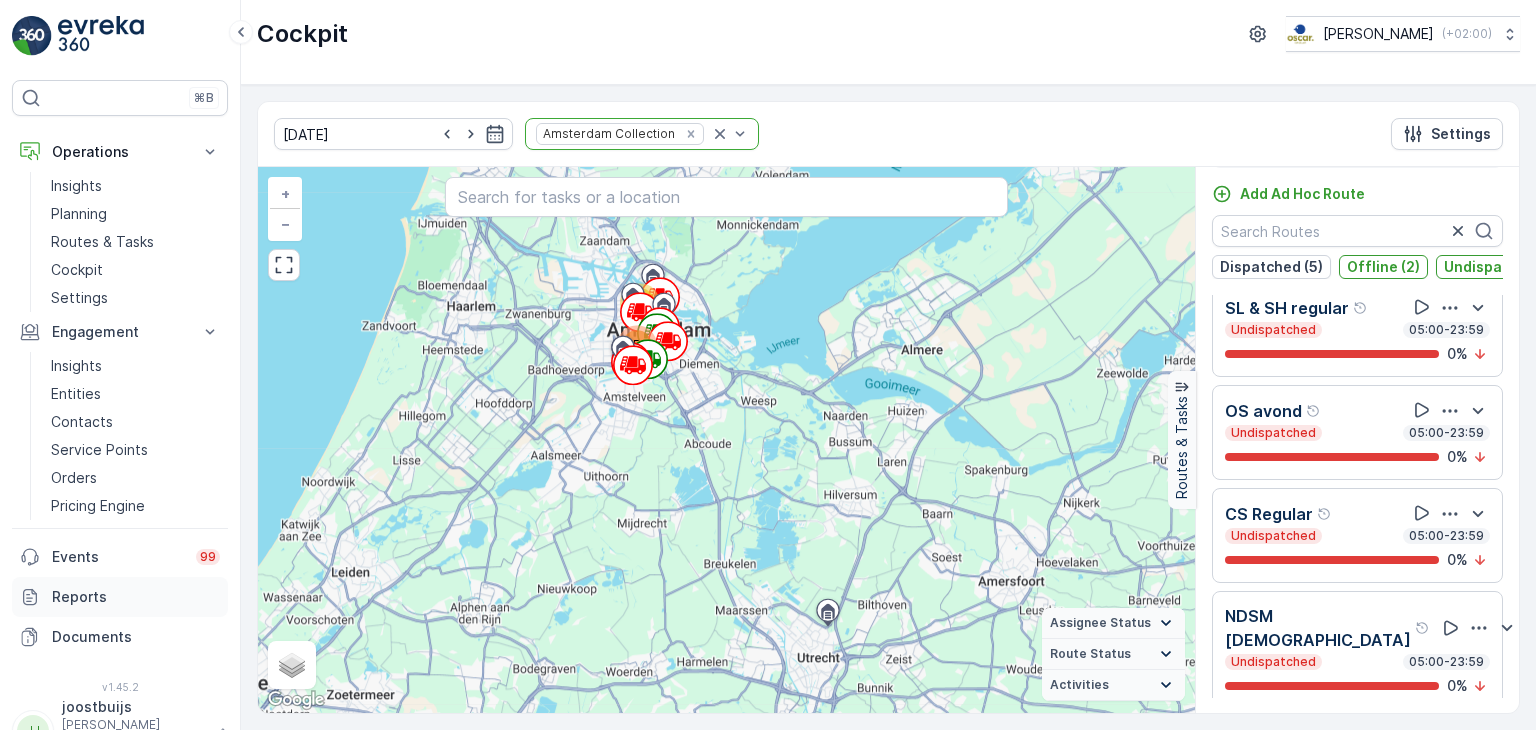 click on "Reports" at bounding box center [136, 597] 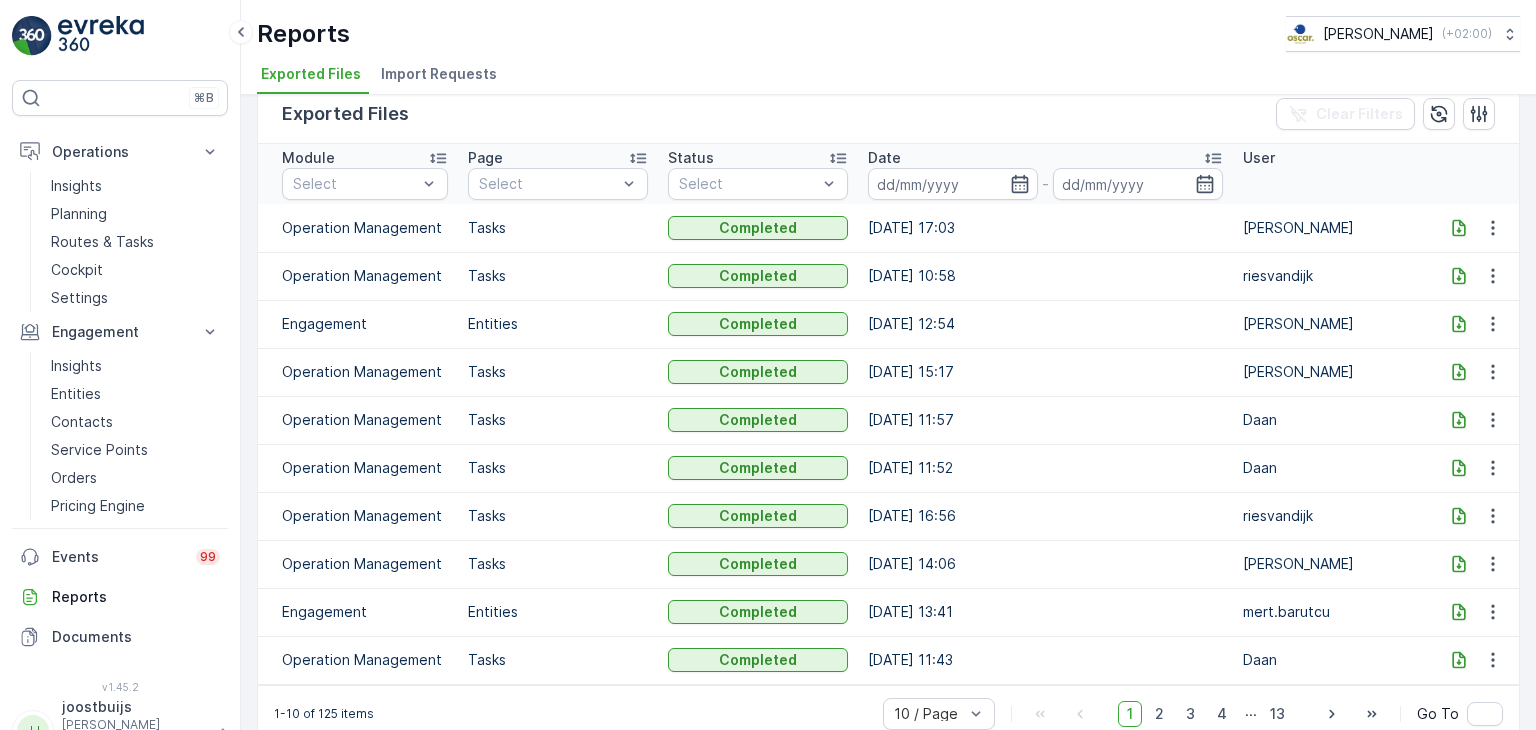 scroll, scrollTop: 55, scrollLeft: 0, axis: vertical 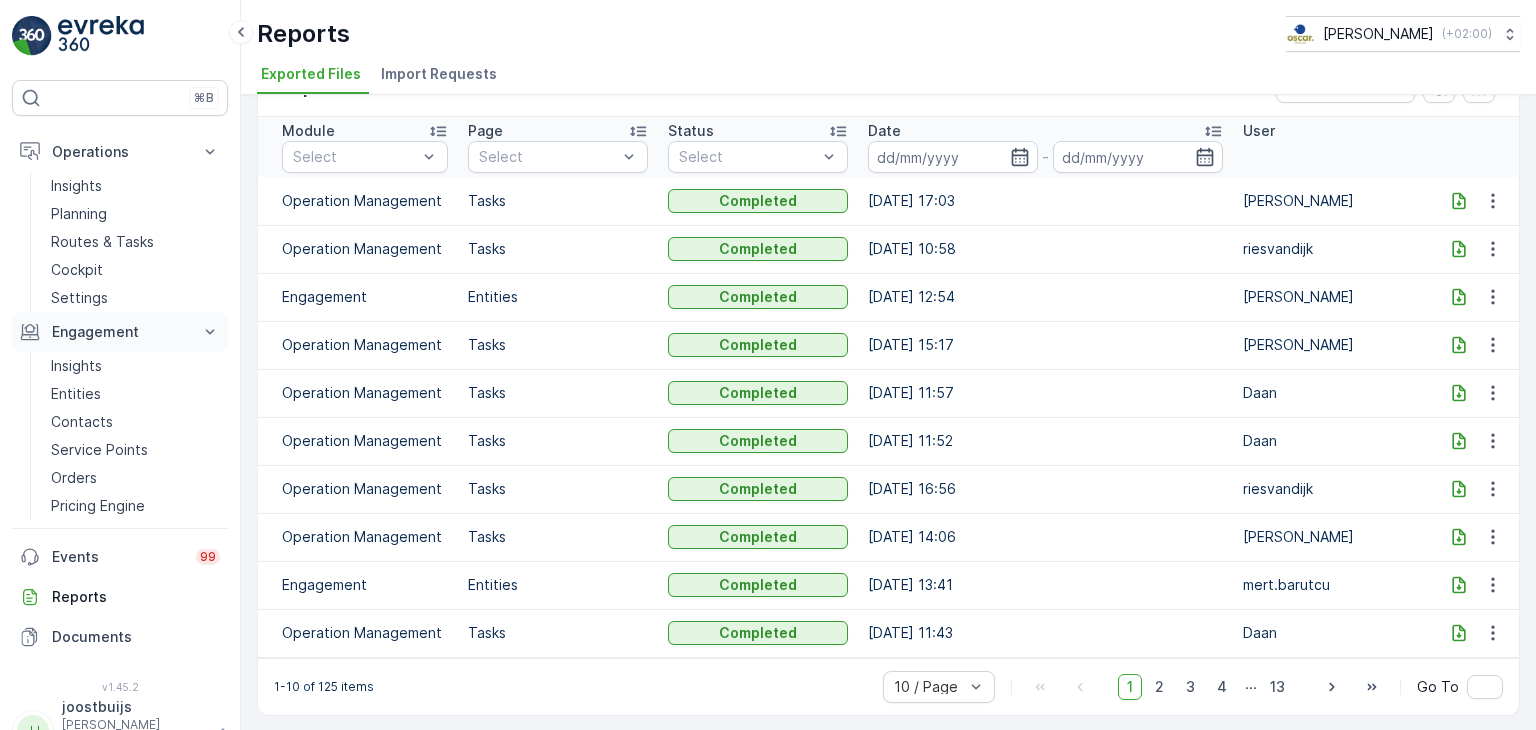 click 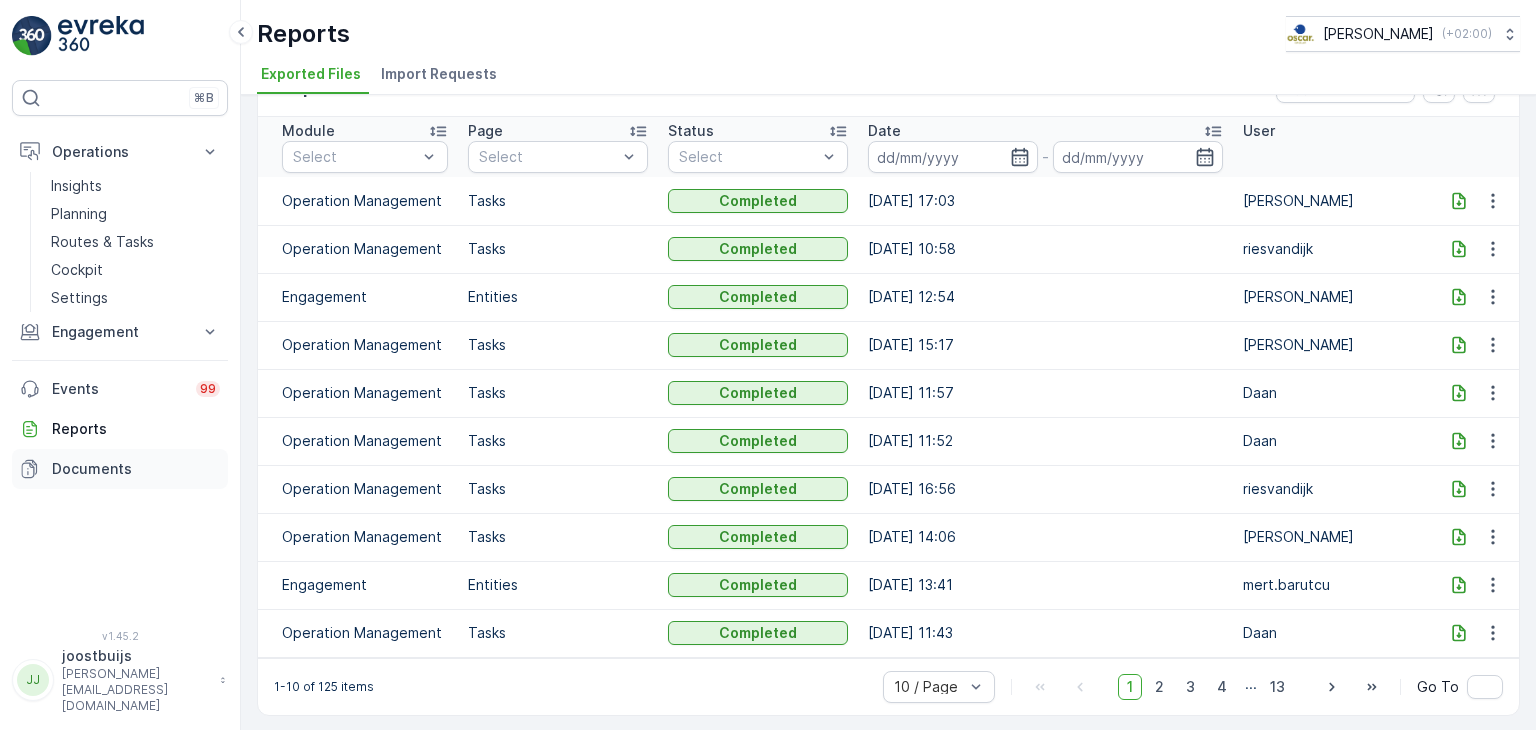 click on "Documents" at bounding box center [136, 469] 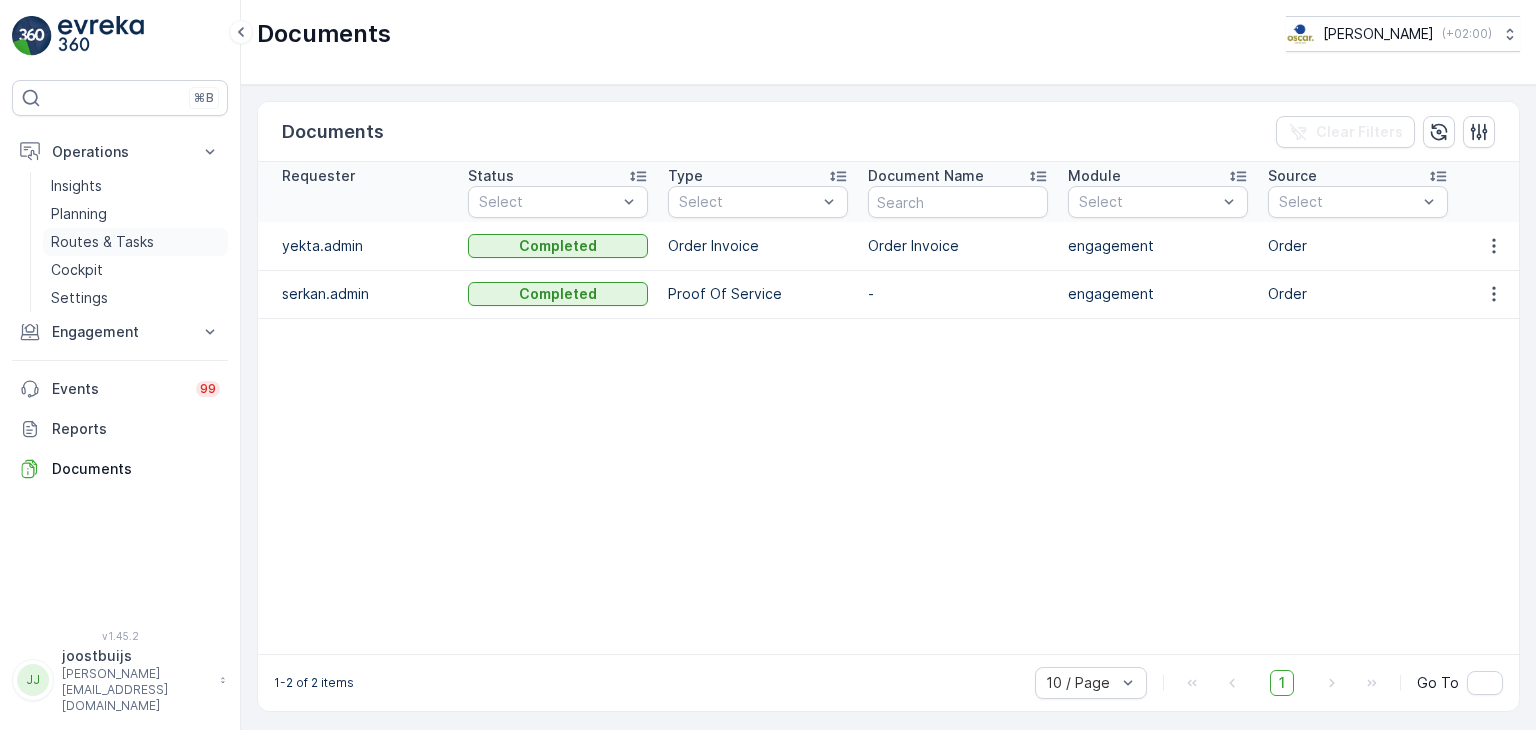 click on "Routes & Tasks" at bounding box center (102, 242) 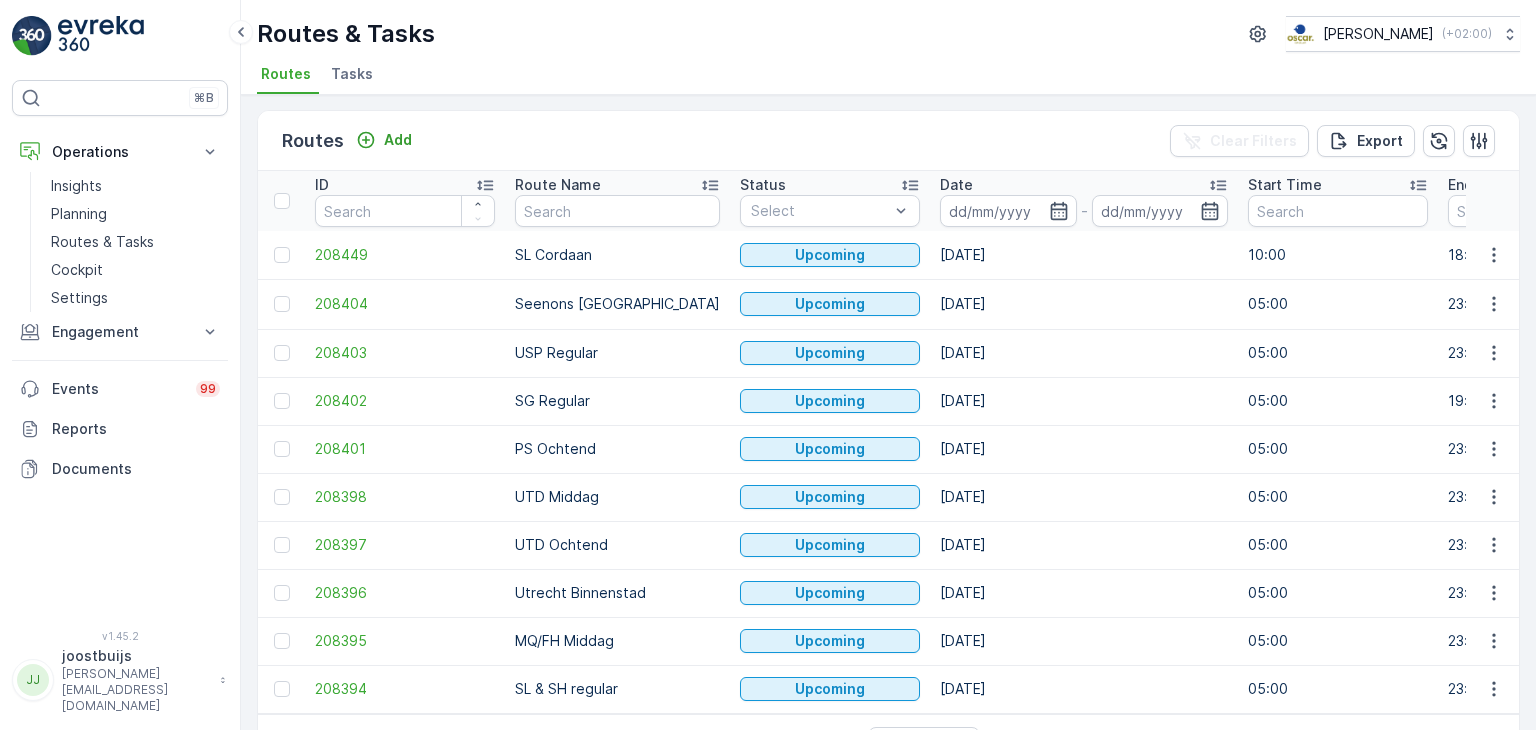 scroll, scrollTop: 0, scrollLeft: 0, axis: both 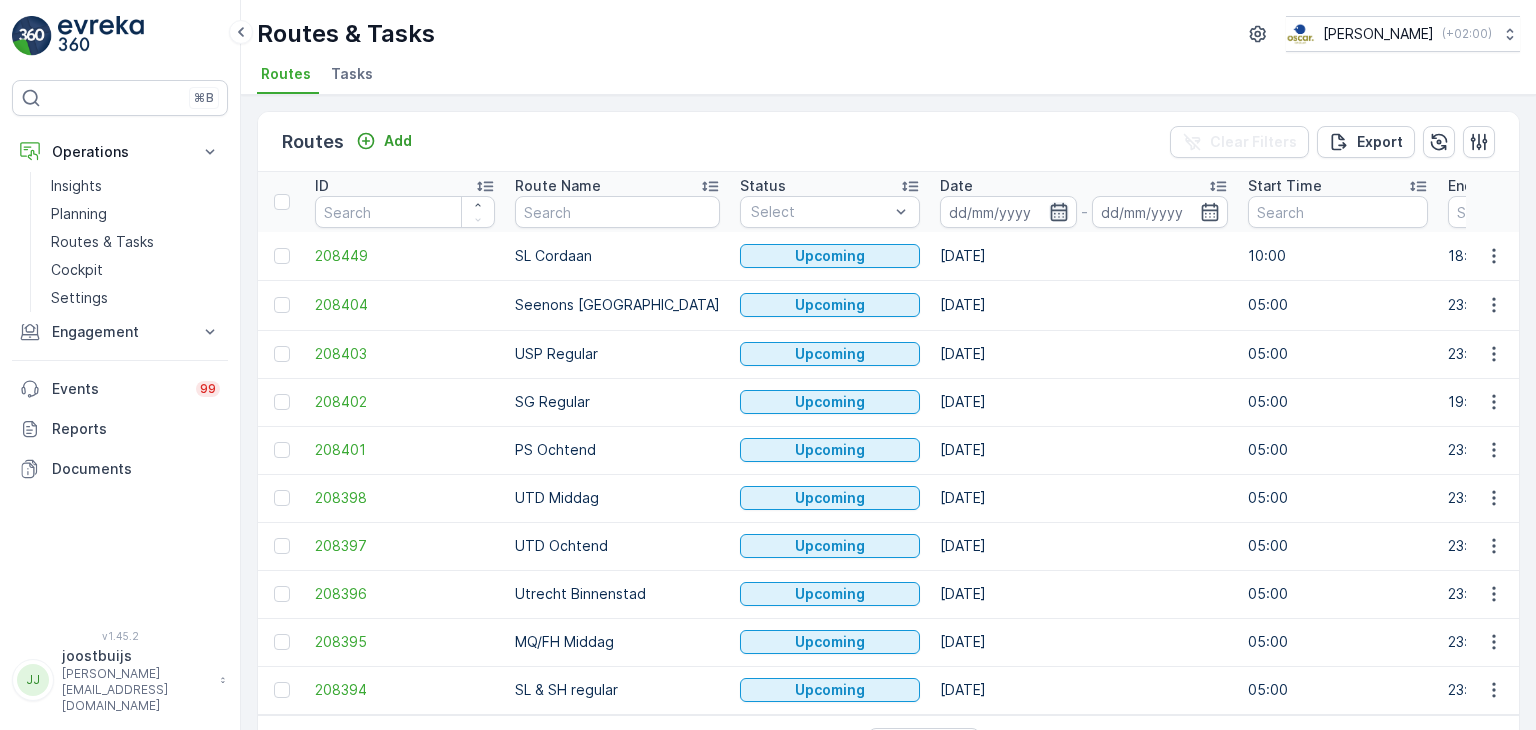 click 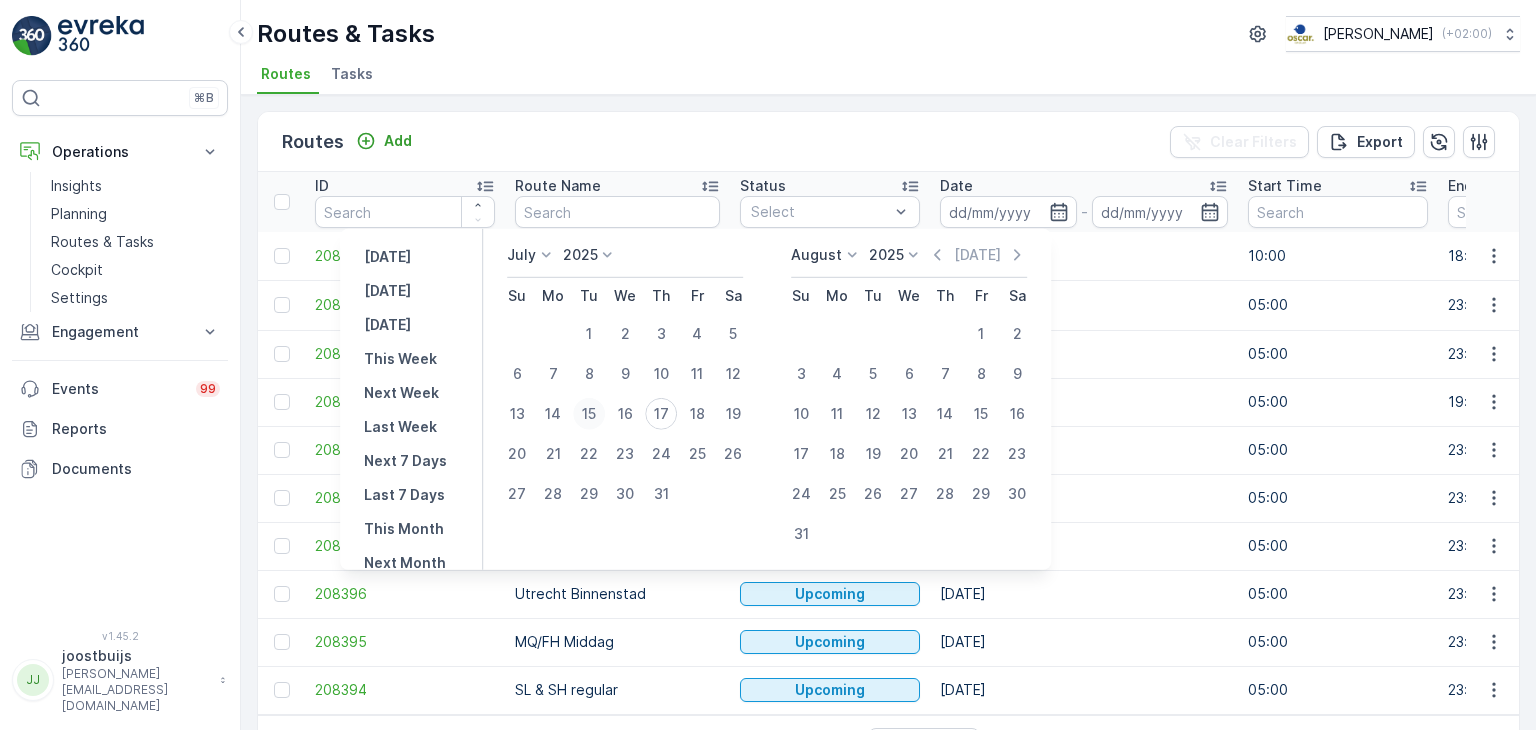 click on "15" at bounding box center (589, 414) 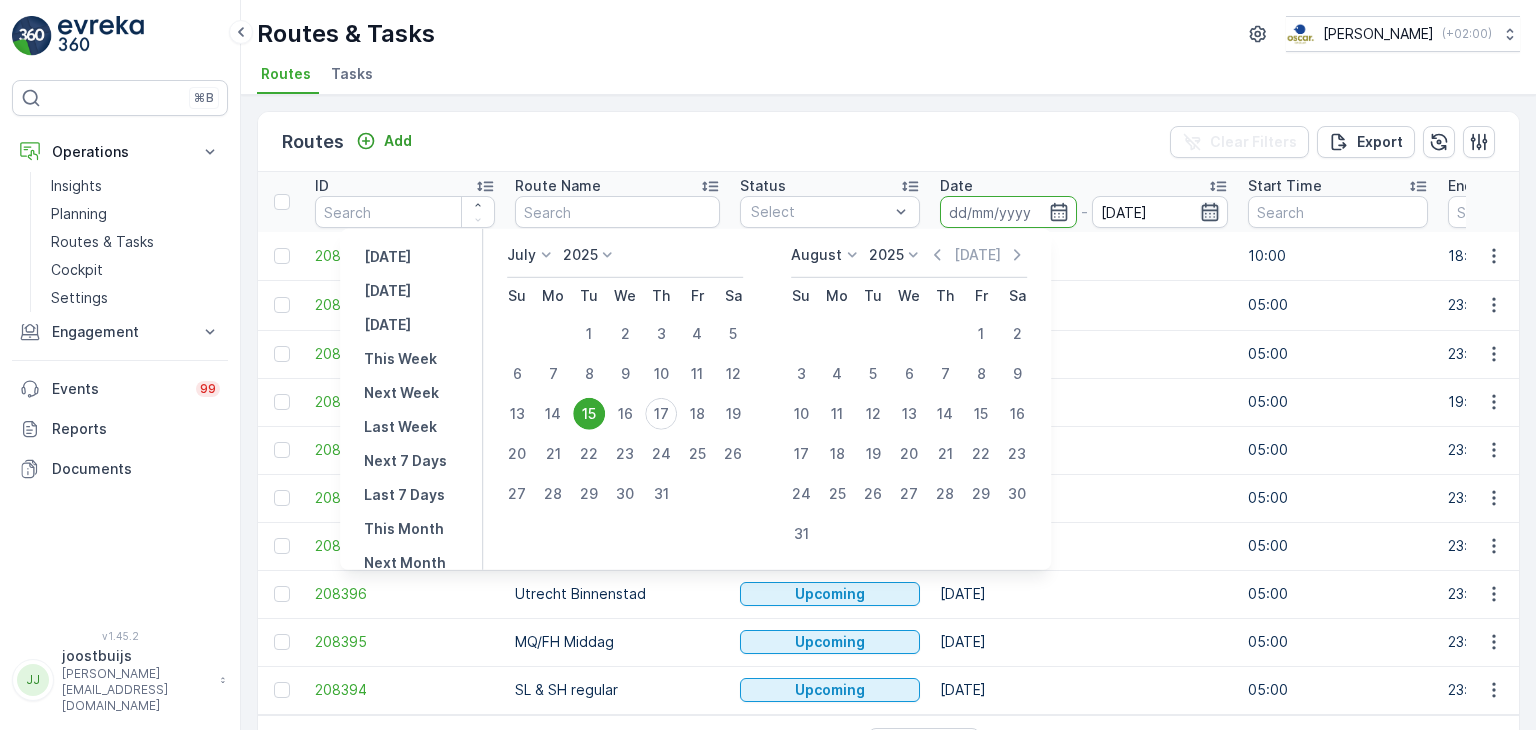 type on "[DATE]" 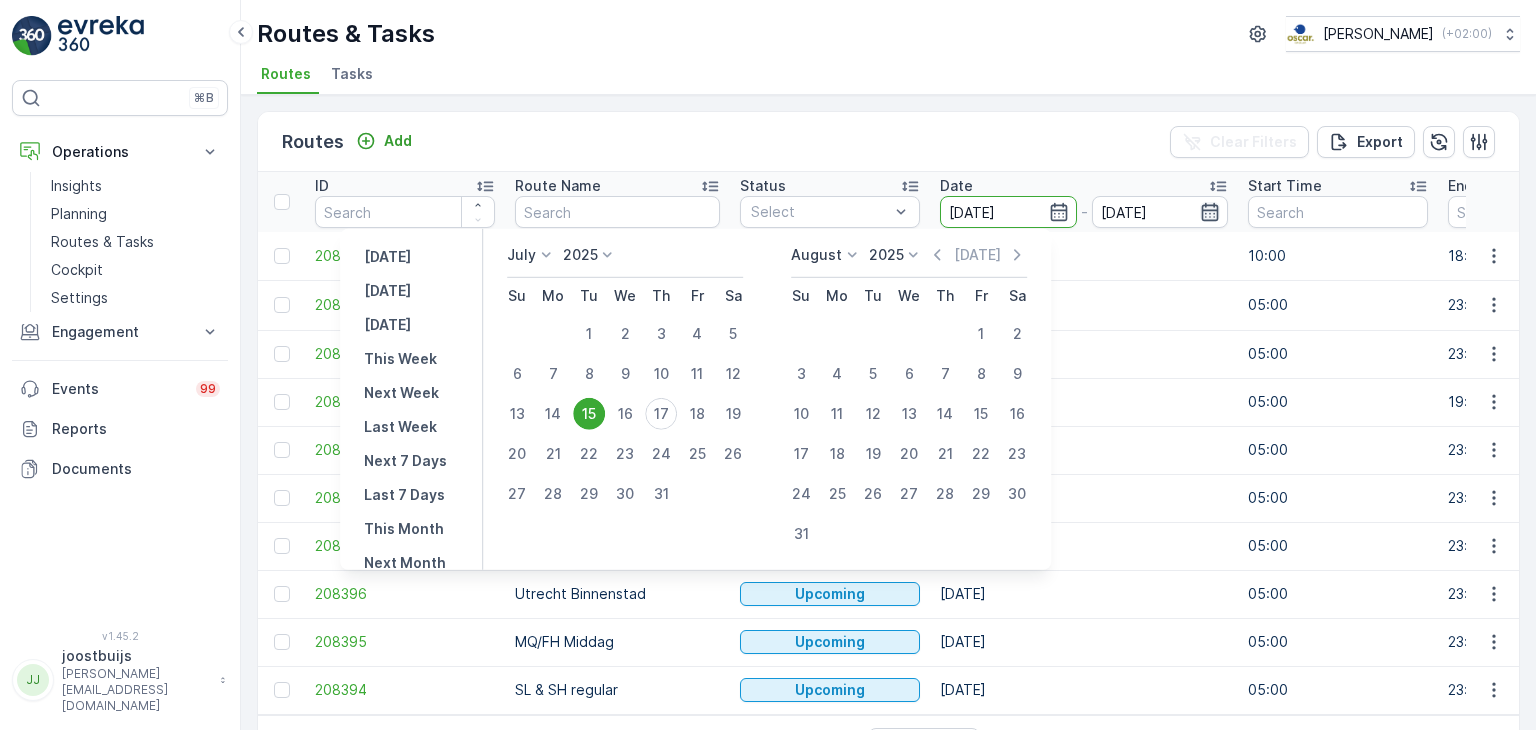 click 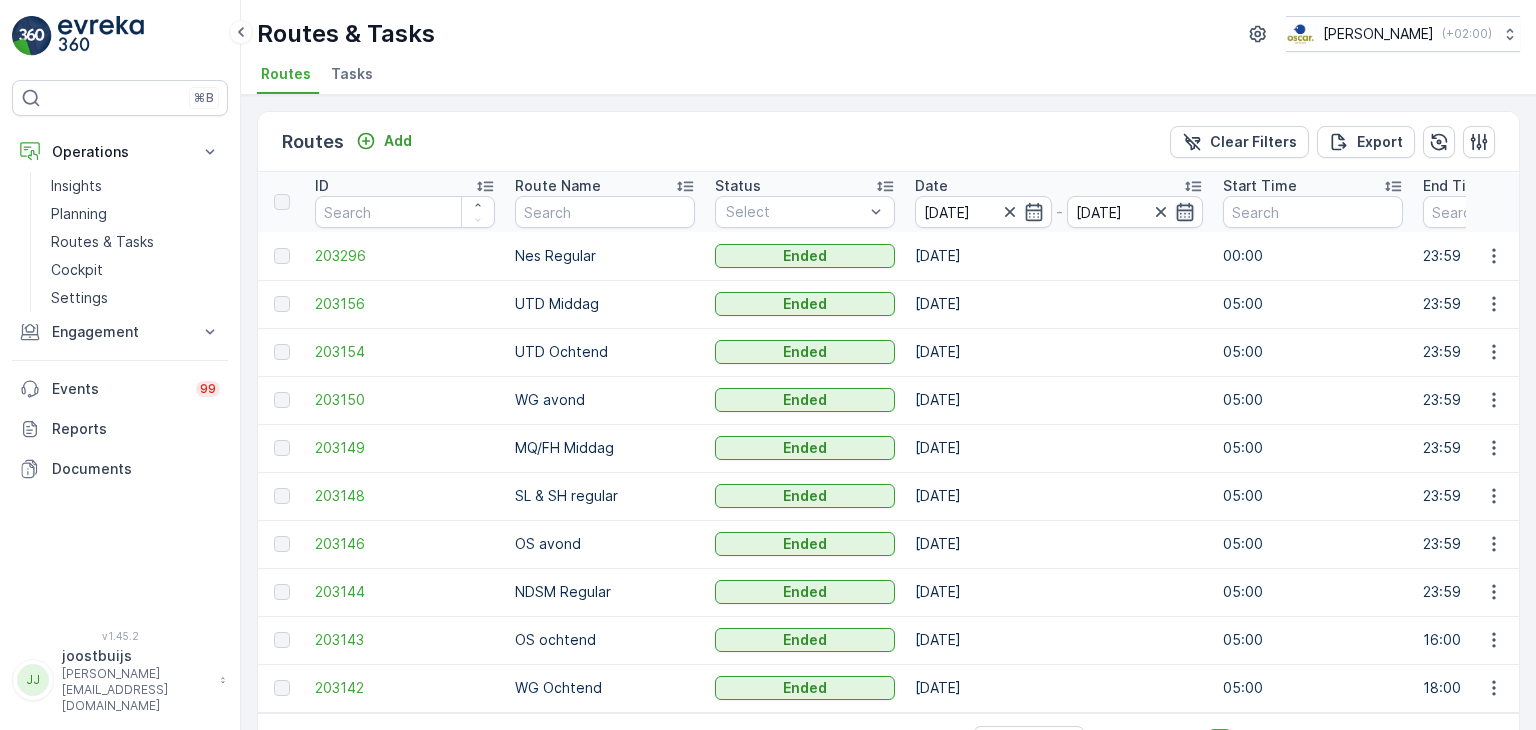click 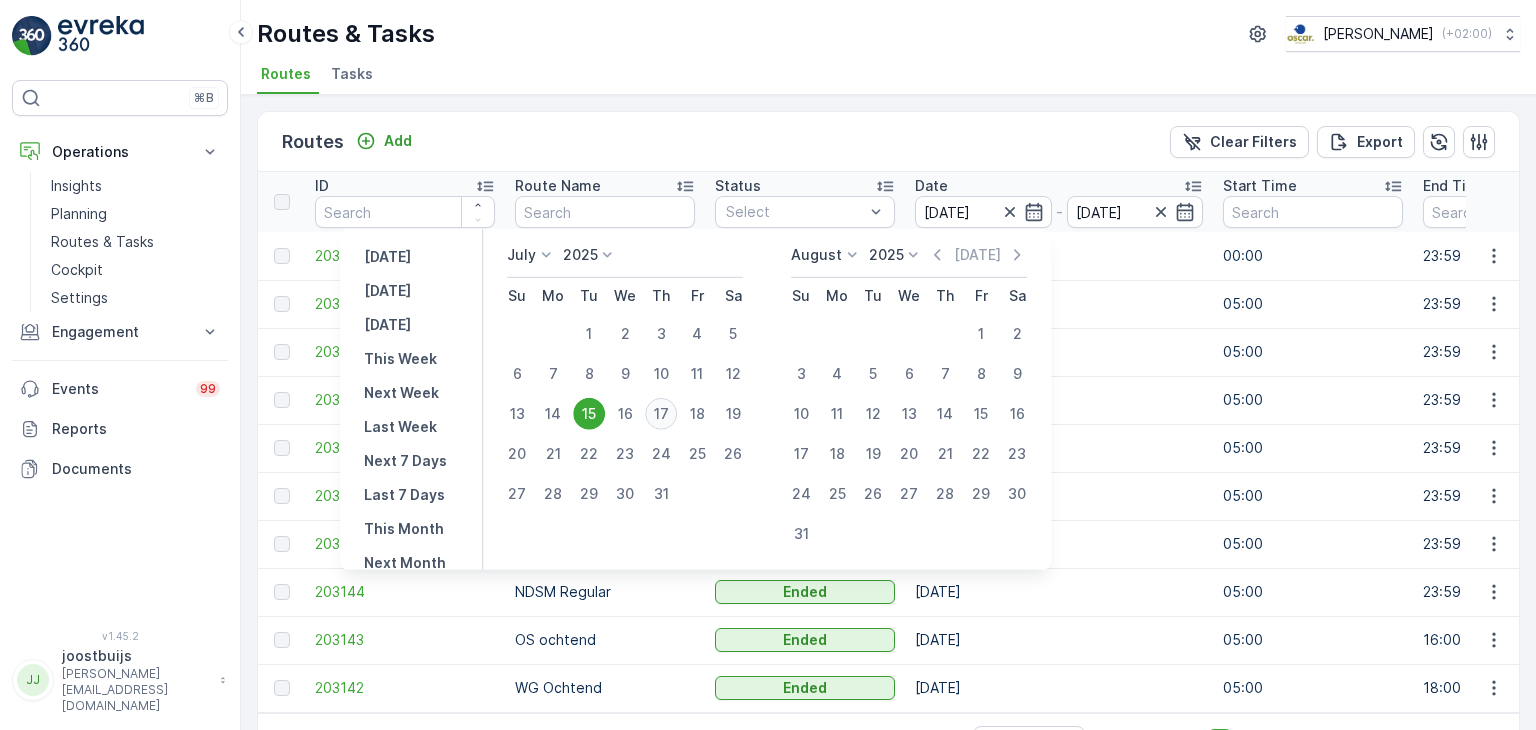 click on "17" at bounding box center [661, 414] 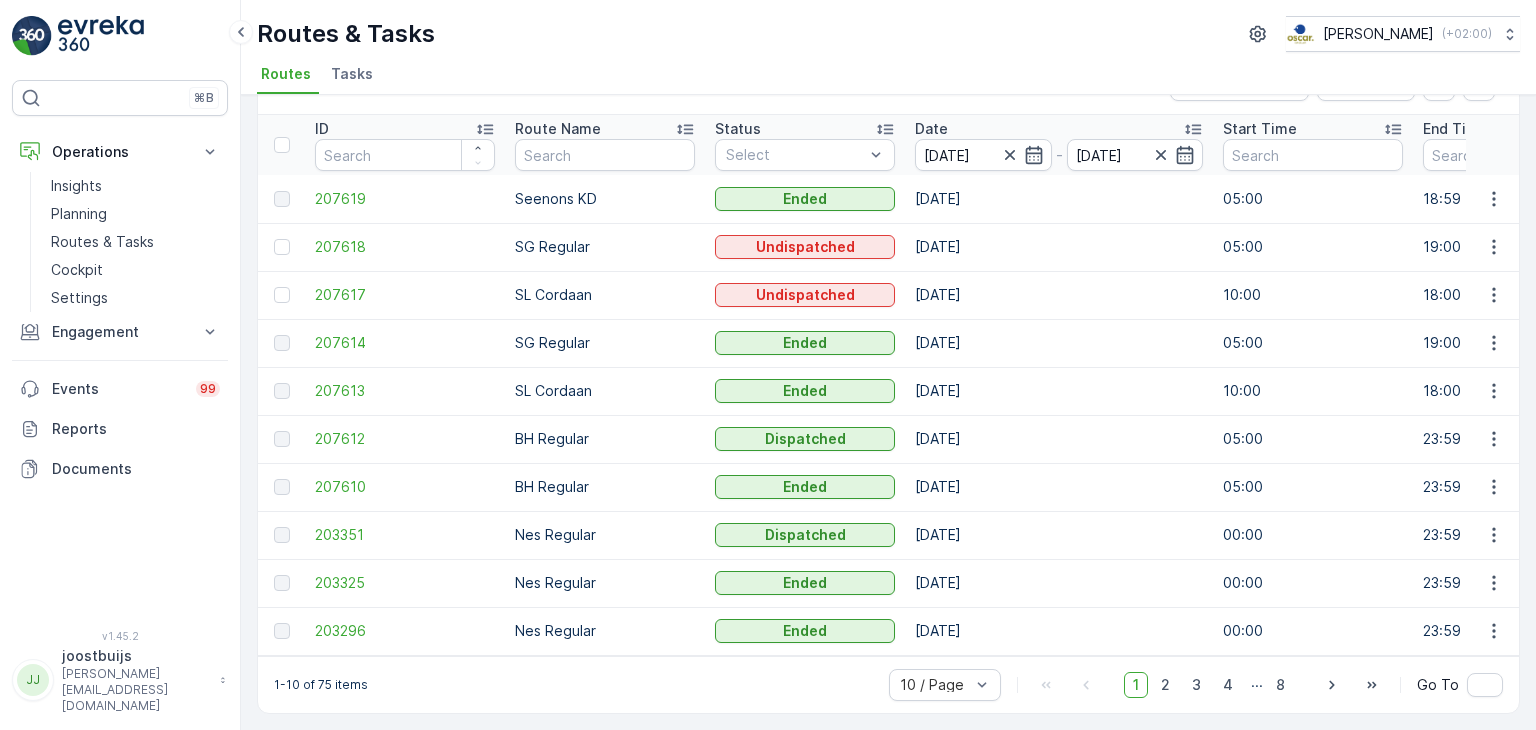 scroll, scrollTop: 64, scrollLeft: 0, axis: vertical 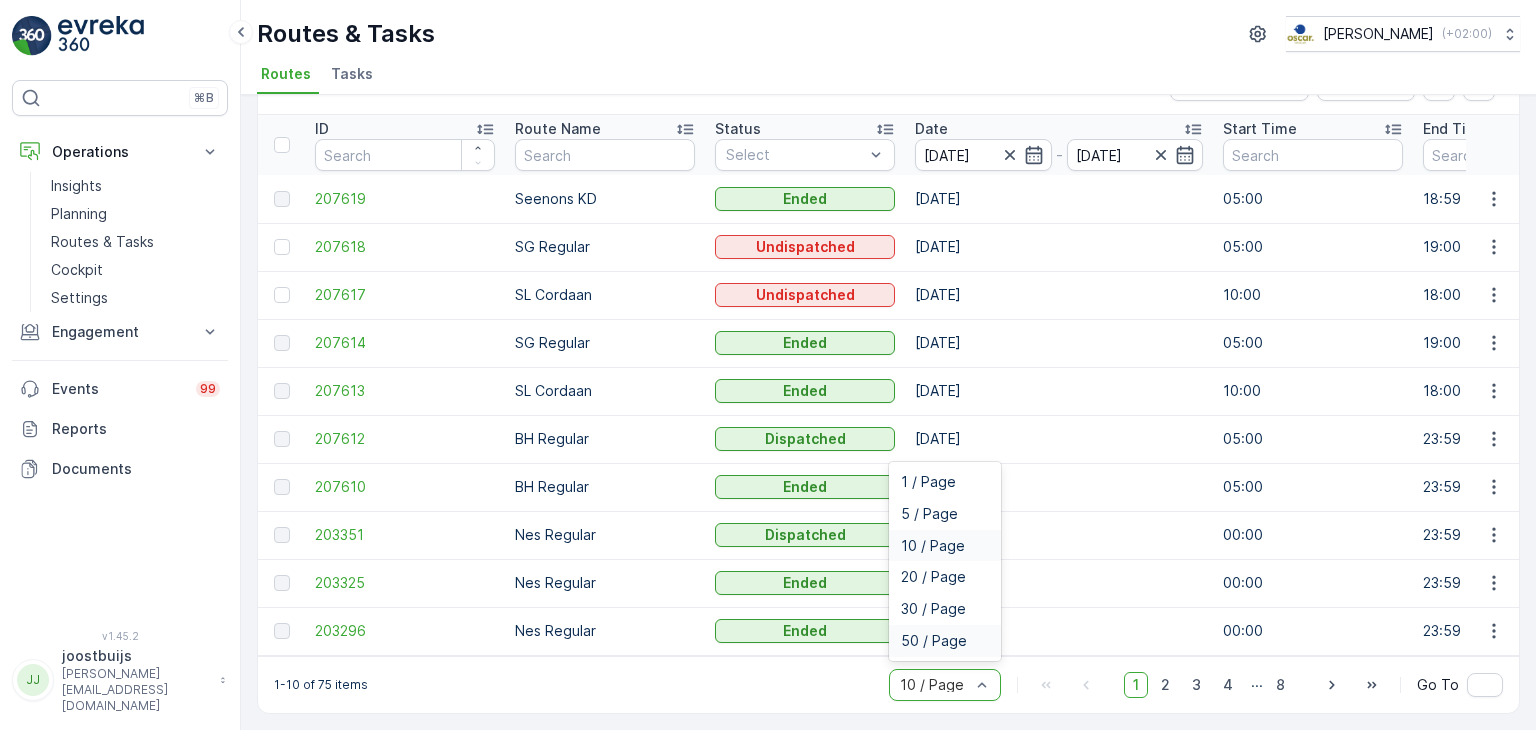 click on "50 / Page" at bounding box center (934, 641) 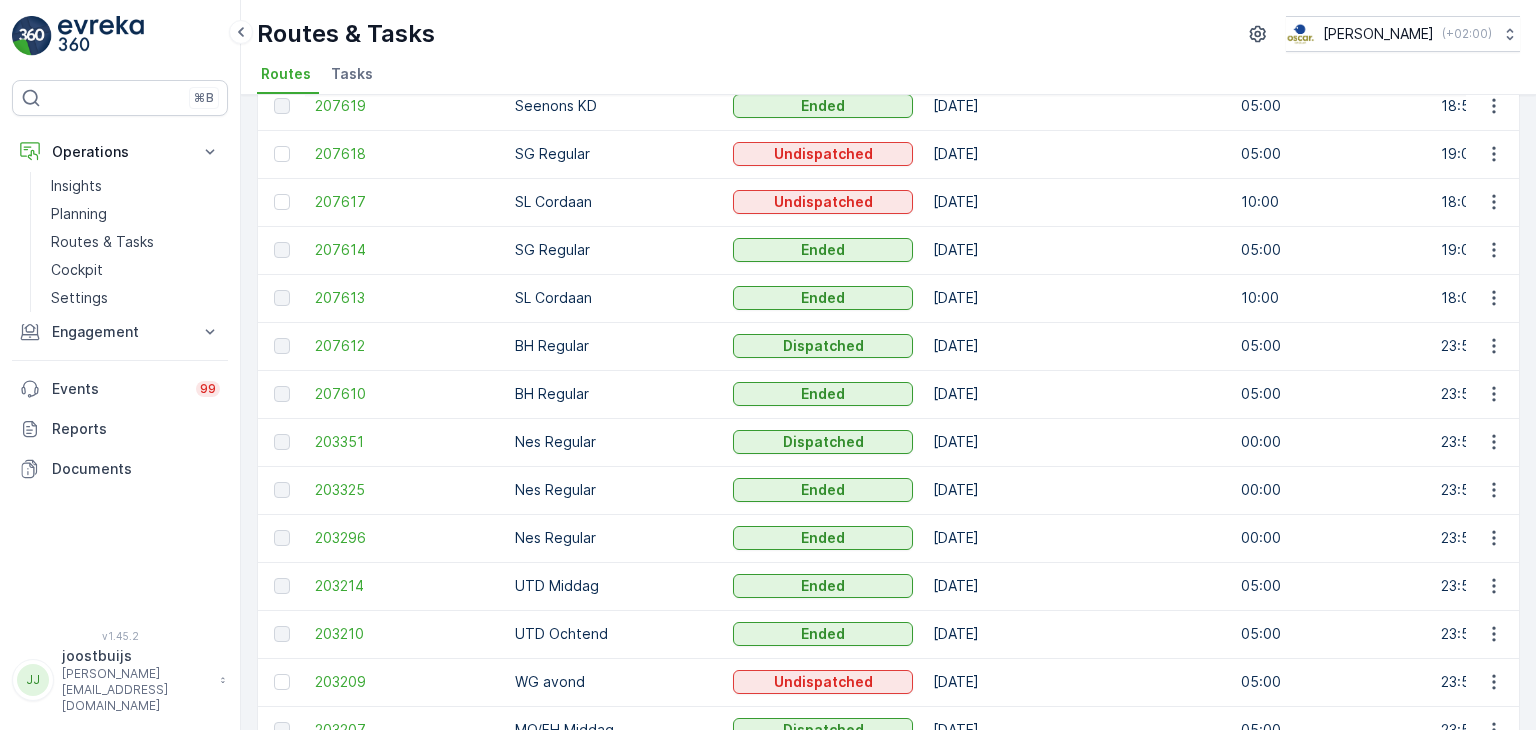 scroll, scrollTop: 0, scrollLeft: 0, axis: both 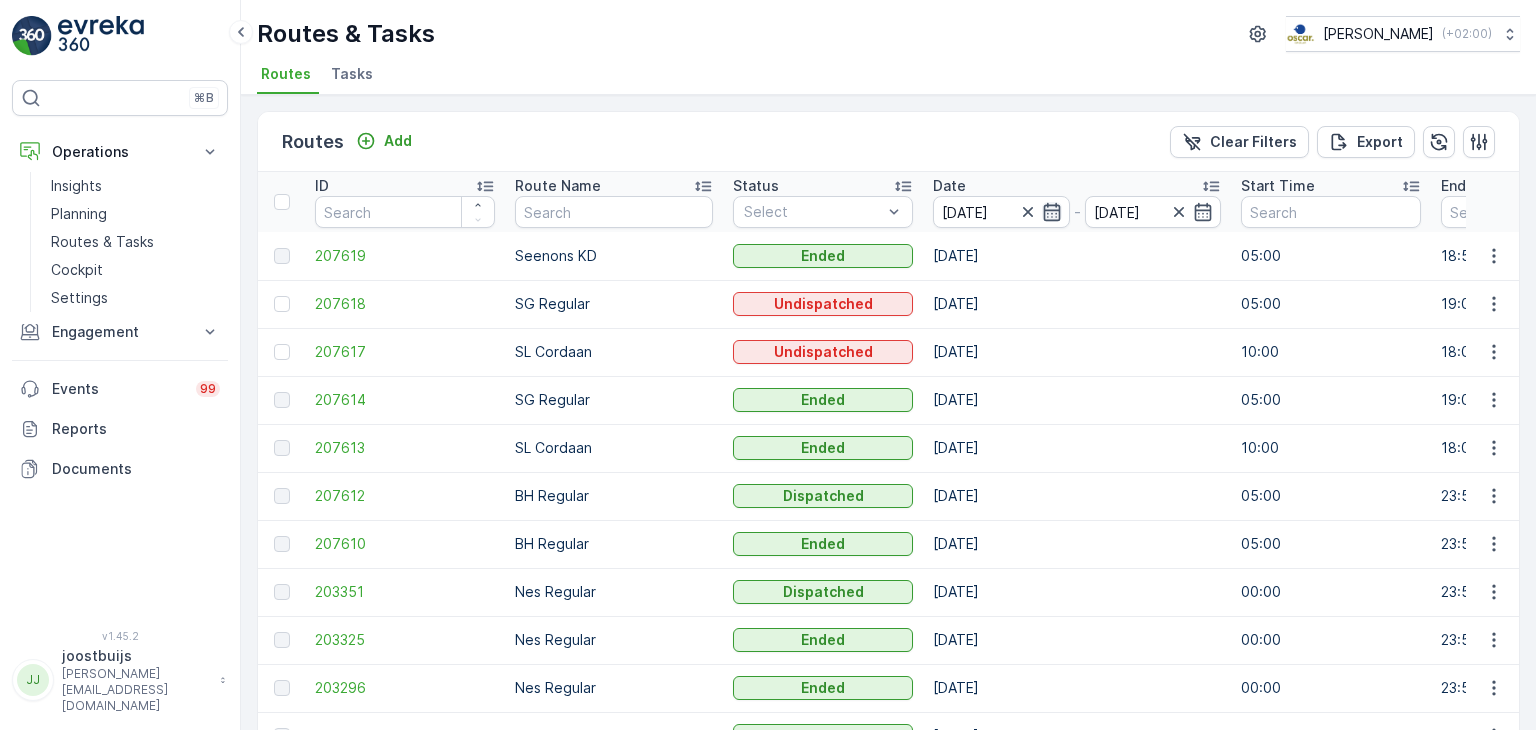 click 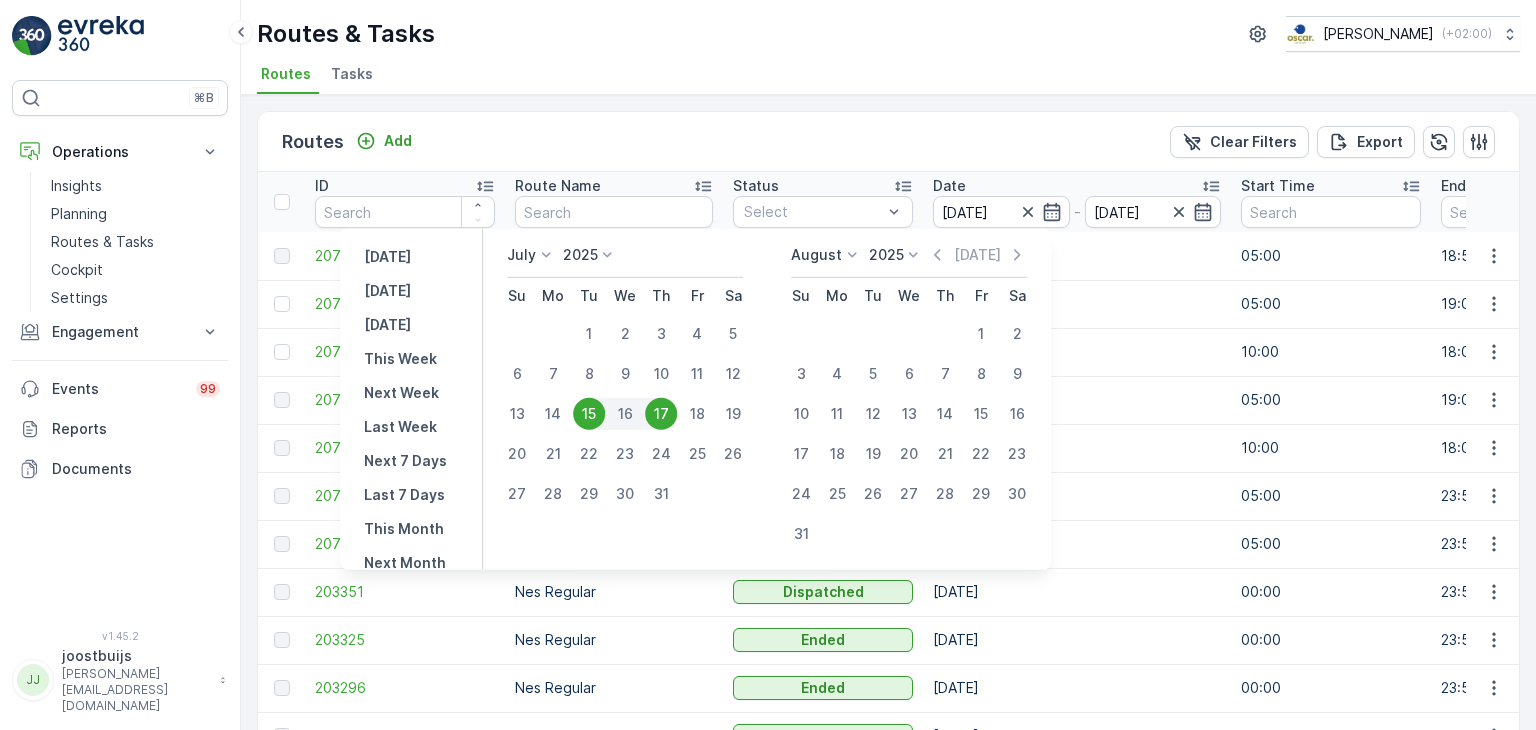 click on "17" at bounding box center [661, 414] 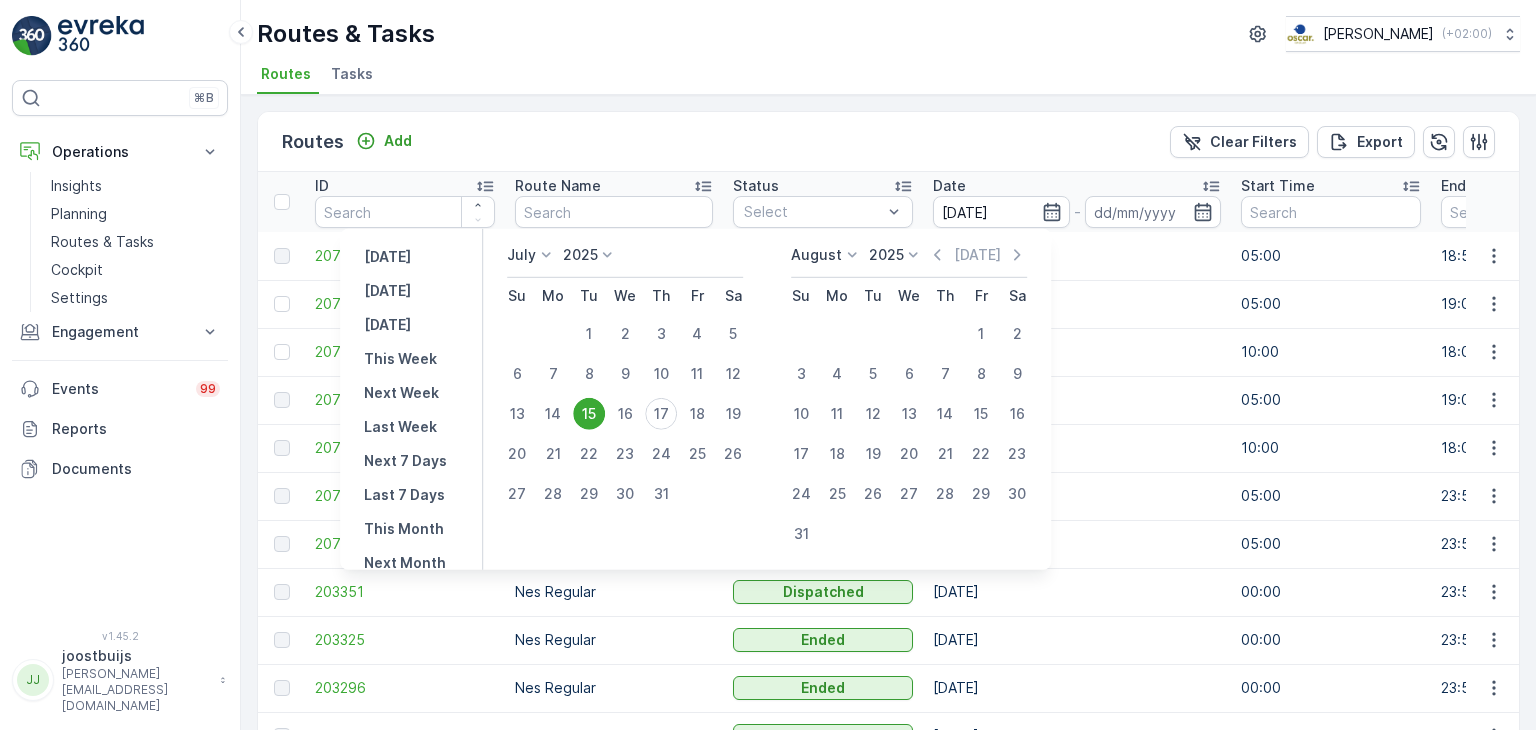 click on "15" at bounding box center (589, 414) 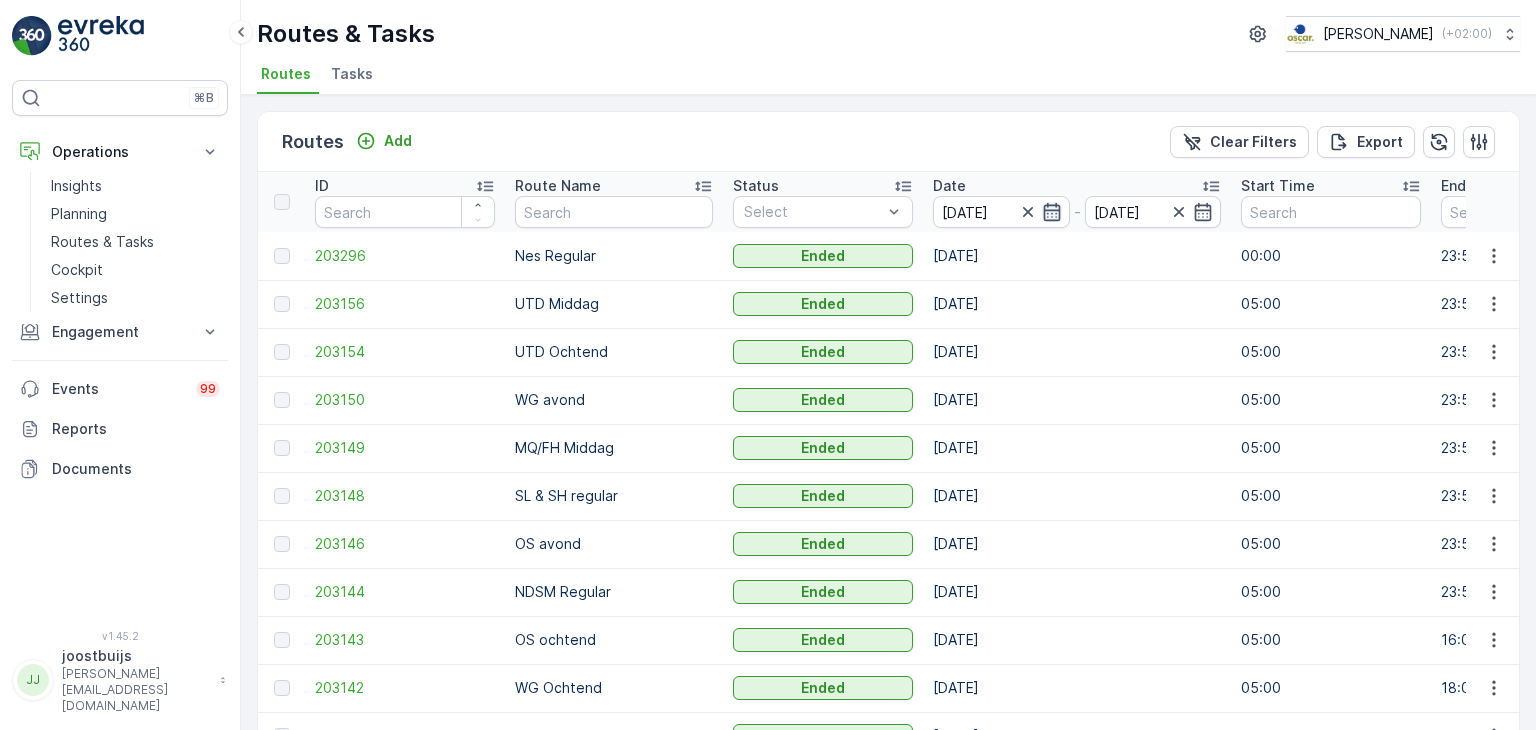 click 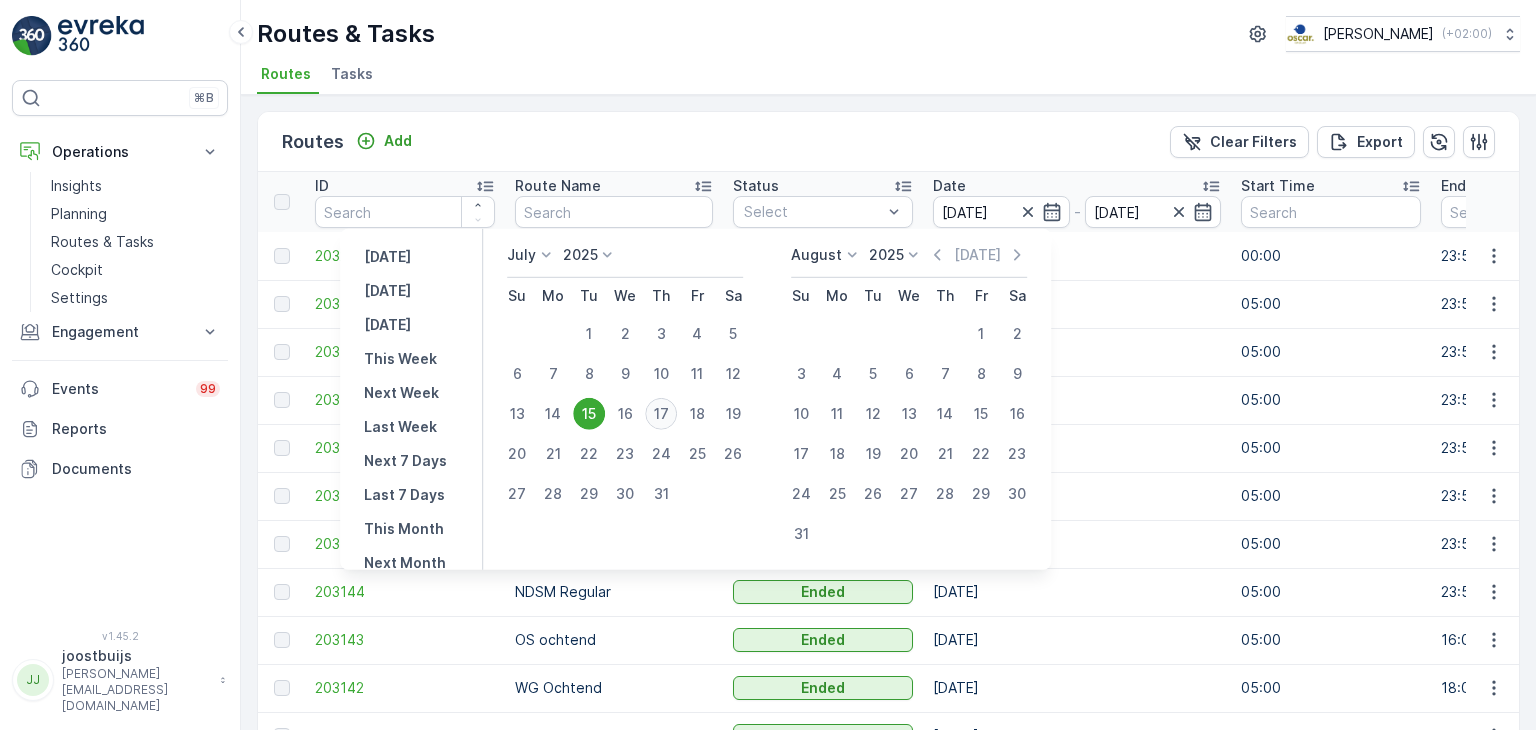 click on "17" at bounding box center (661, 414) 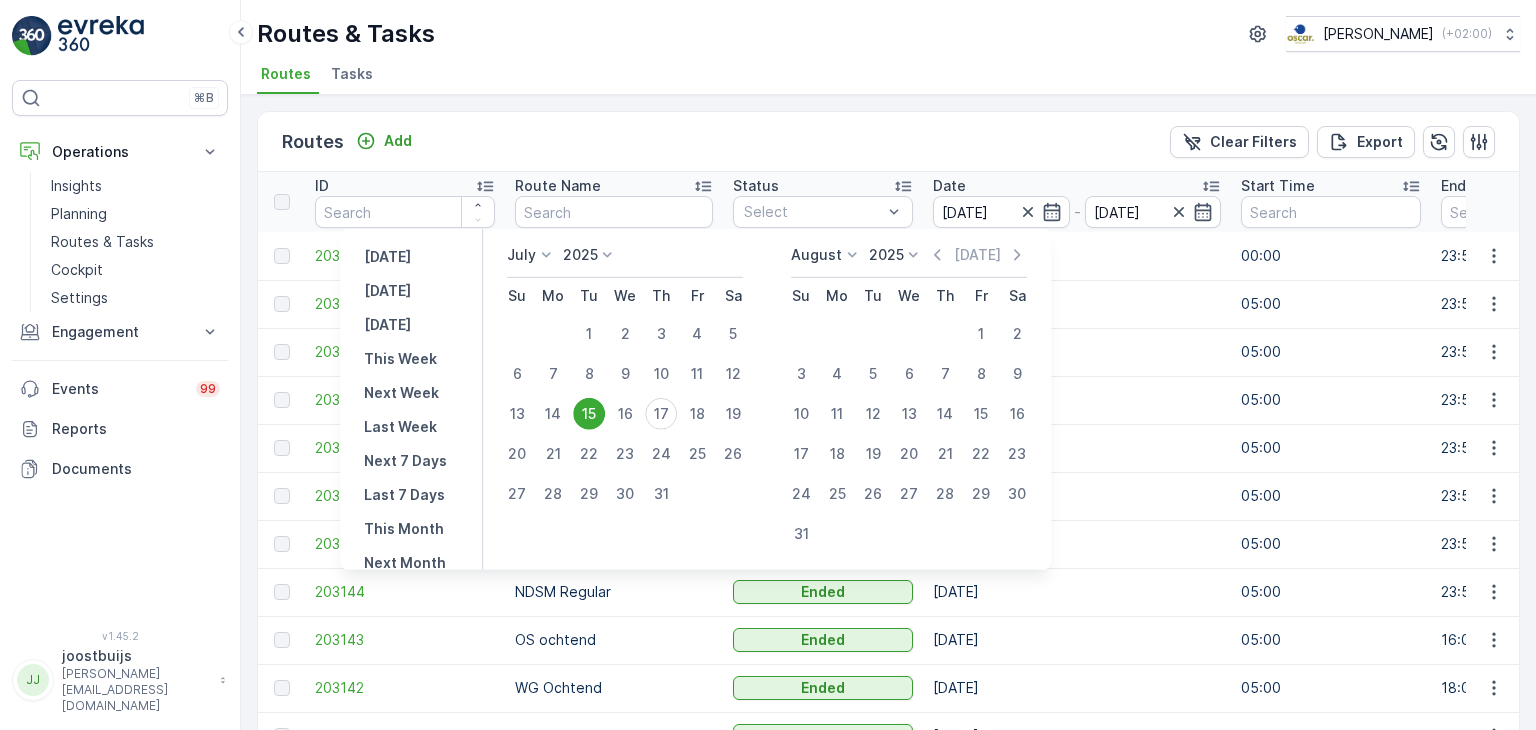 type on "[DATE]" 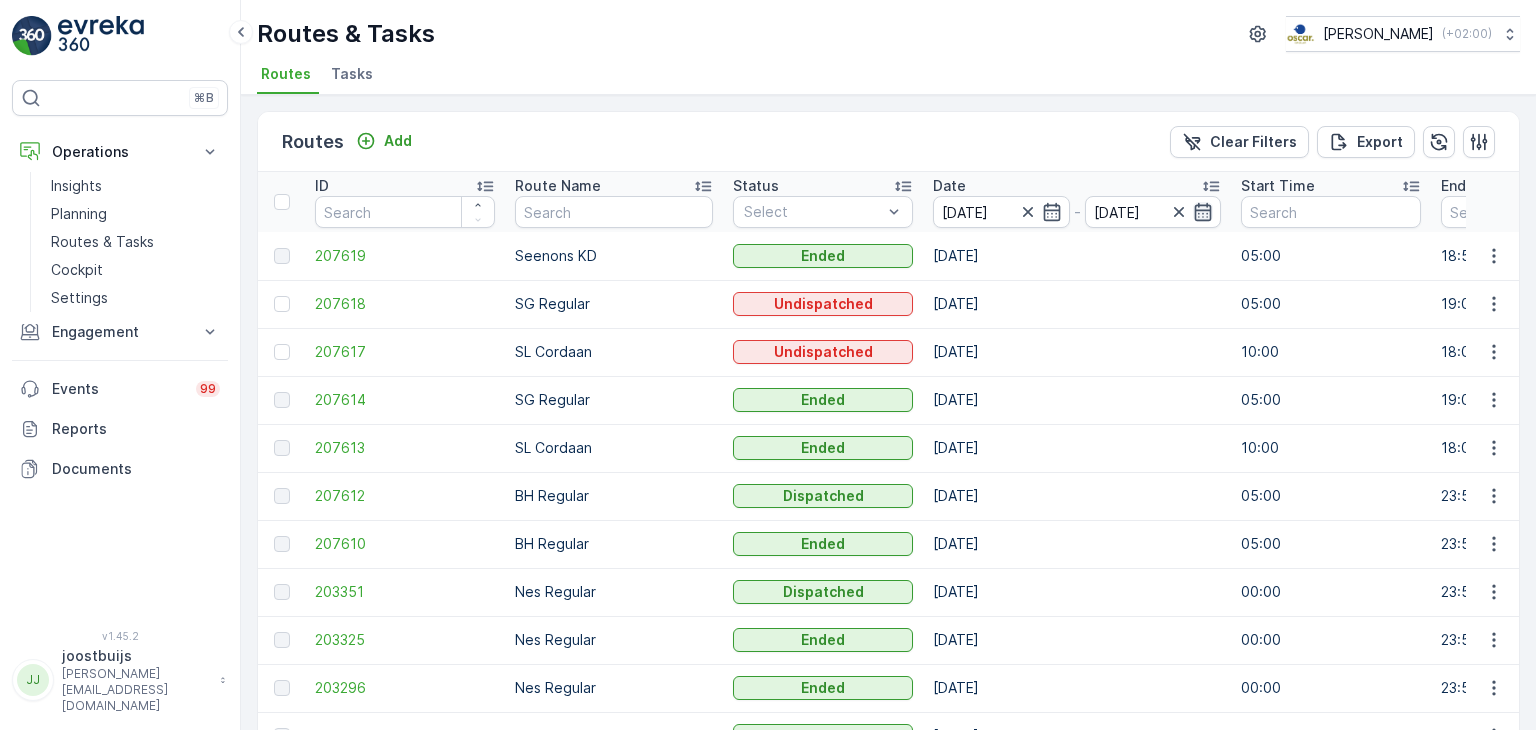 click 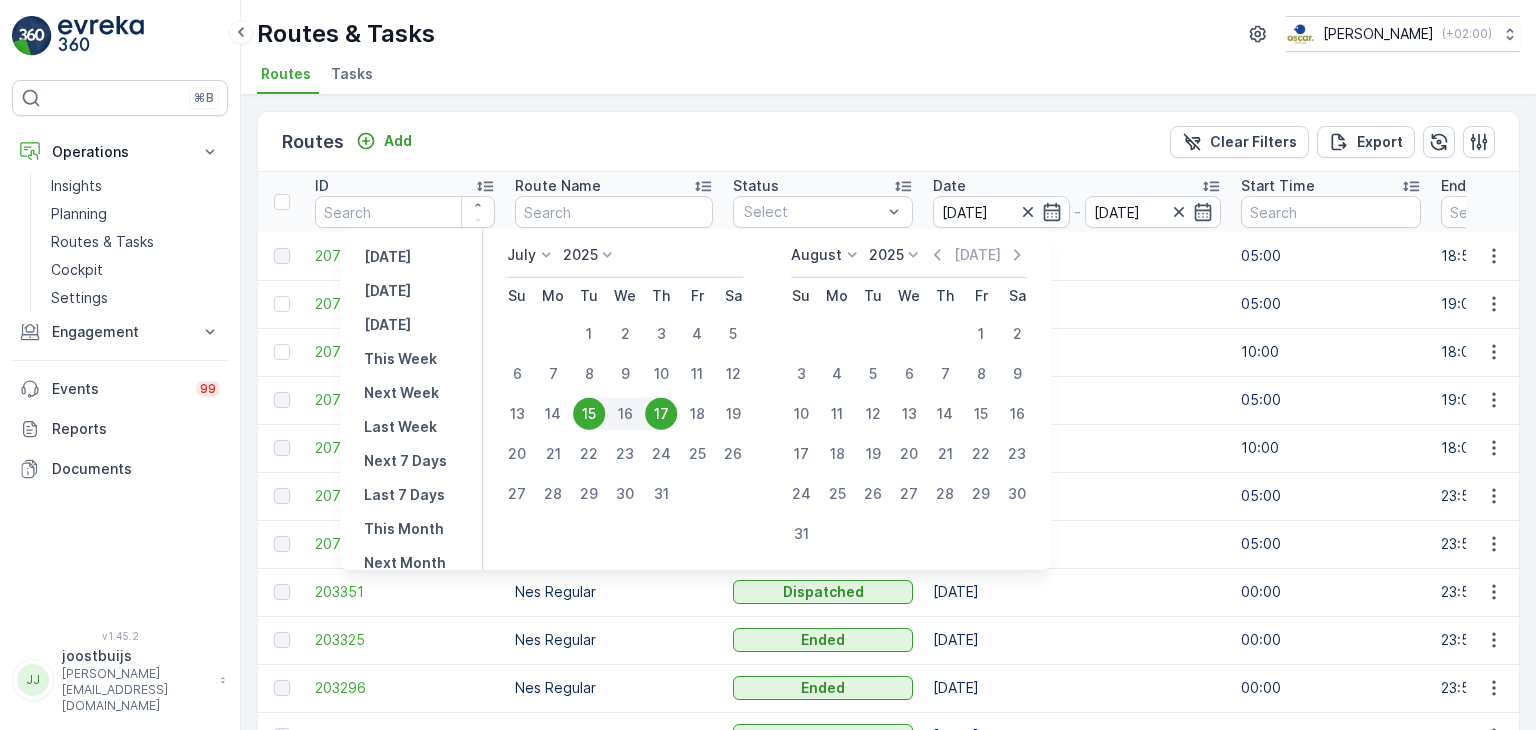 click on "17" at bounding box center (661, 414) 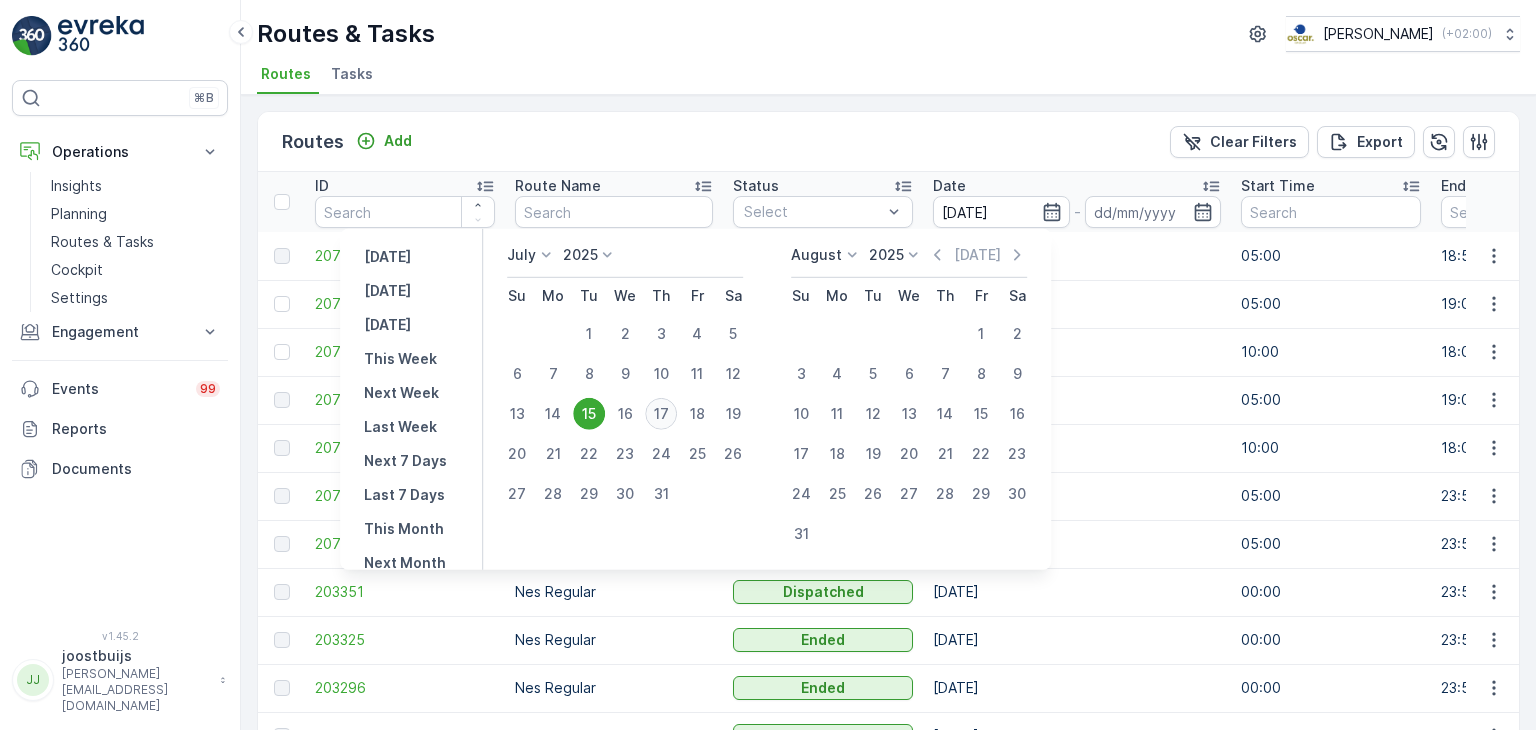 click on "17" at bounding box center [661, 414] 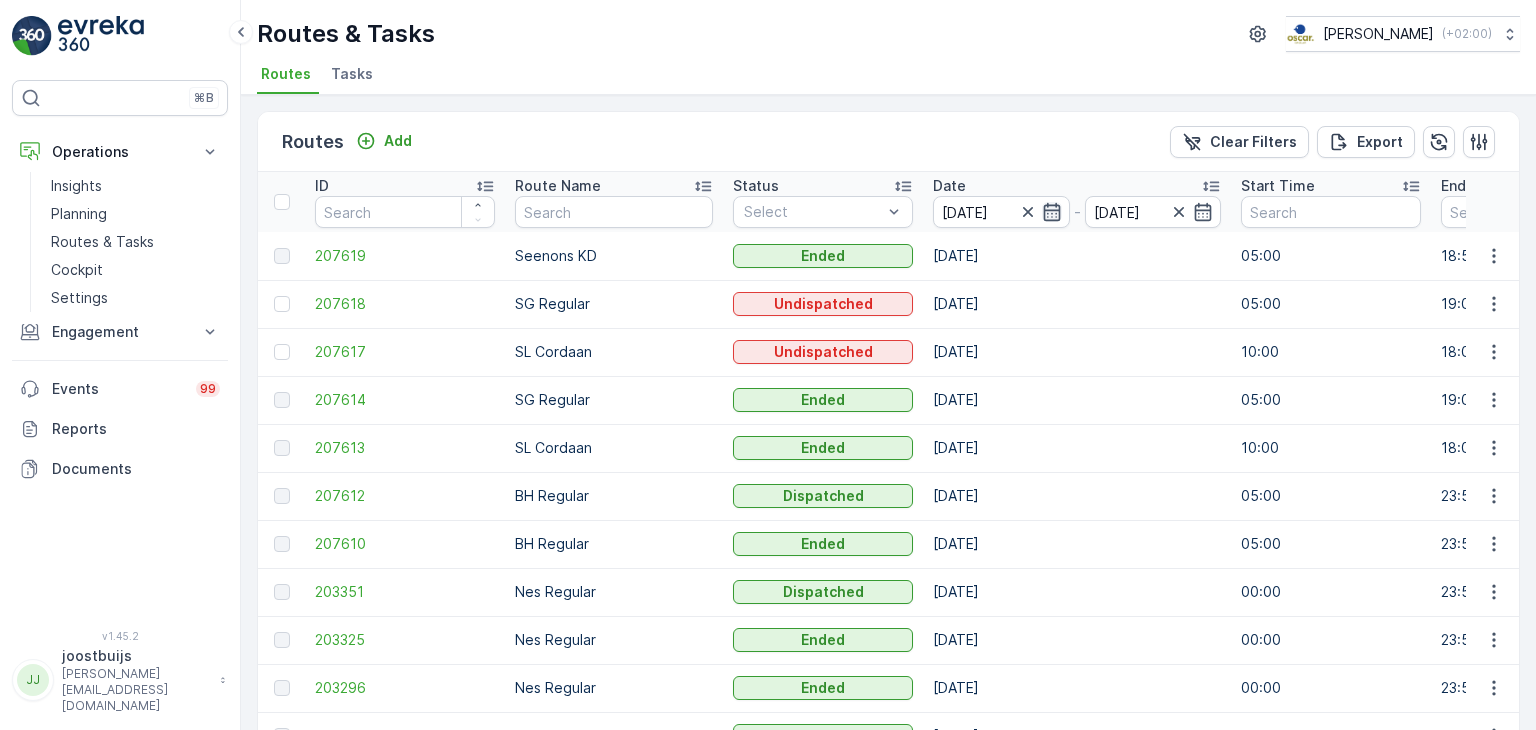 click 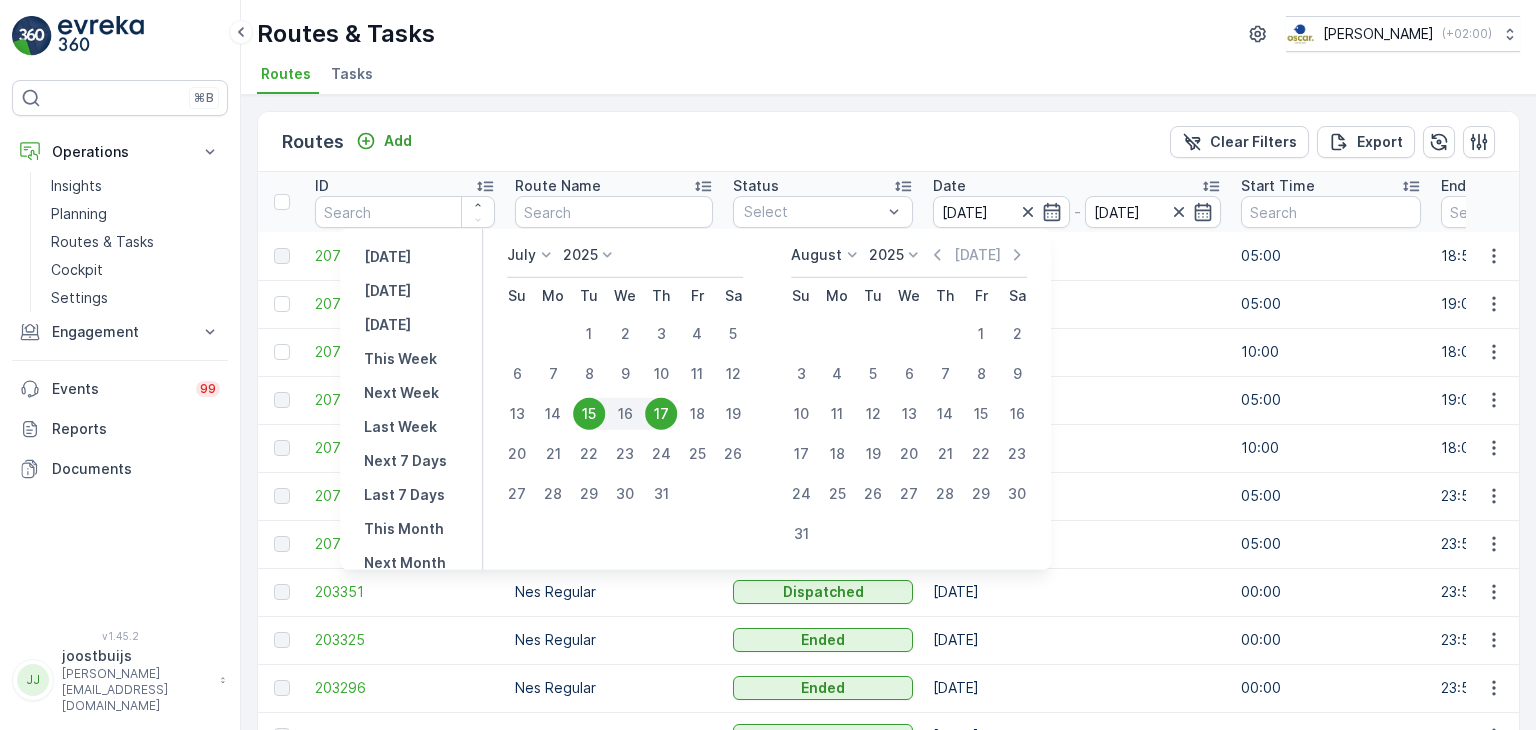 click on "15" at bounding box center [589, 414] 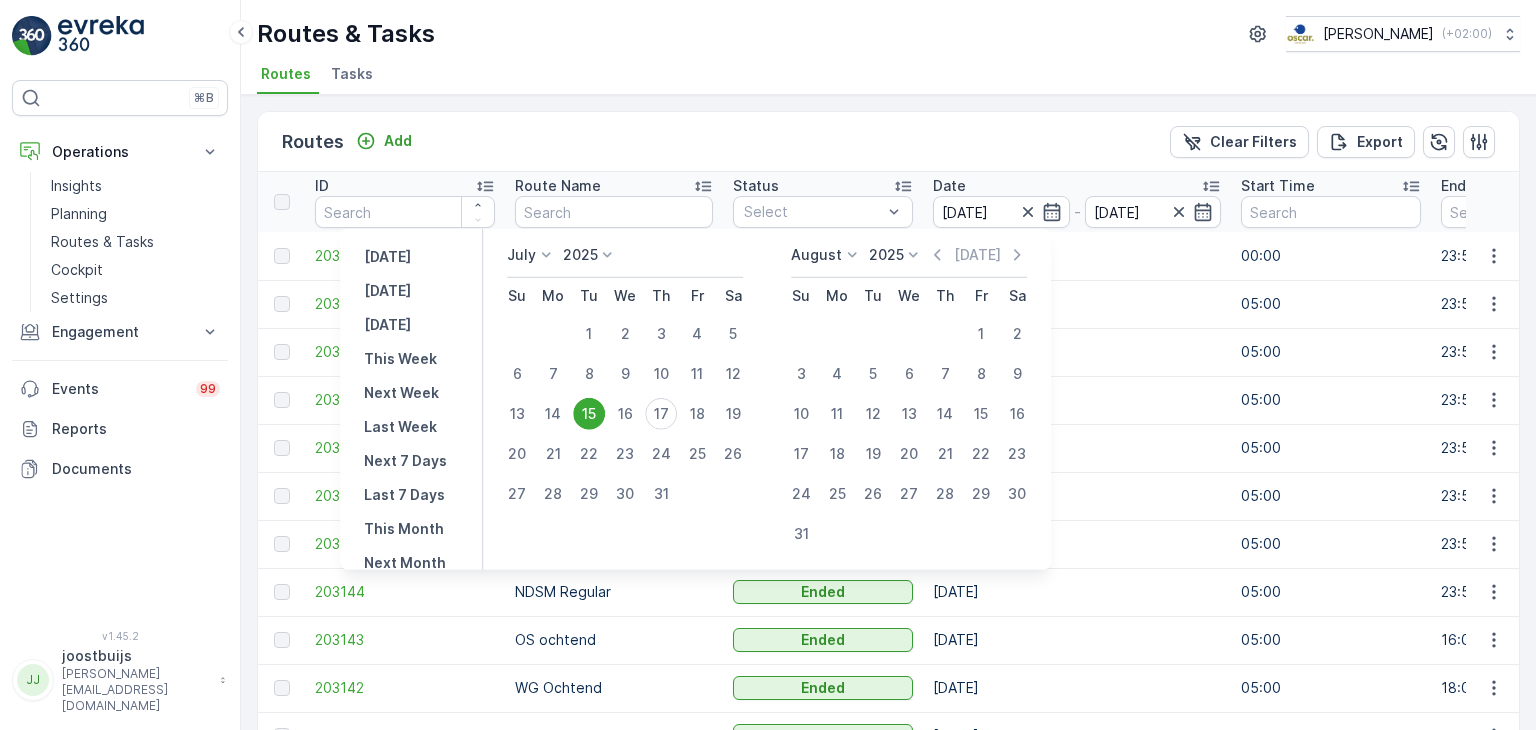 click on "15" at bounding box center [589, 414] 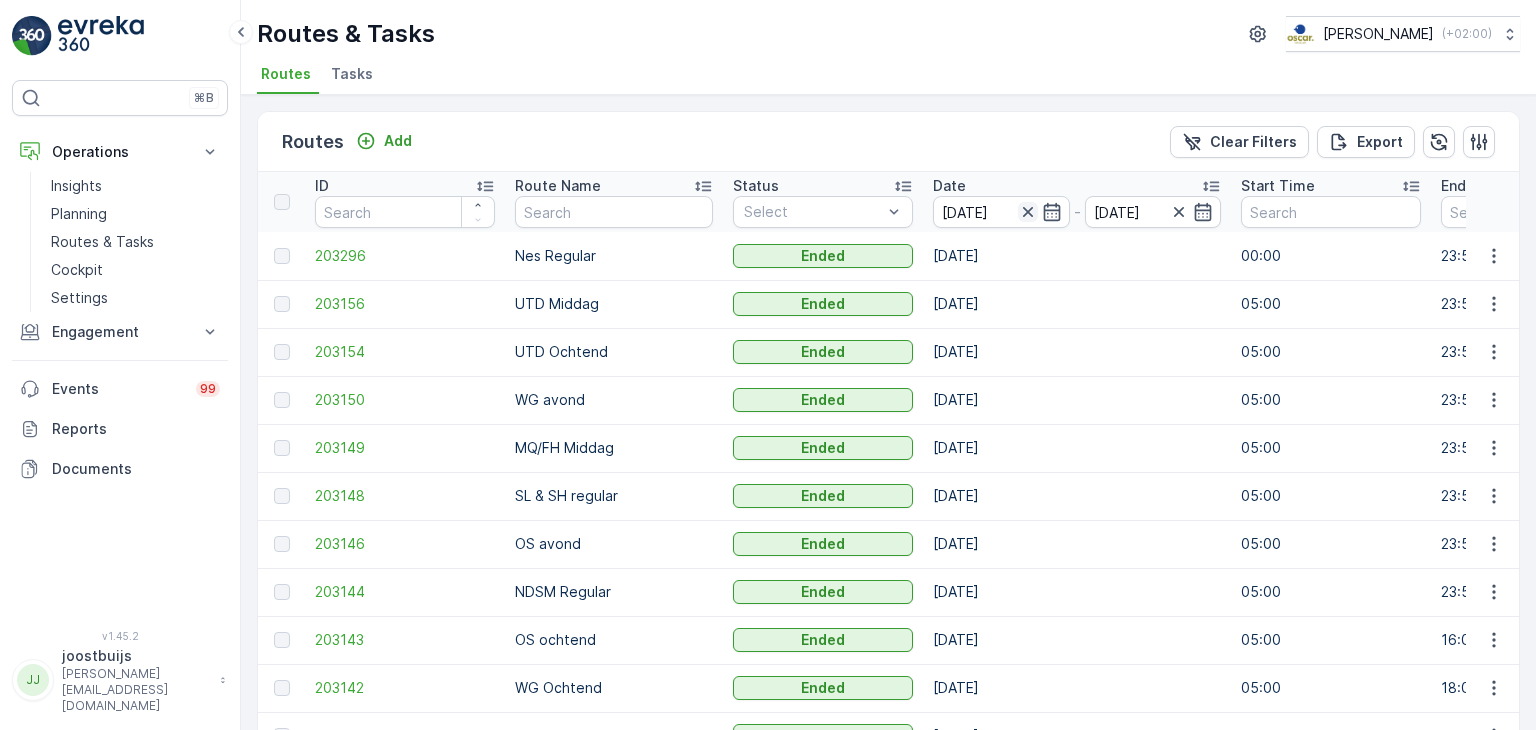 click 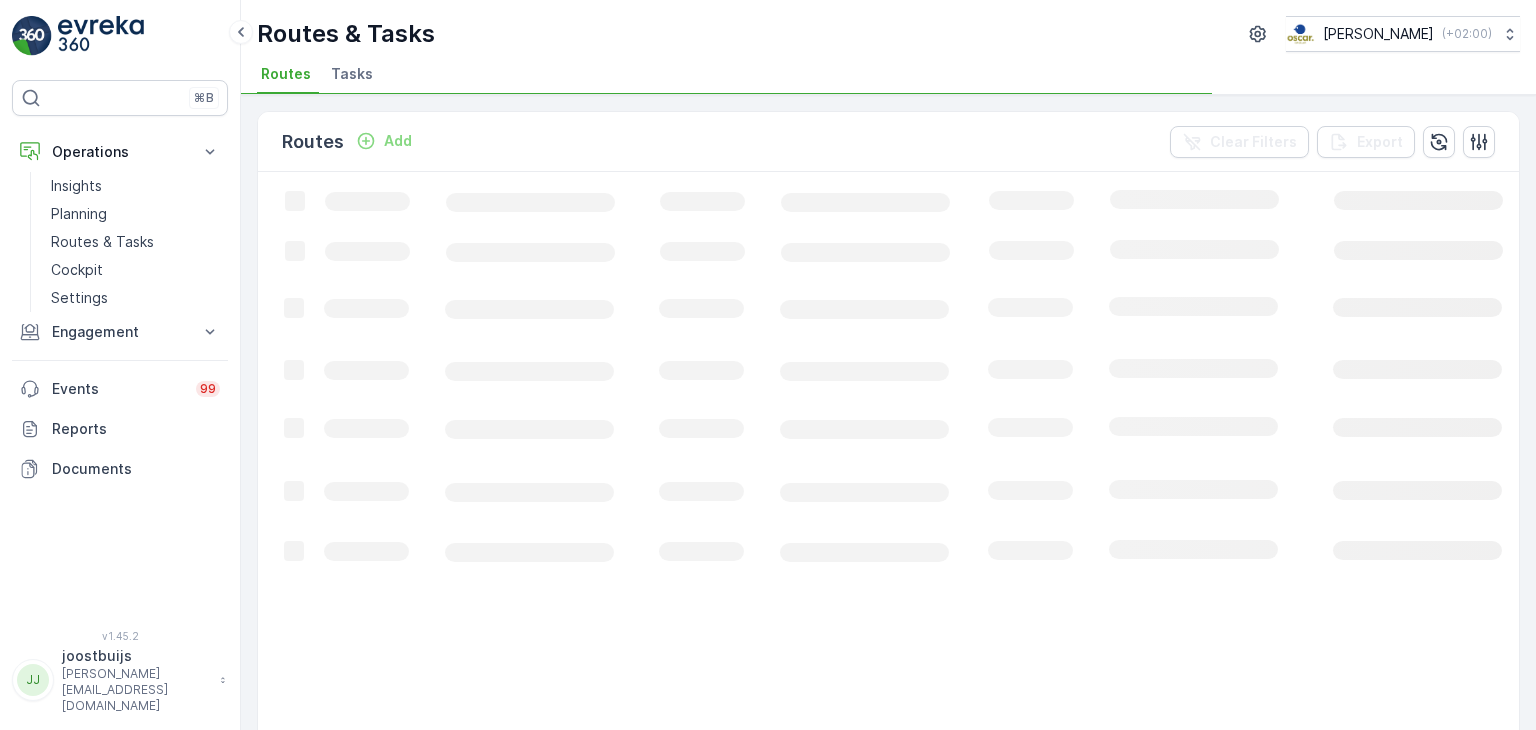 click on "Loading..." 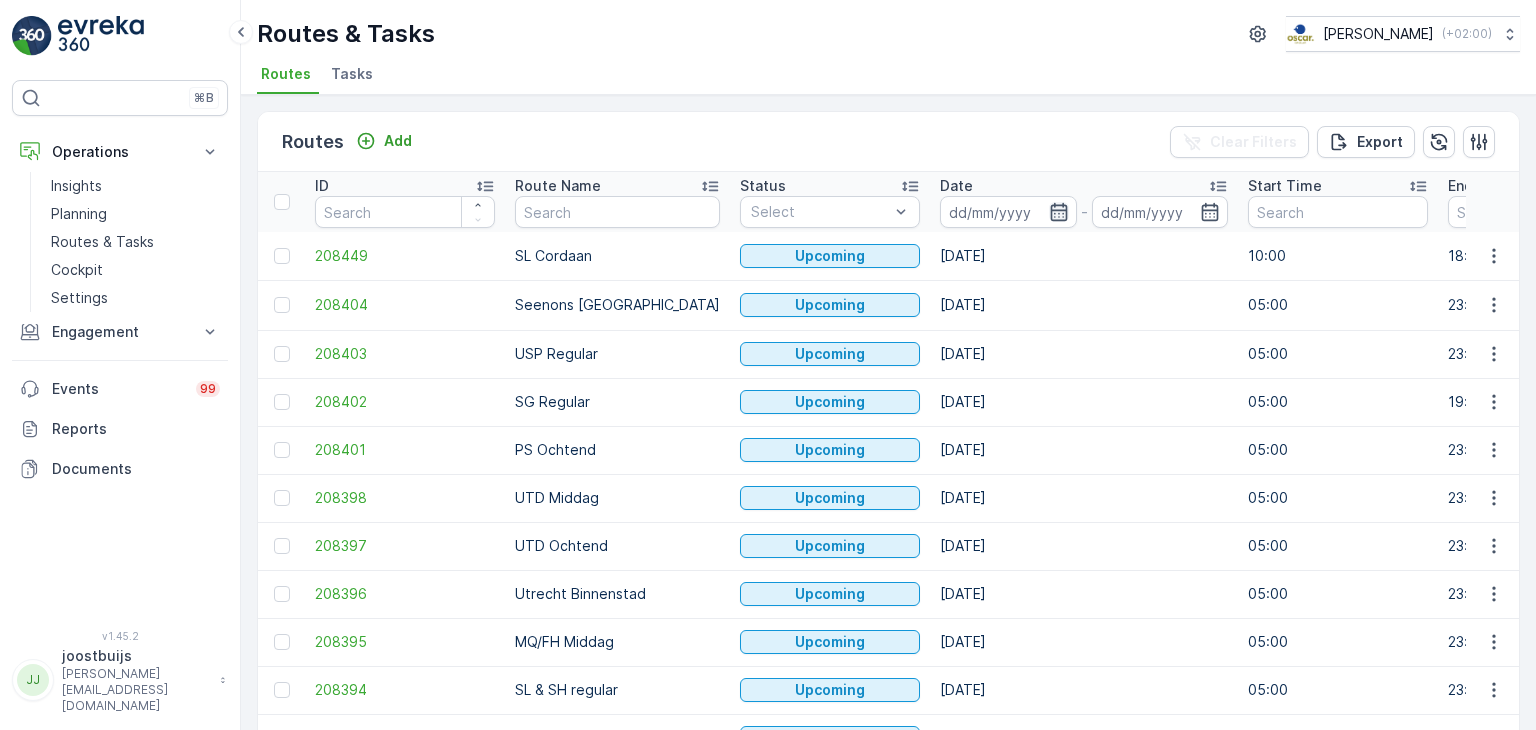 click 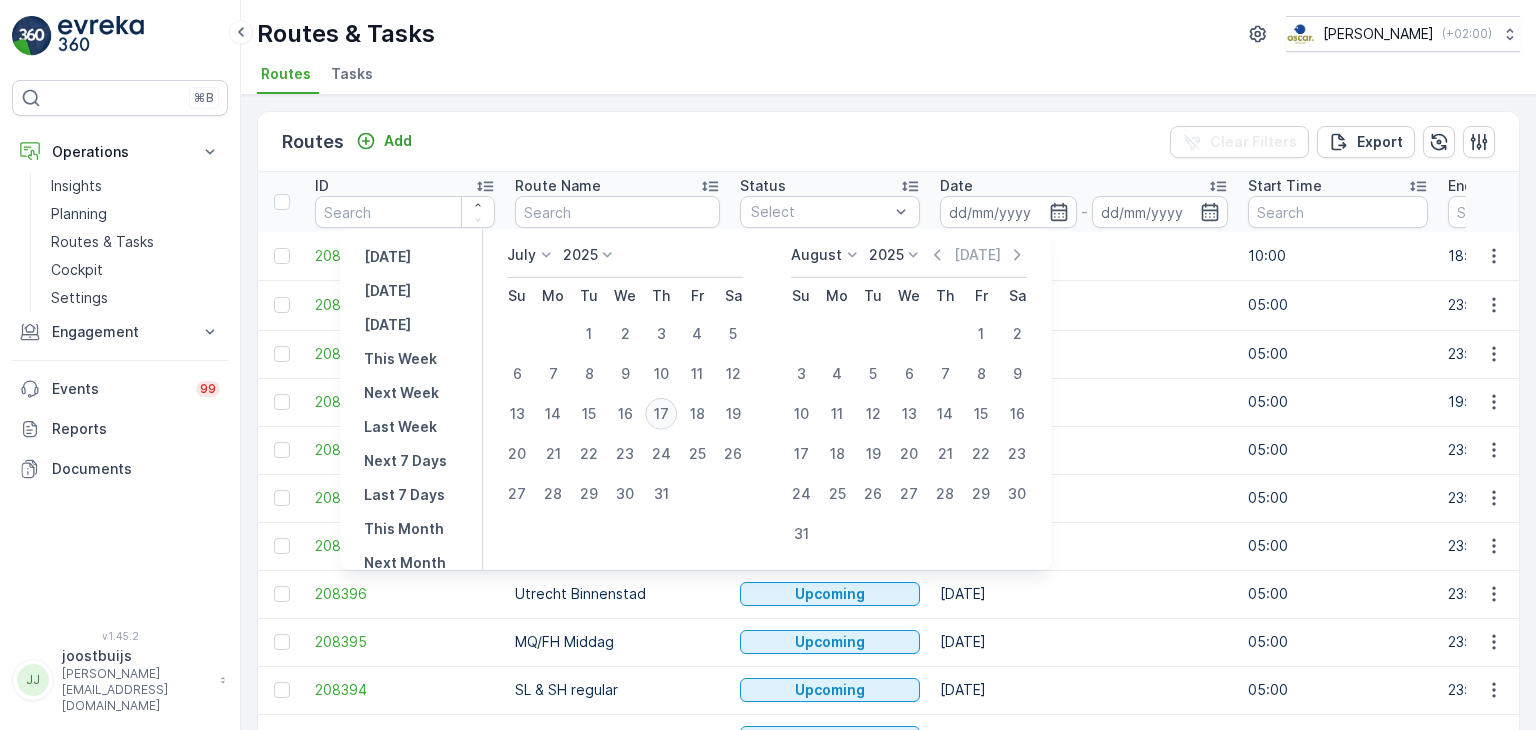click on "17" at bounding box center [661, 414] 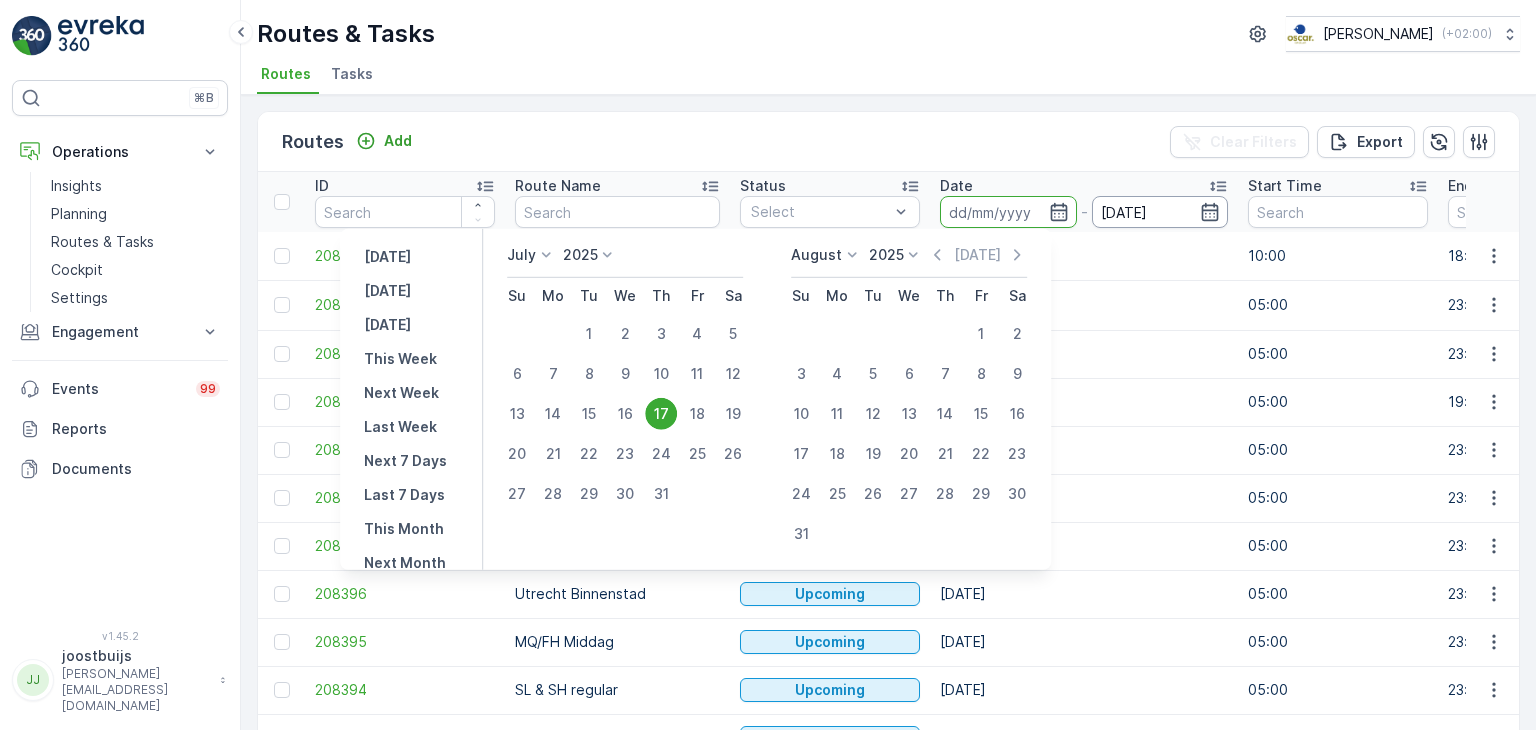 type on "[DATE]" 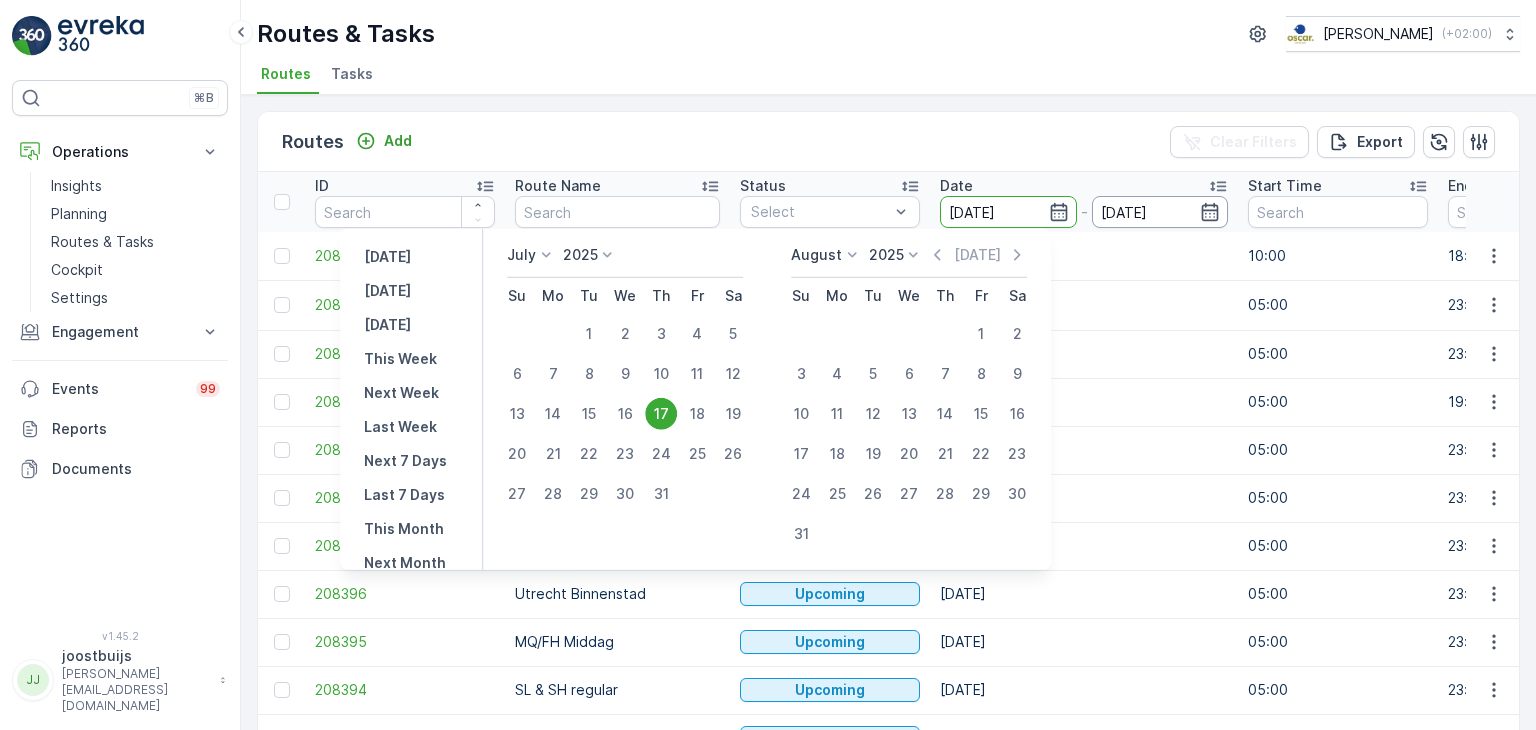 click on "[DATE]" at bounding box center (1160, 212) 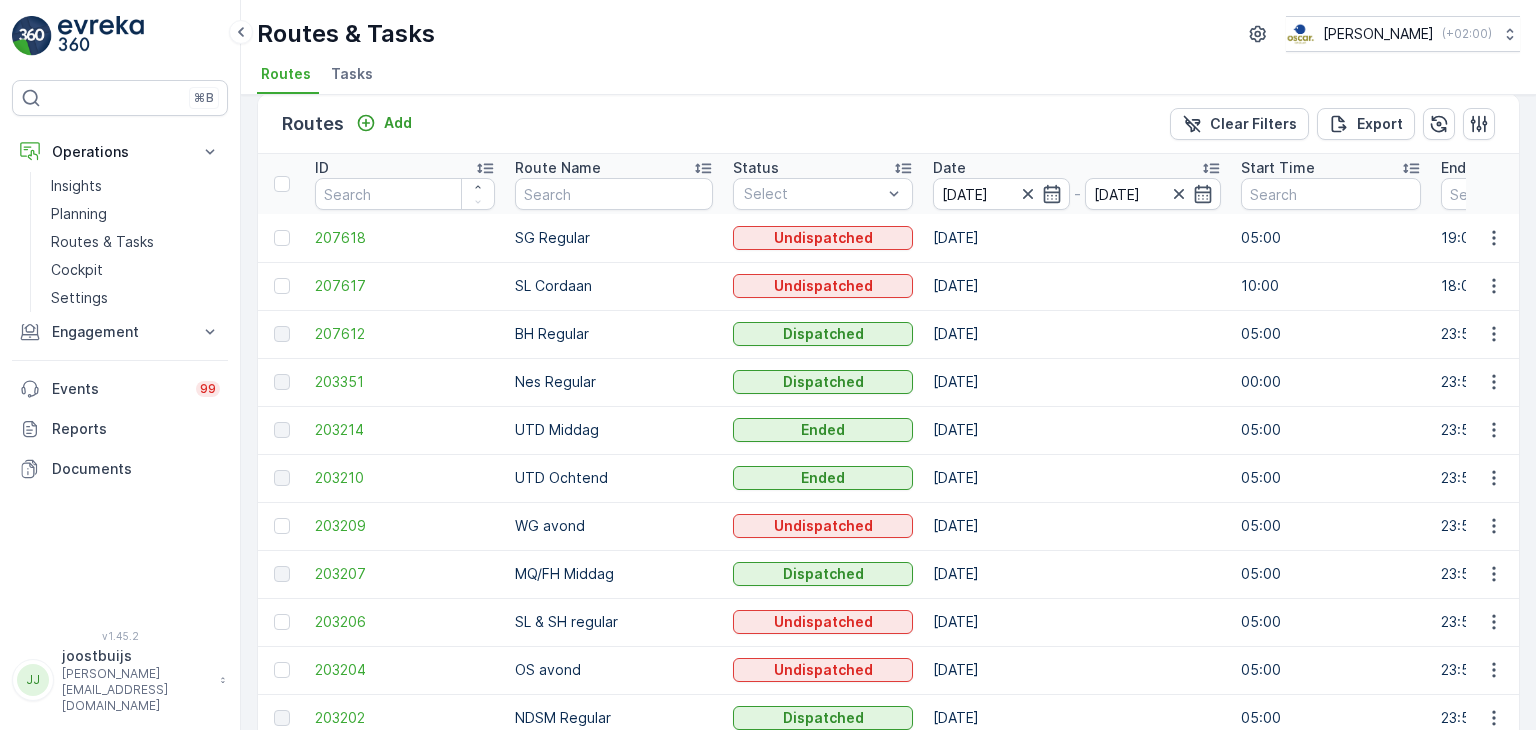 scroll, scrollTop: 0, scrollLeft: 0, axis: both 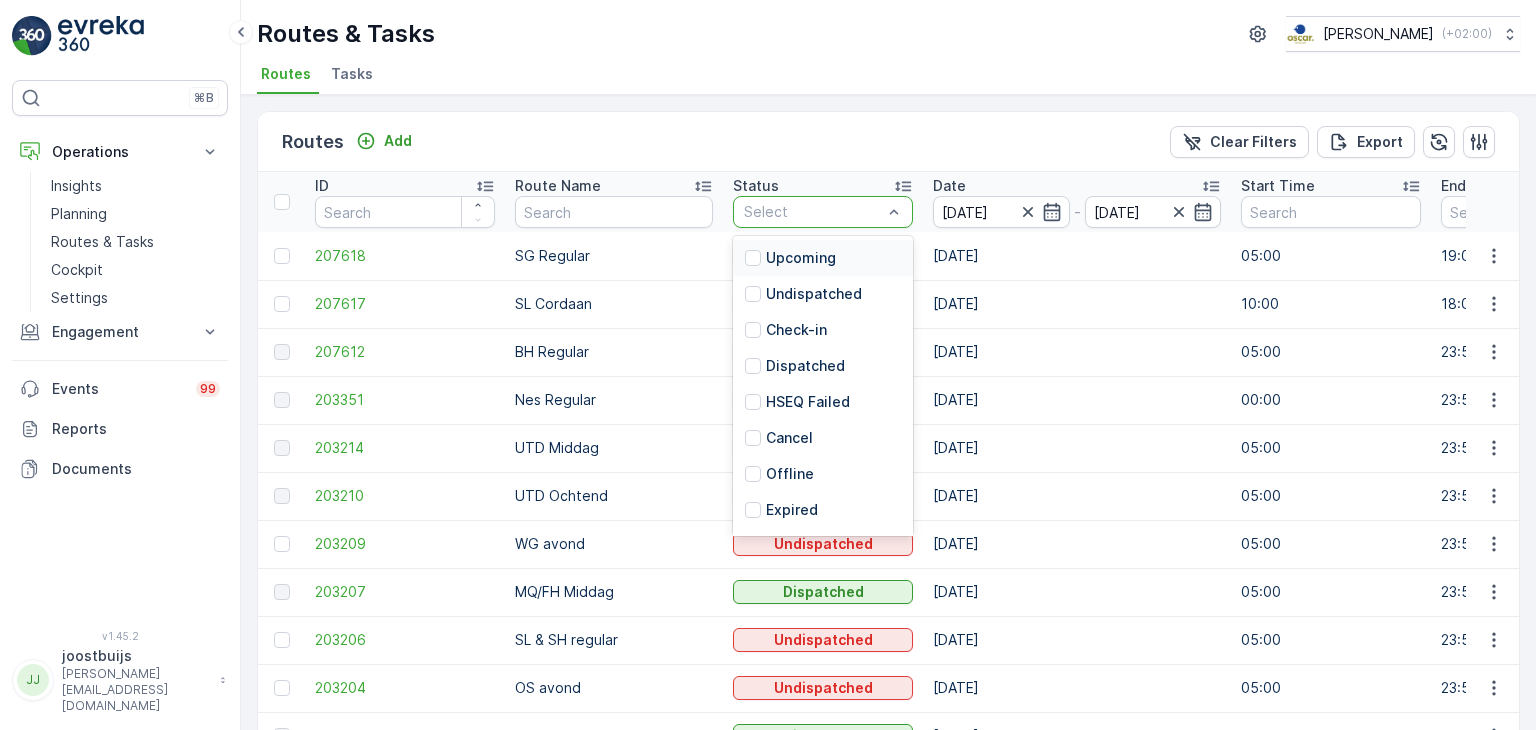 click at bounding box center (813, 212) 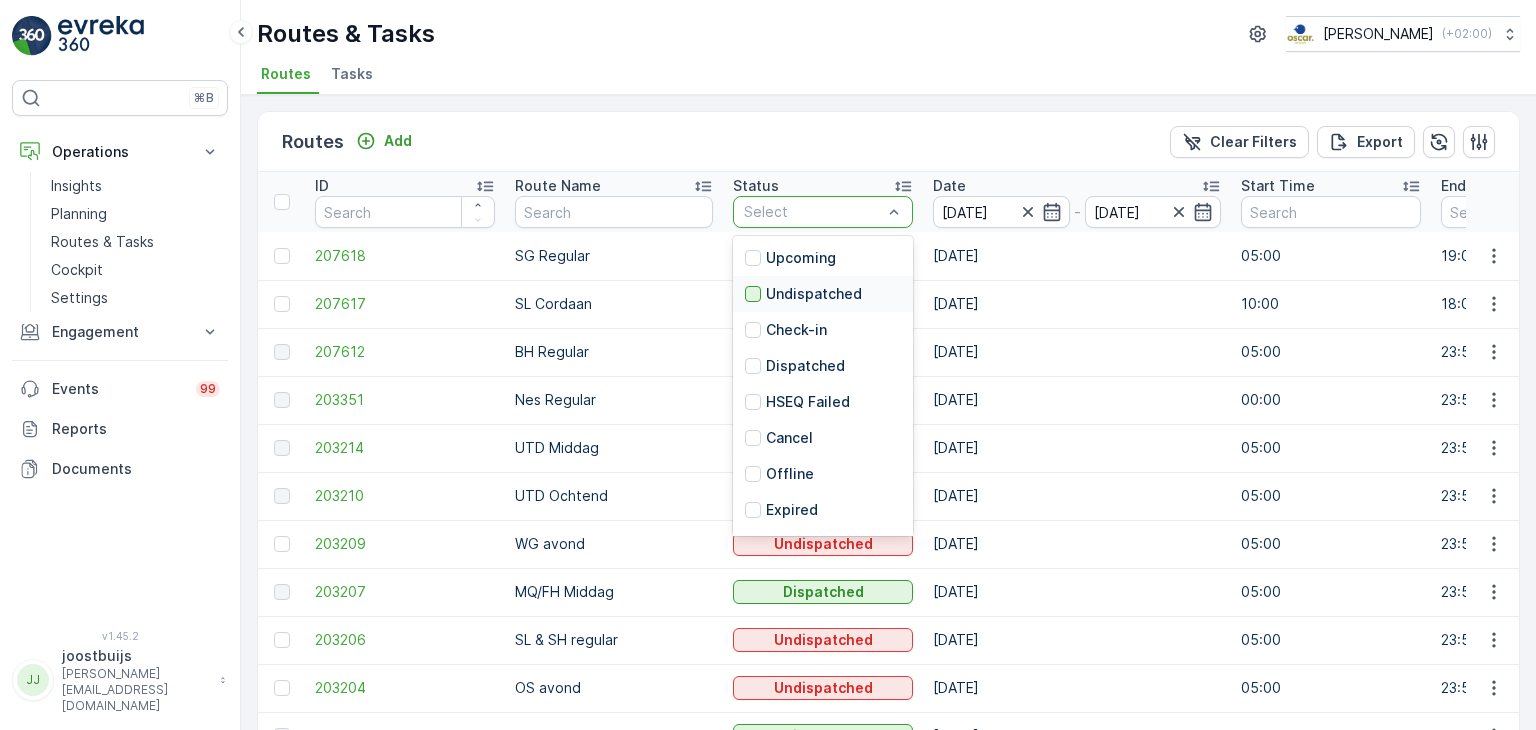 click at bounding box center (753, 294) 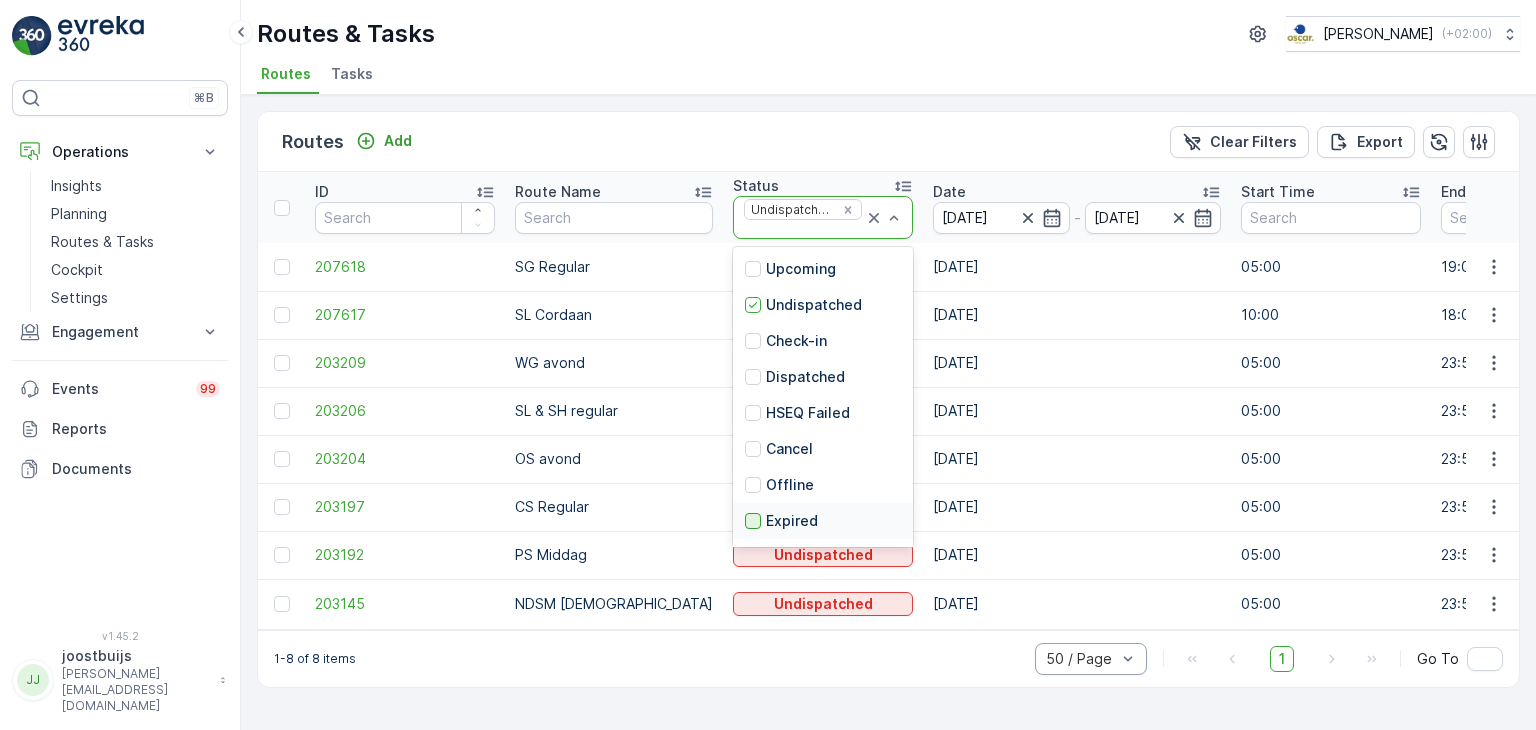 click at bounding box center (753, 521) 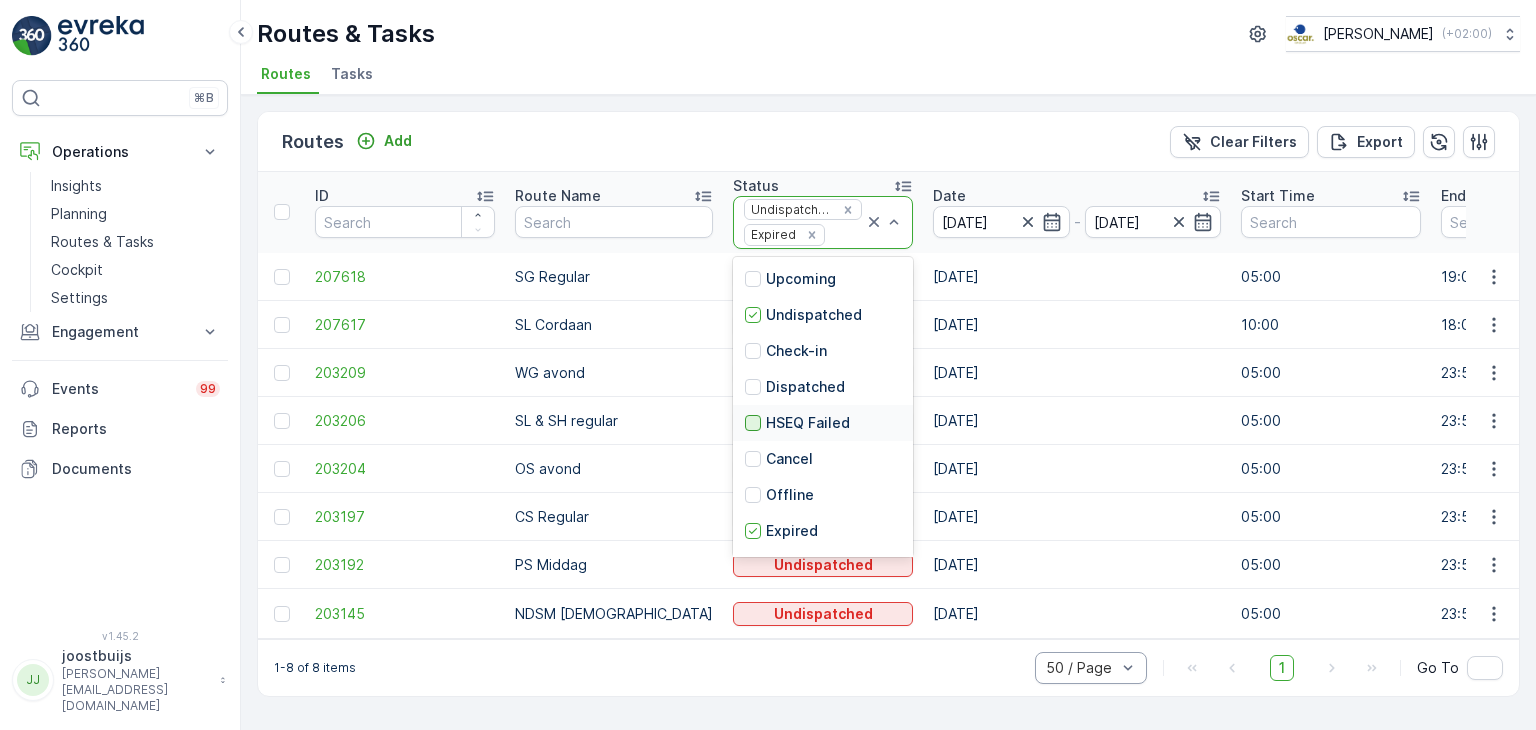 click at bounding box center [753, 423] 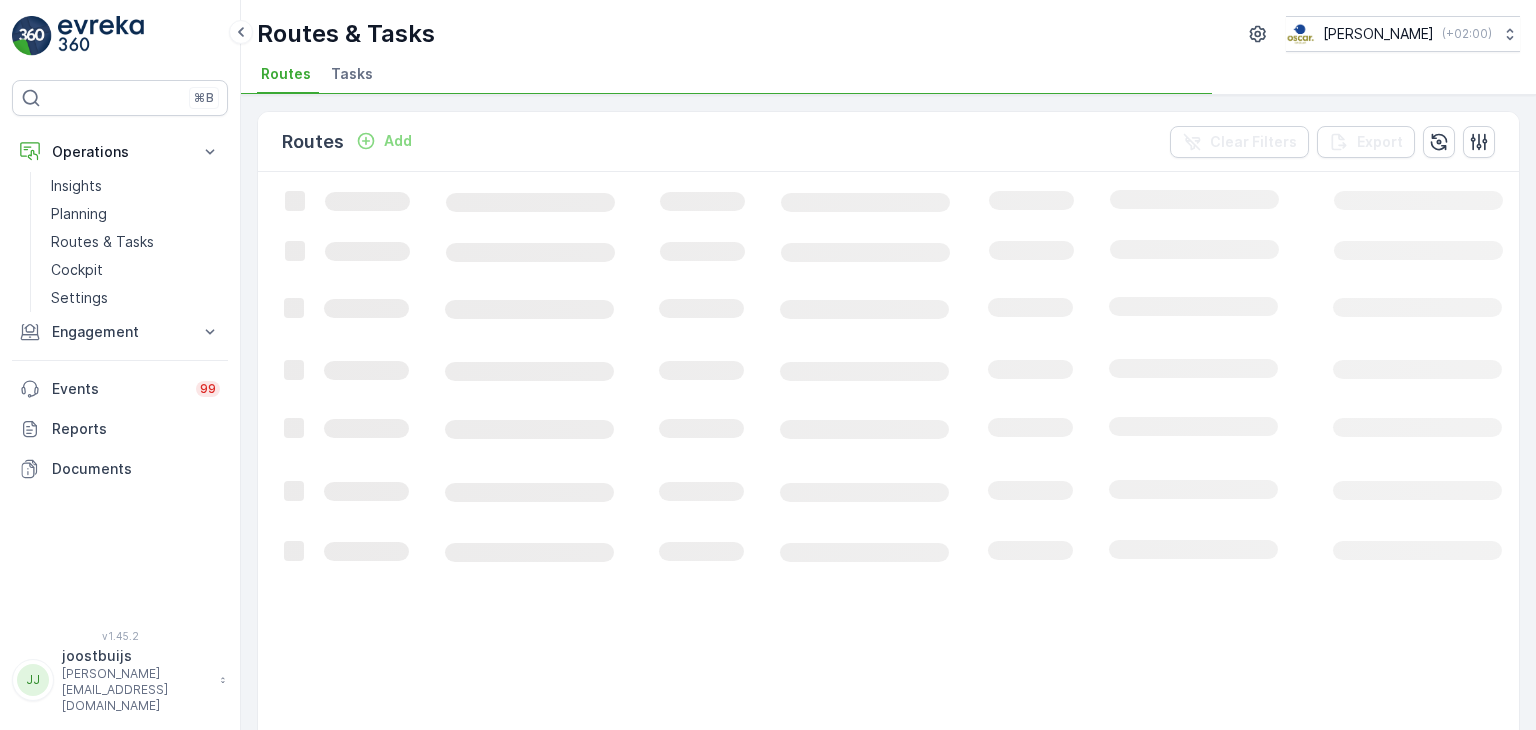 click on "Loading..." 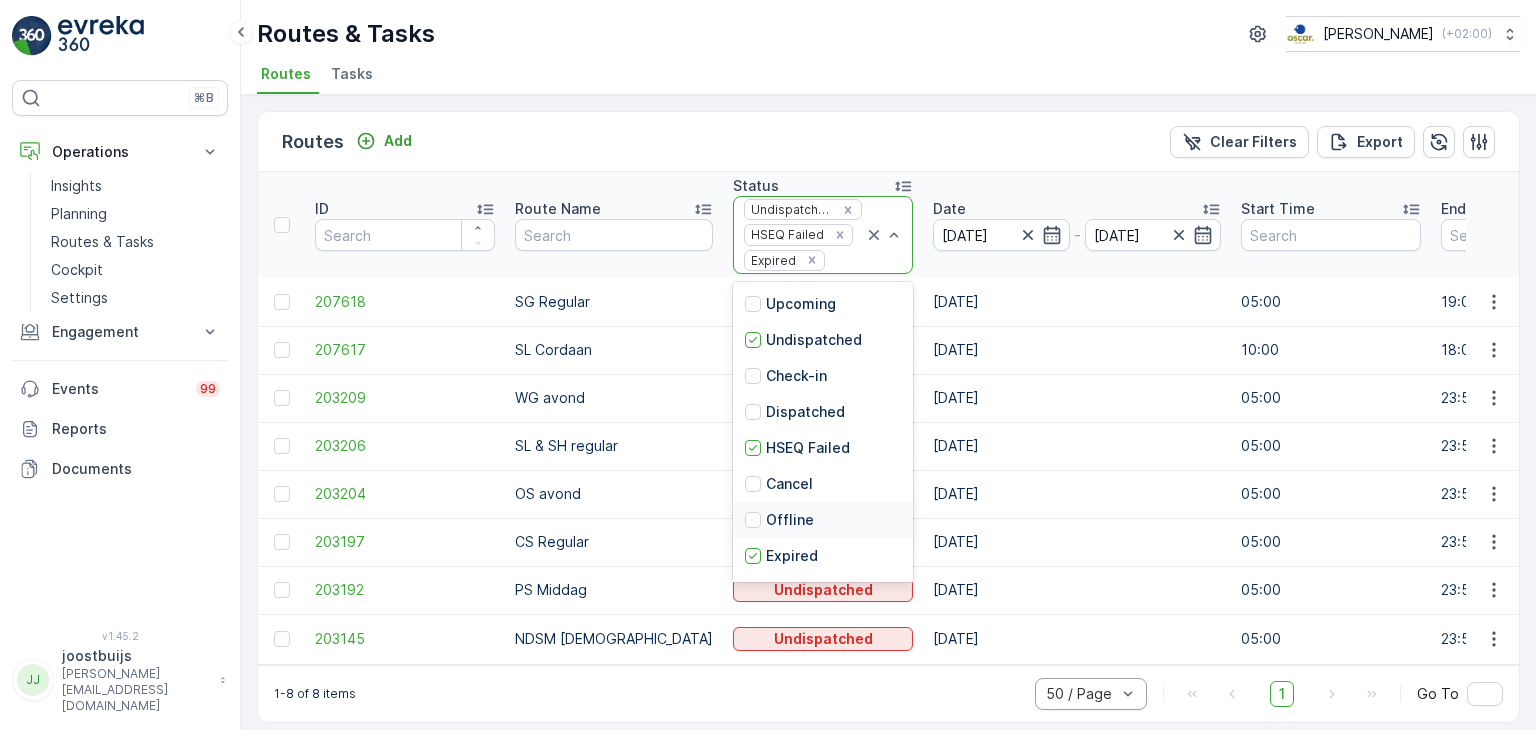 click on "Offline" at bounding box center [790, 520] 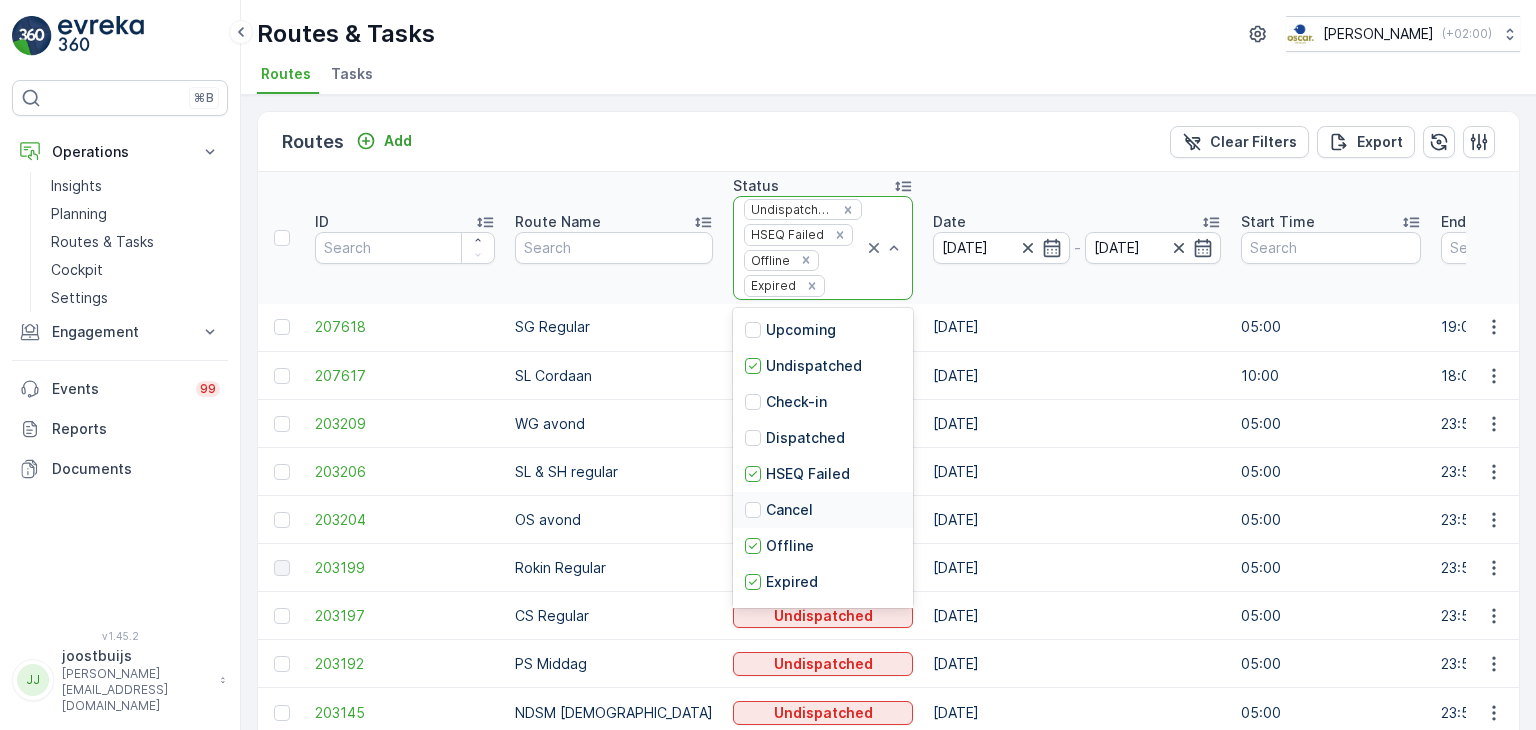 click on "Cancel" at bounding box center (789, 510) 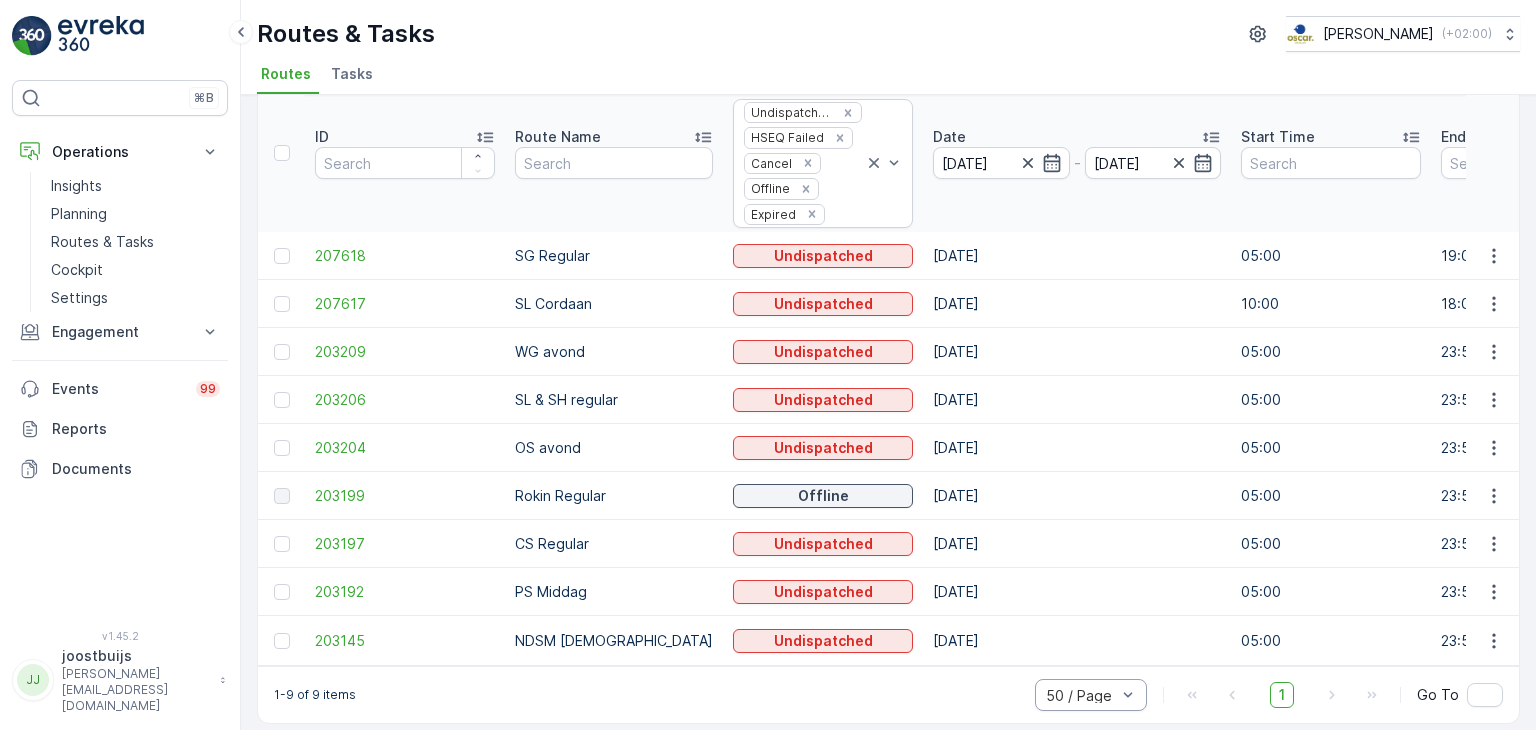 scroll, scrollTop: 111, scrollLeft: 0, axis: vertical 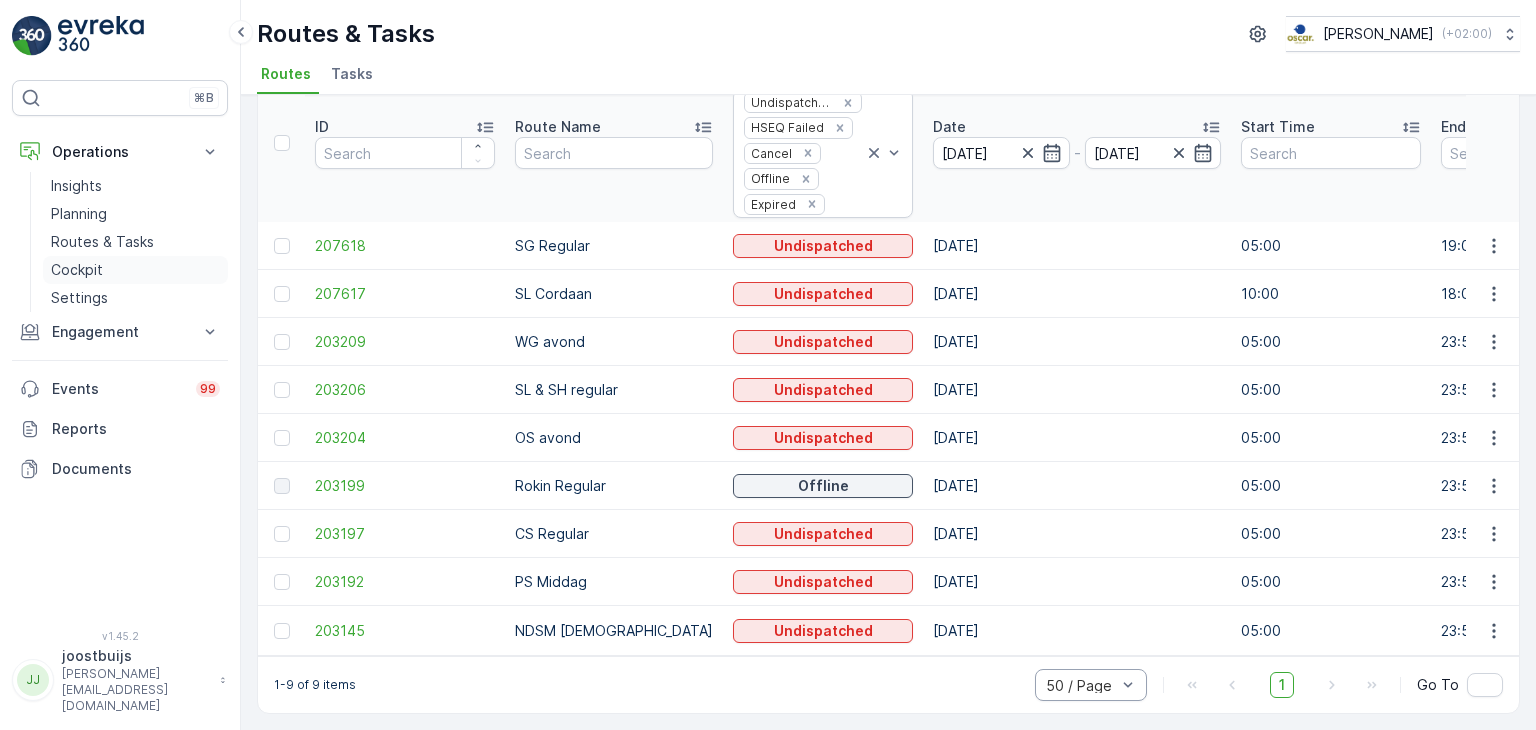 click on "Cockpit" at bounding box center [77, 270] 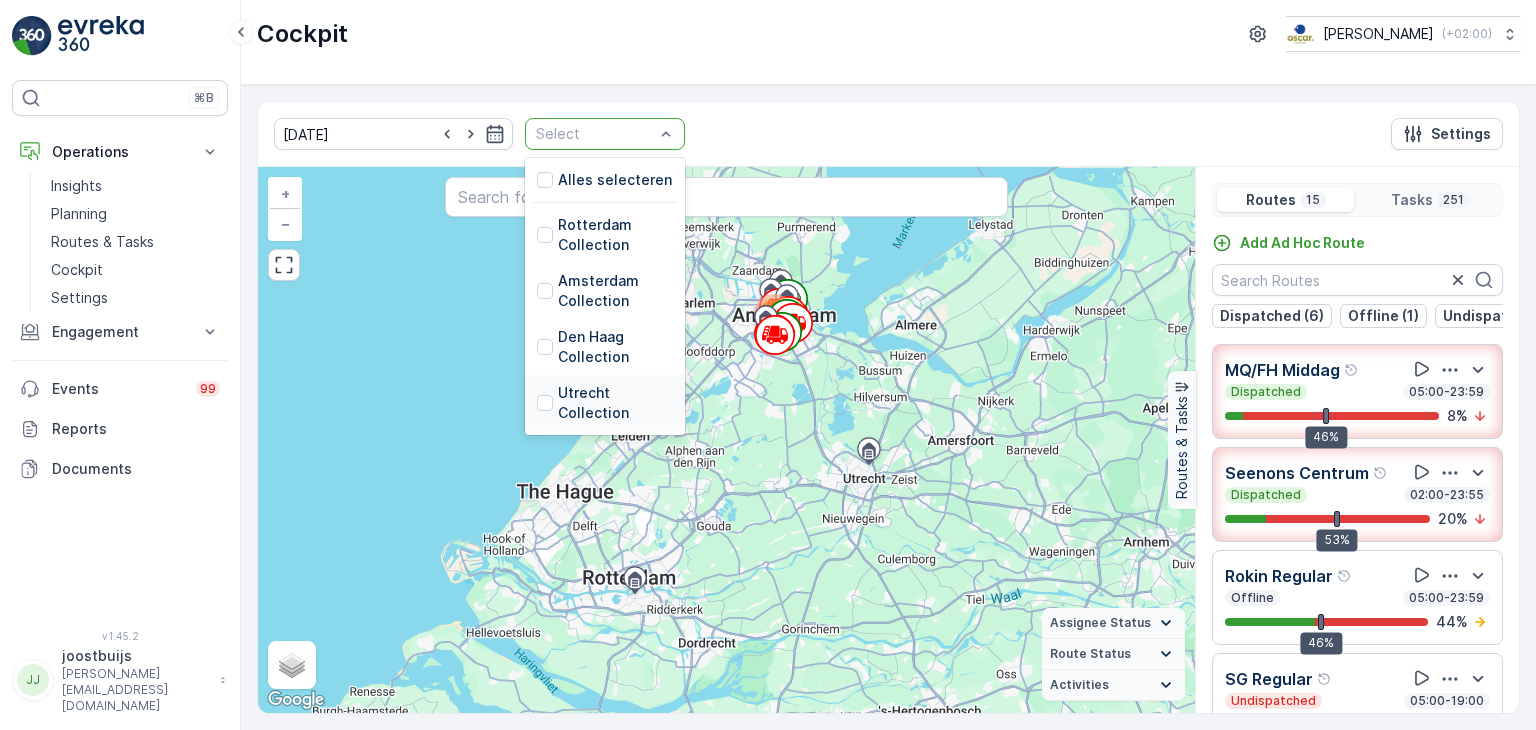 click on "Utrecht Collection" at bounding box center (615, 403) 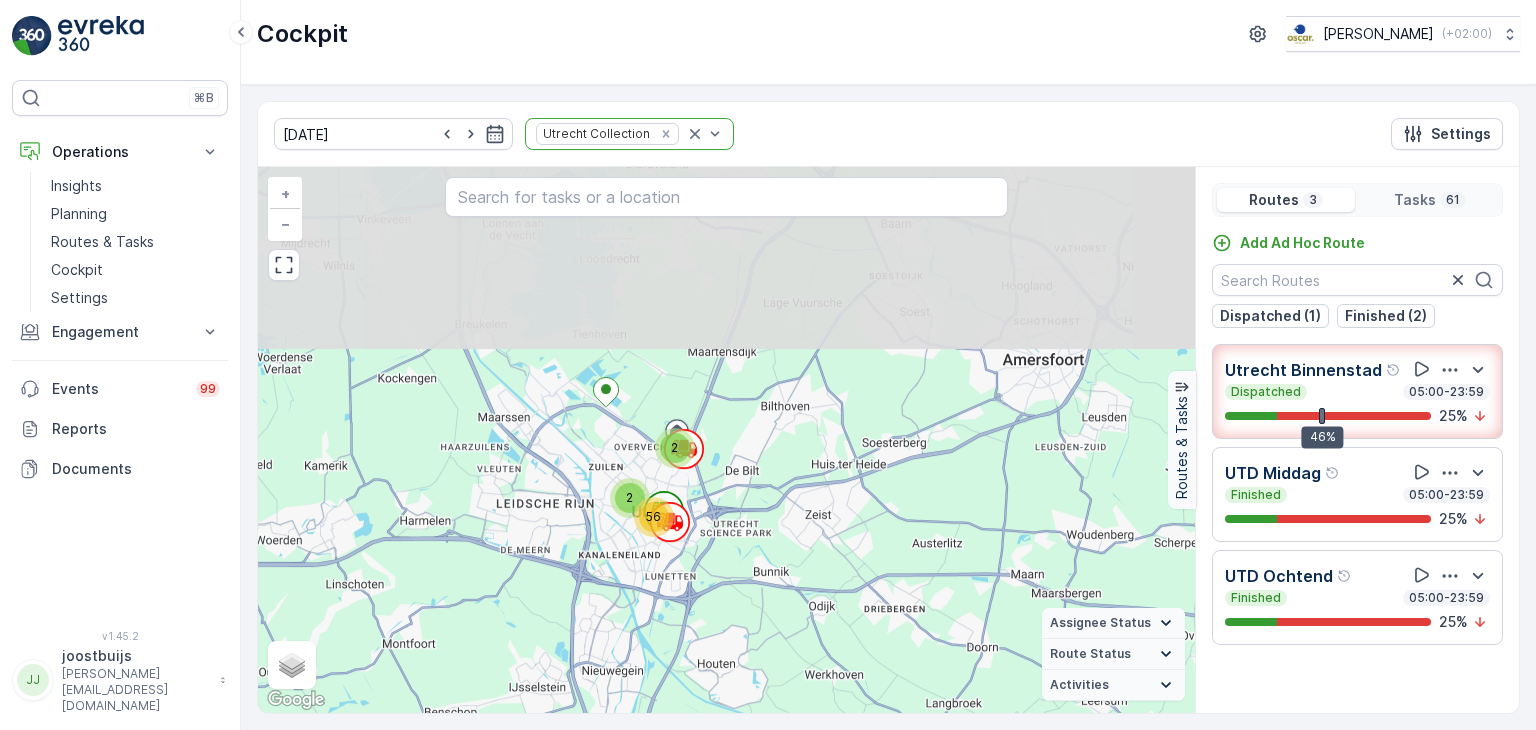 drag, startPoint x: 799, startPoint y: 456, endPoint x: 812, endPoint y: 667, distance: 211.4001 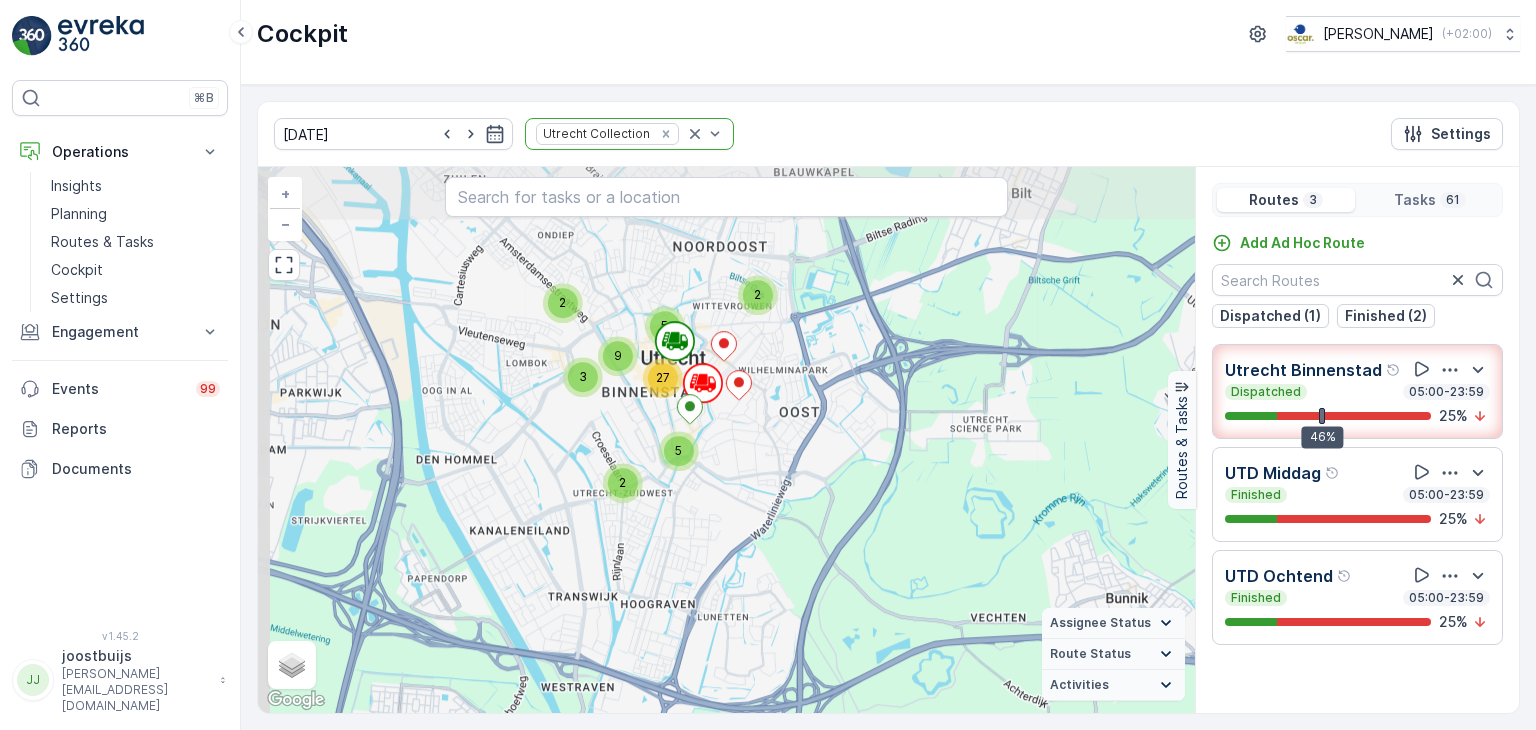 drag, startPoint x: 747, startPoint y: 457, endPoint x: 1009, endPoint y: 776, distance: 412.8014 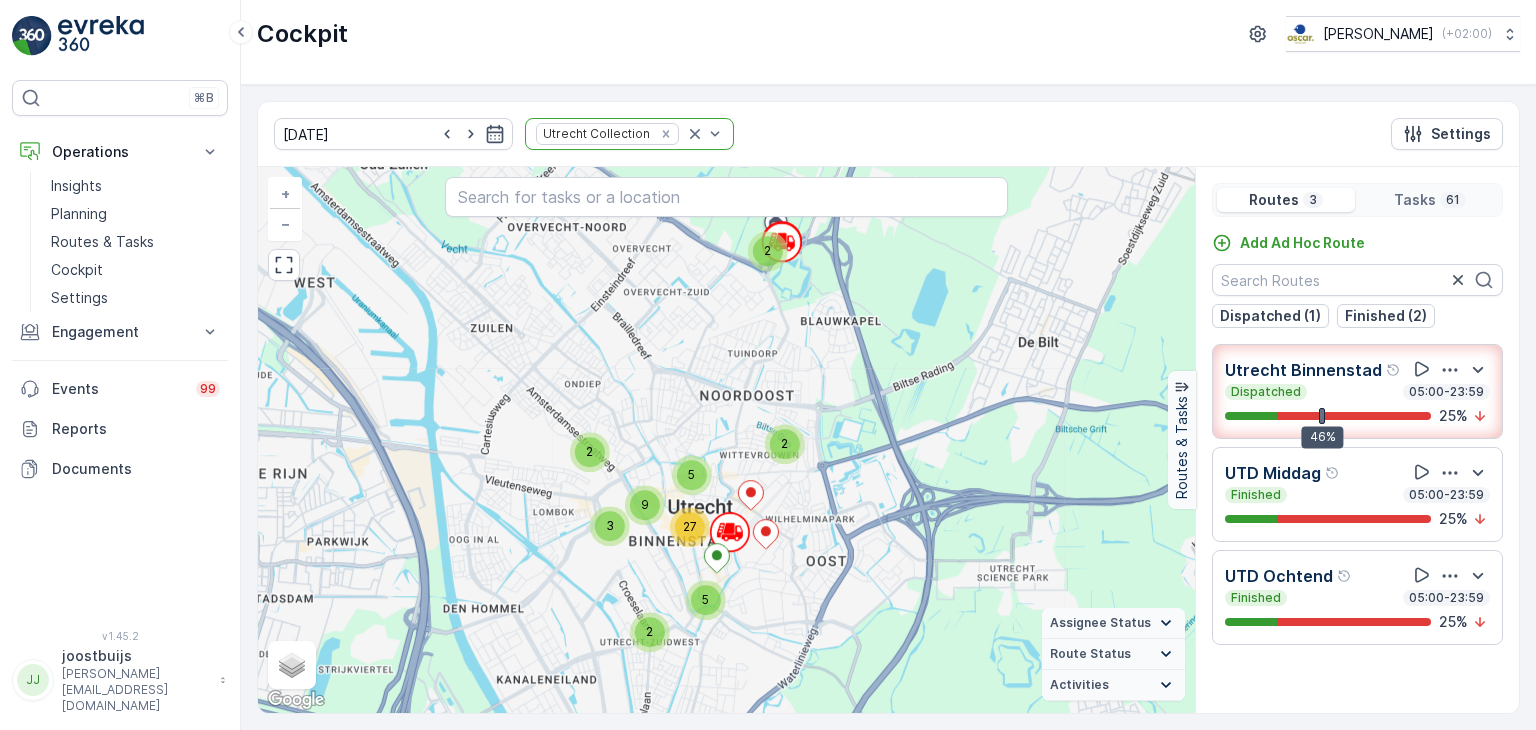 drag, startPoint x: 793, startPoint y: 476, endPoint x: 820, endPoint y: 625, distance: 151.42654 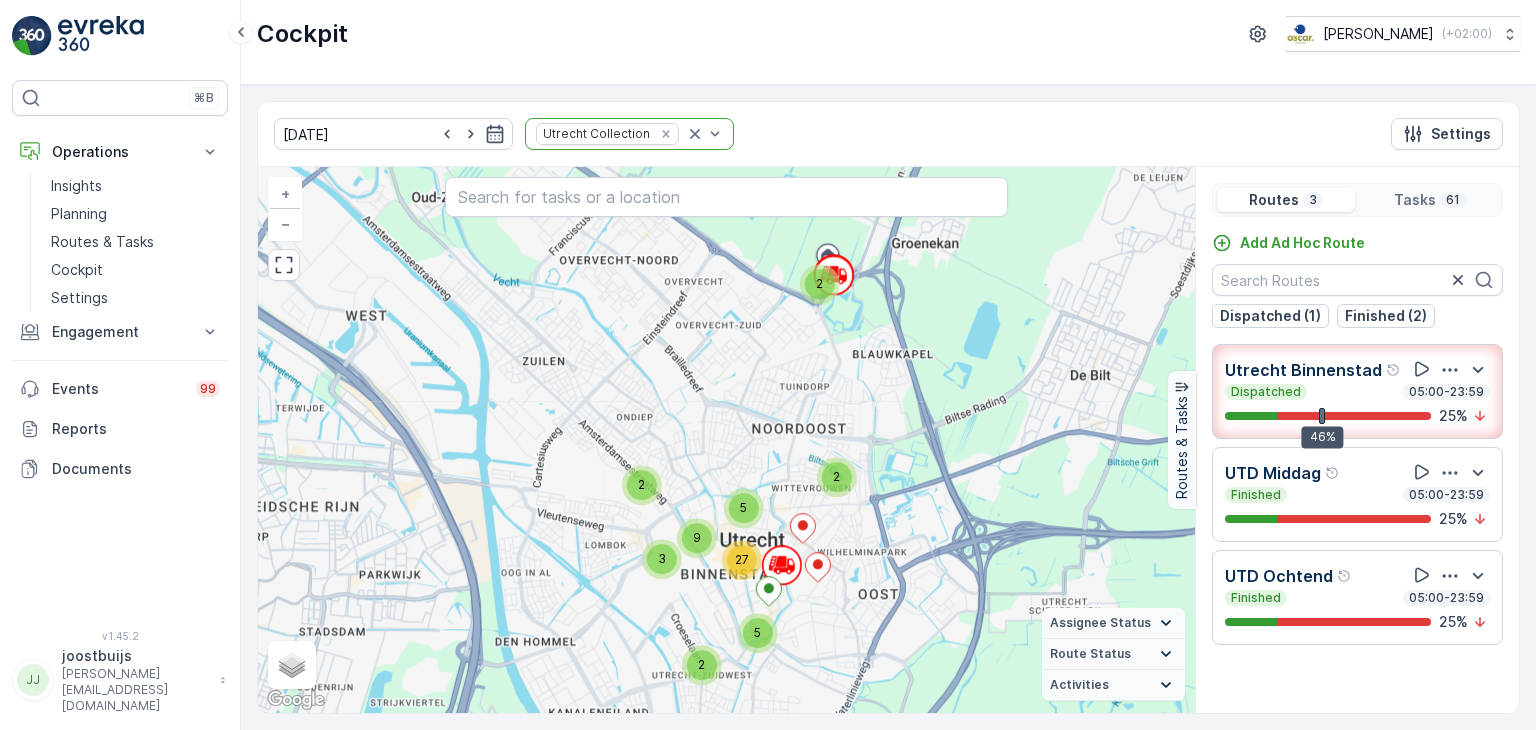 drag, startPoint x: 828, startPoint y: 583, endPoint x: 880, endPoint y: 615, distance: 61.05735 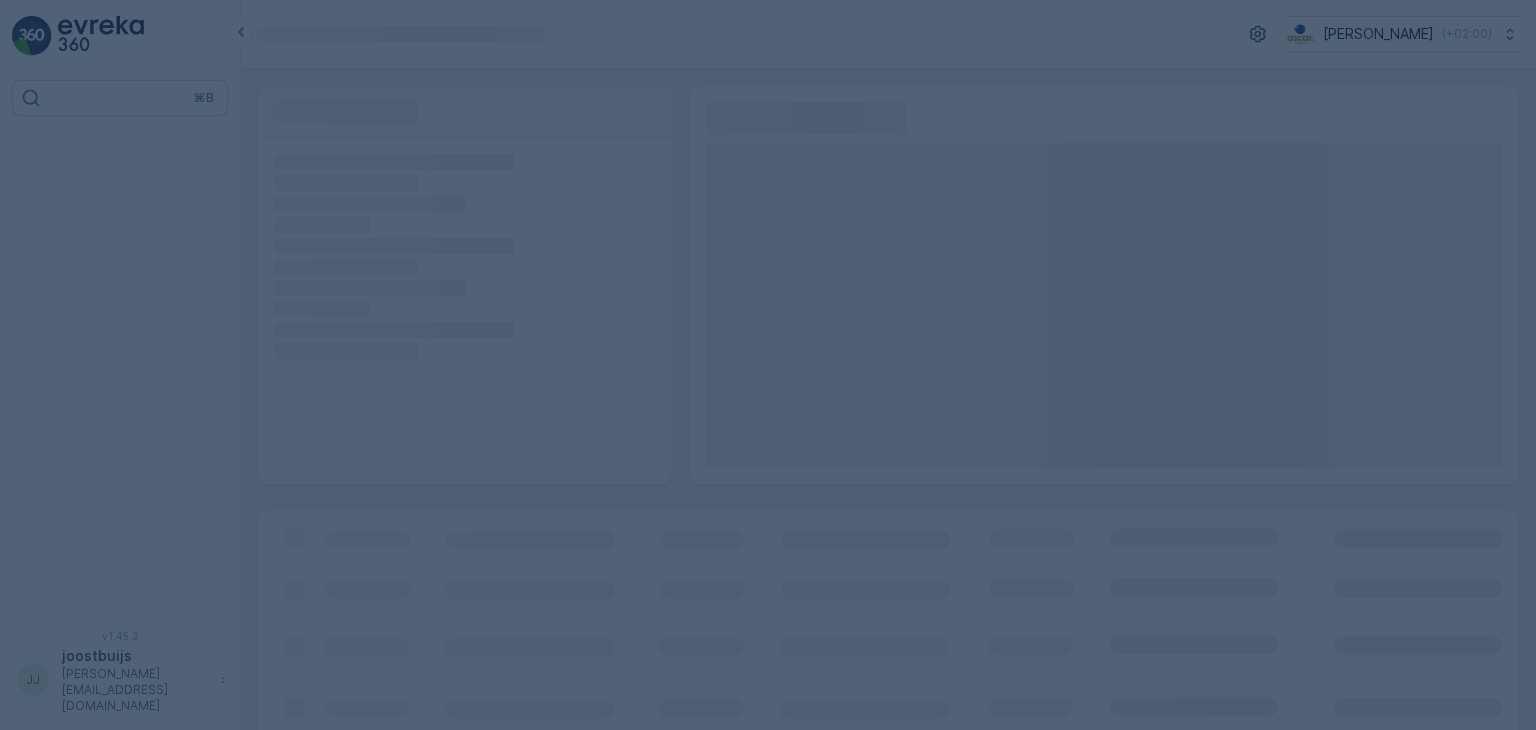 scroll, scrollTop: 0, scrollLeft: 0, axis: both 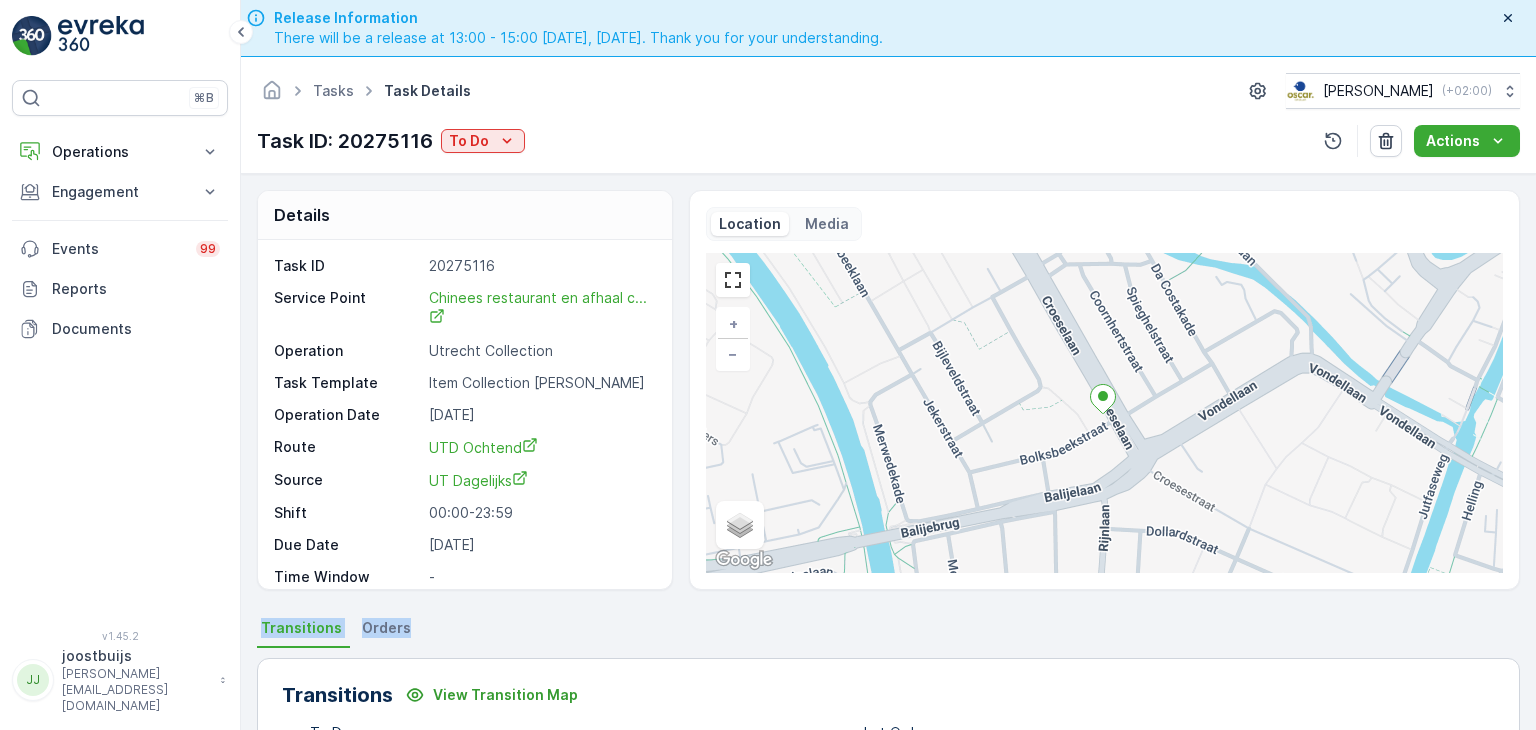 drag, startPoint x: 673, startPoint y: 637, endPoint x: 717, endPoint y: 508, distance: 136.29747 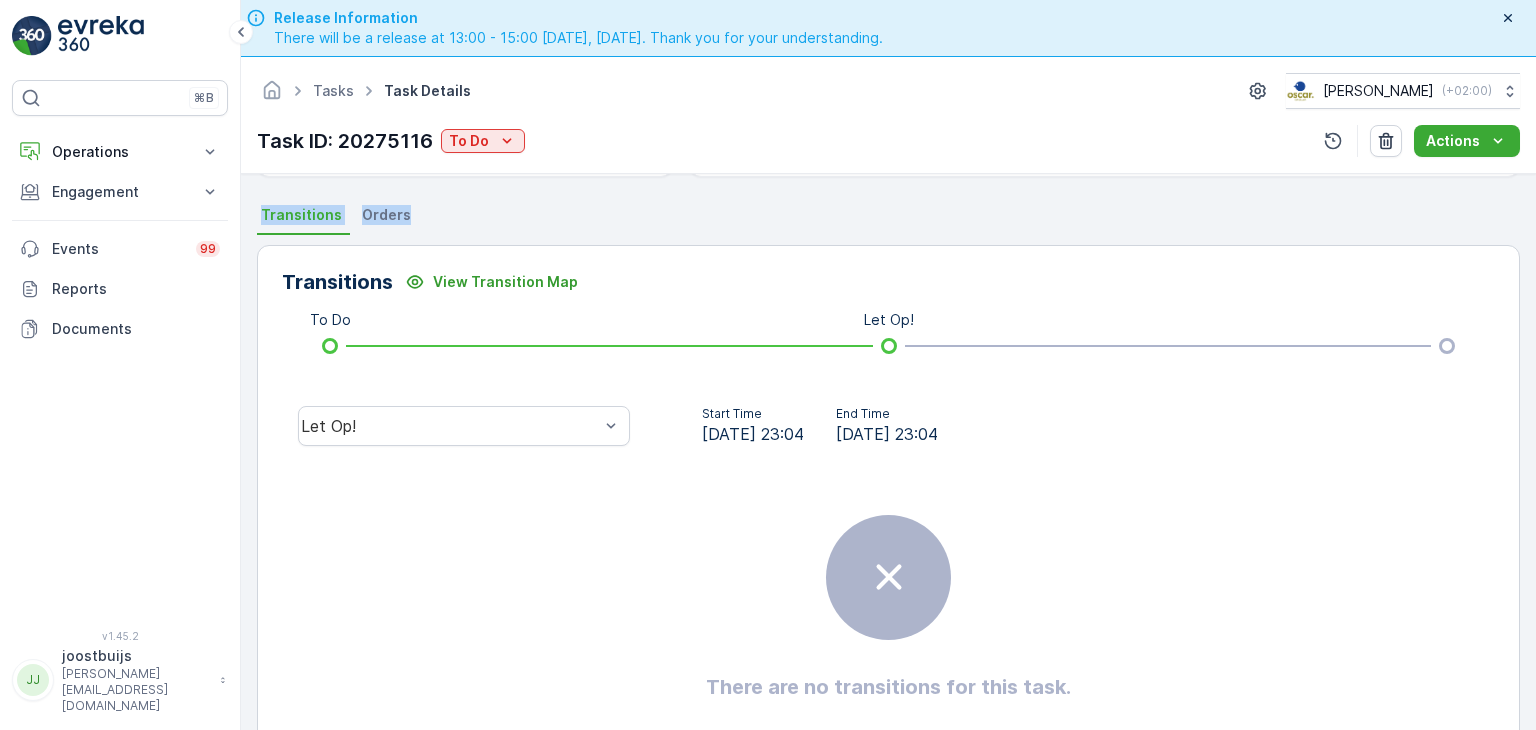 scroll, scrollTop: 429, scrollLeft: 0, axis: vertical 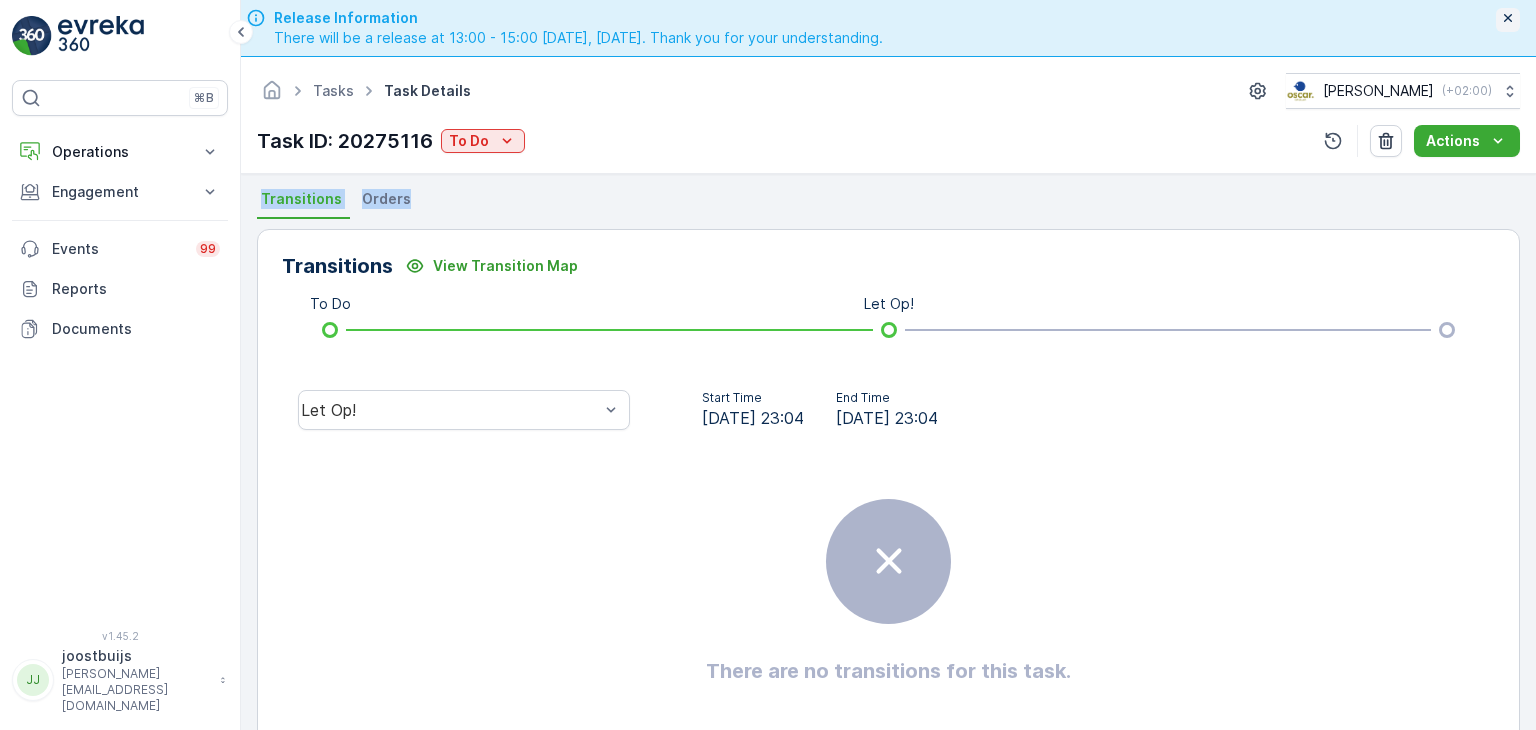 click 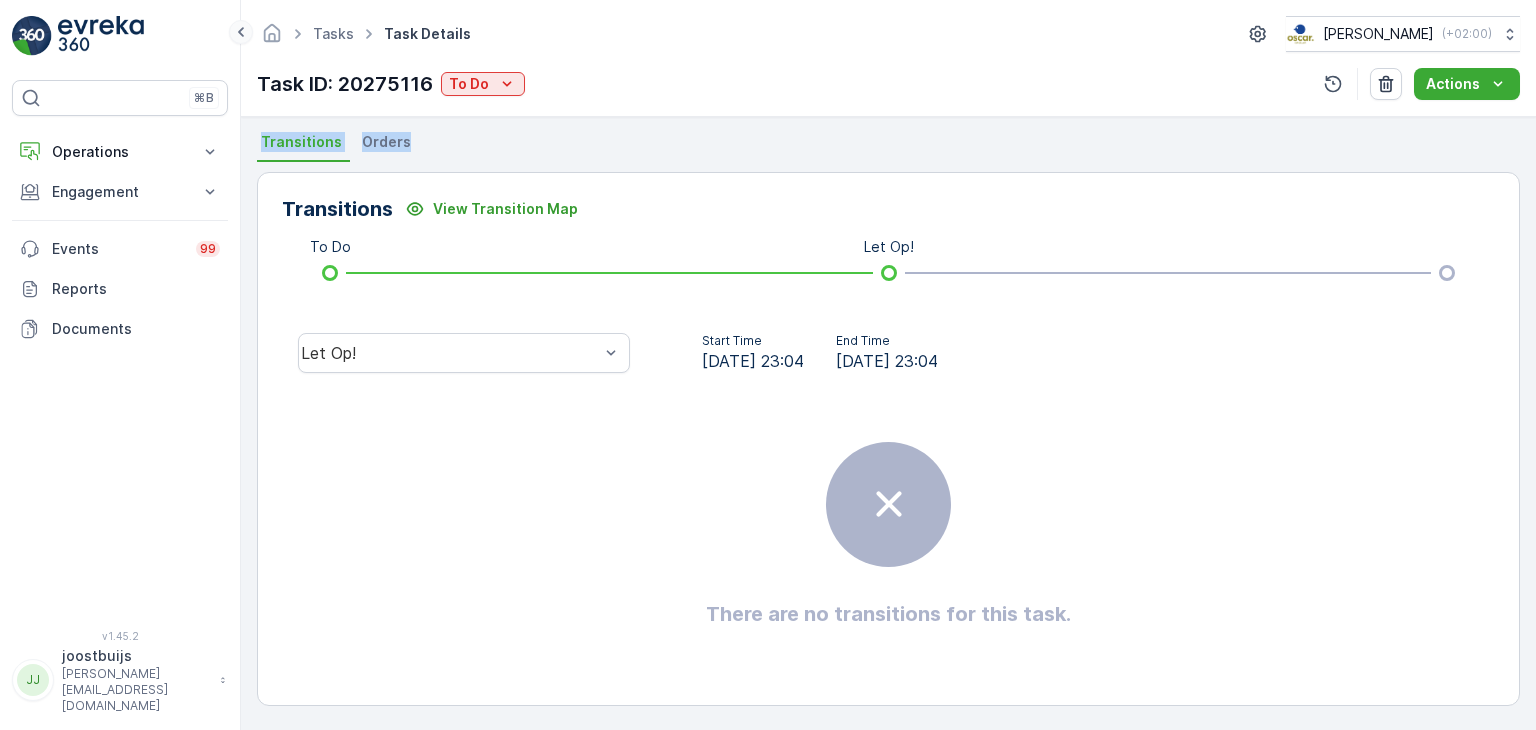 click 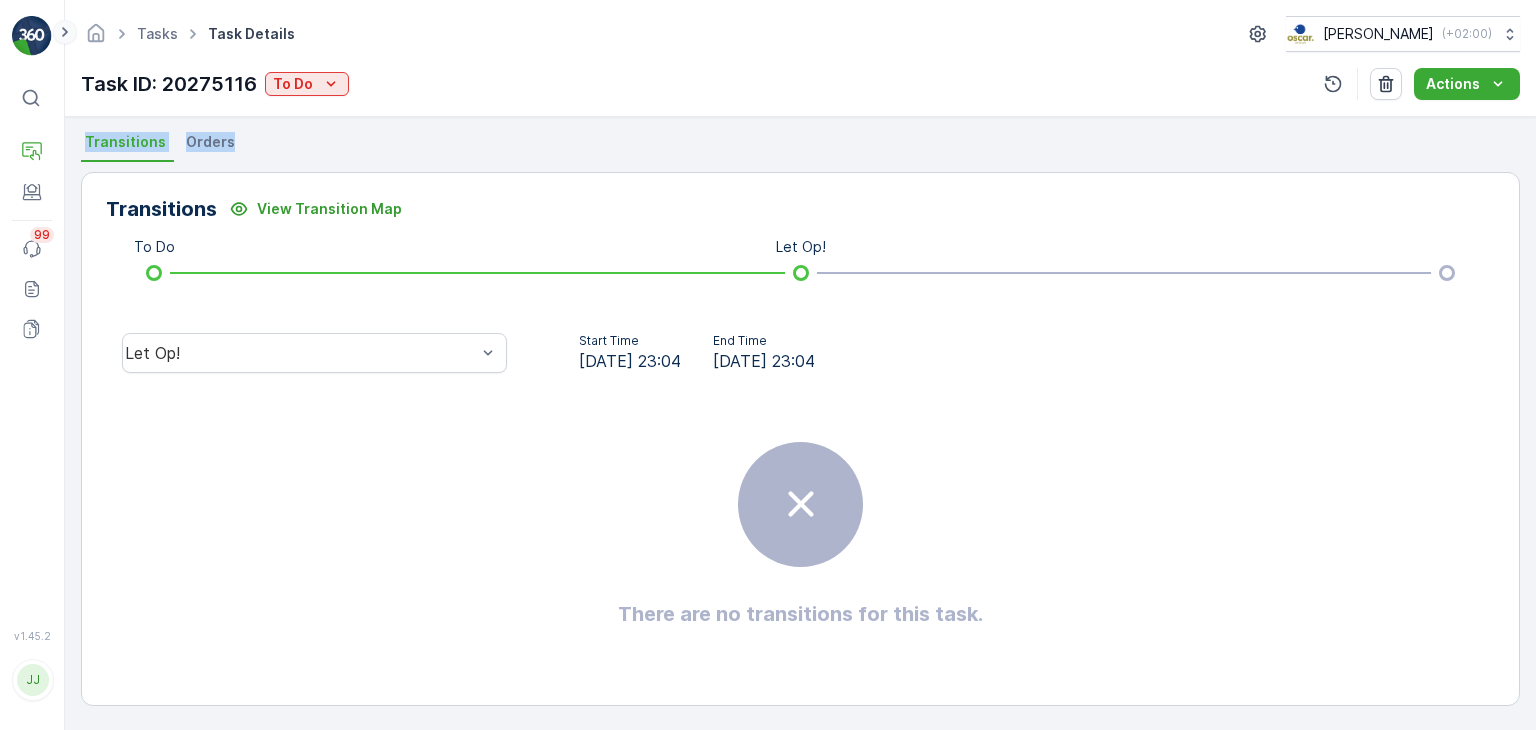 click 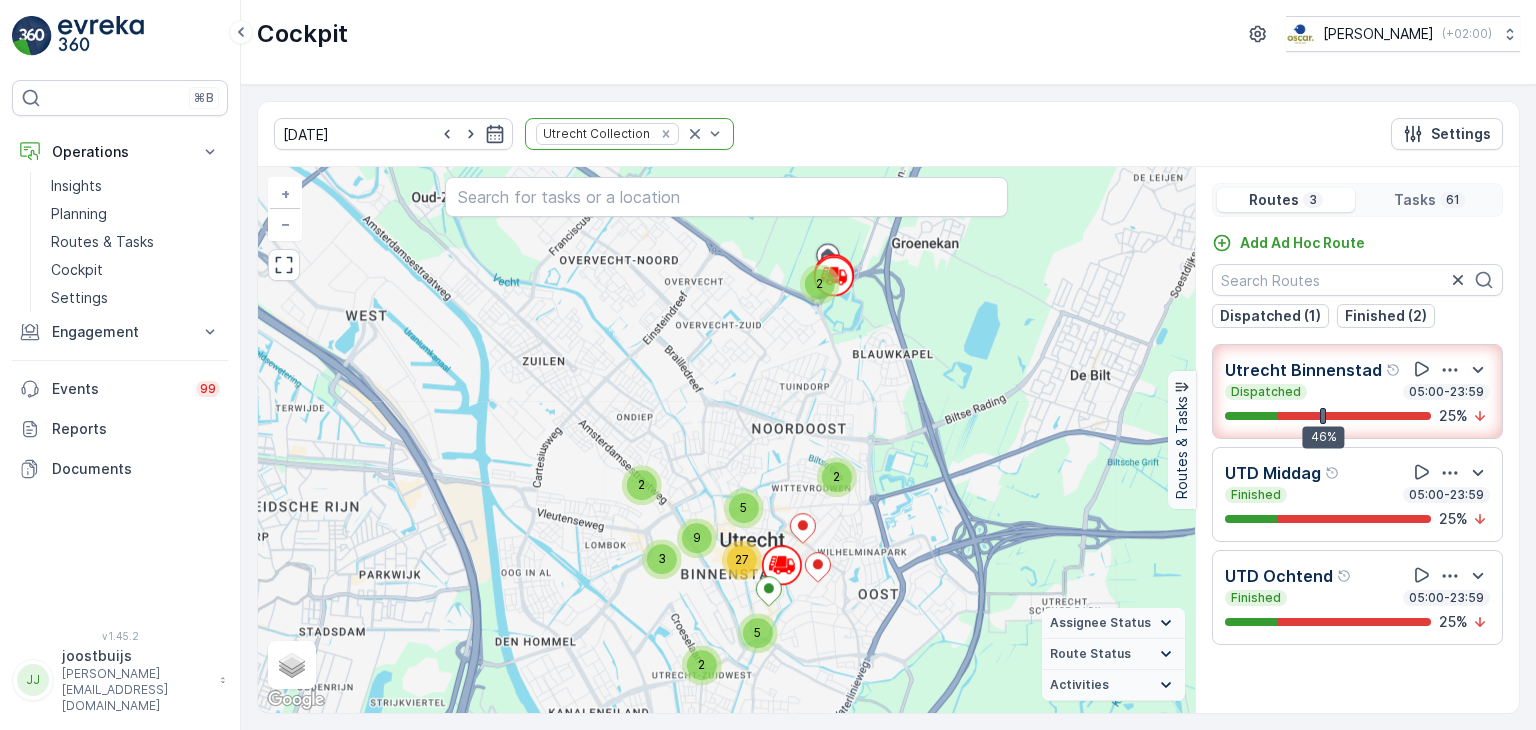 scroll, scrollTop: 0, scrollLeft: 0, axis: both 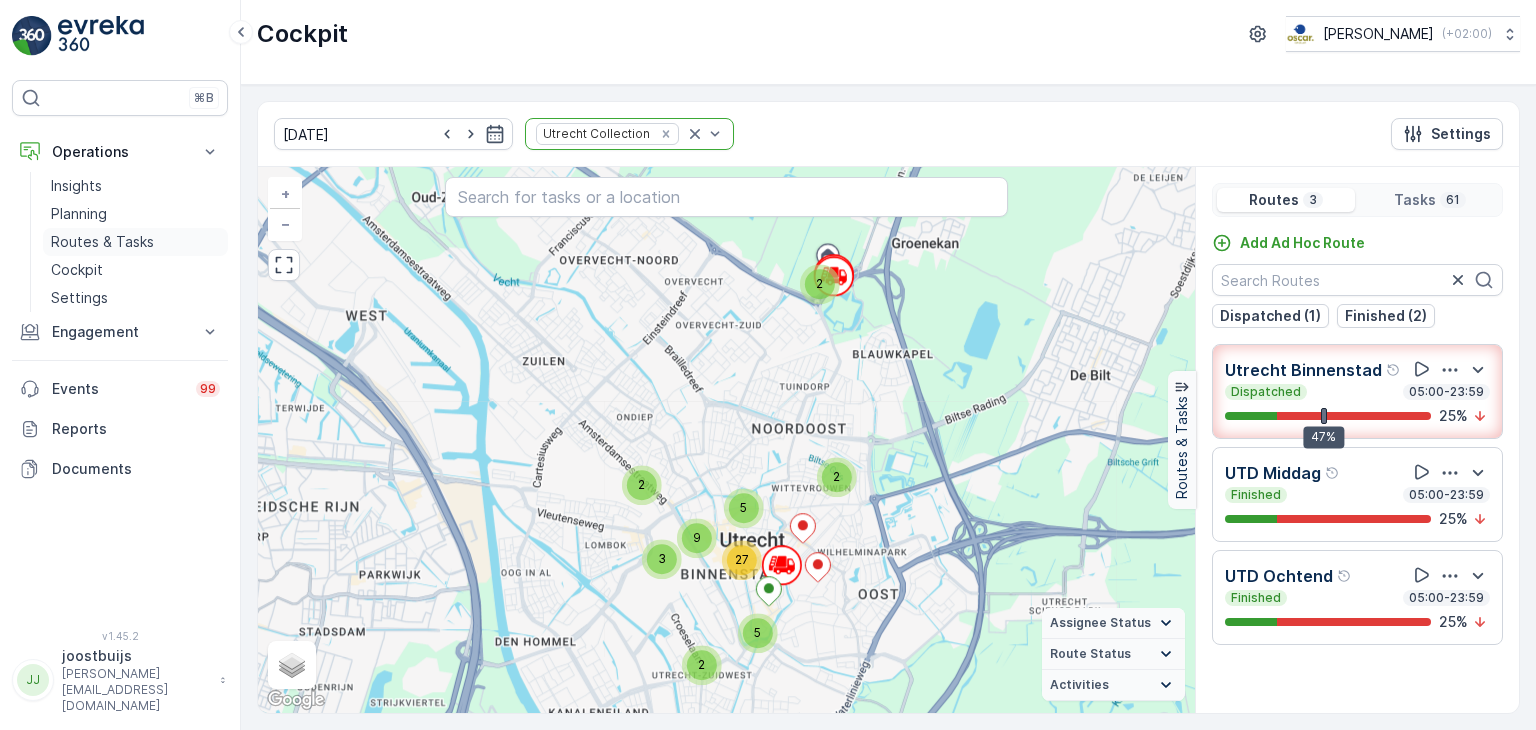 click on "Routes & Tasks" at bounding box center [102, 242] 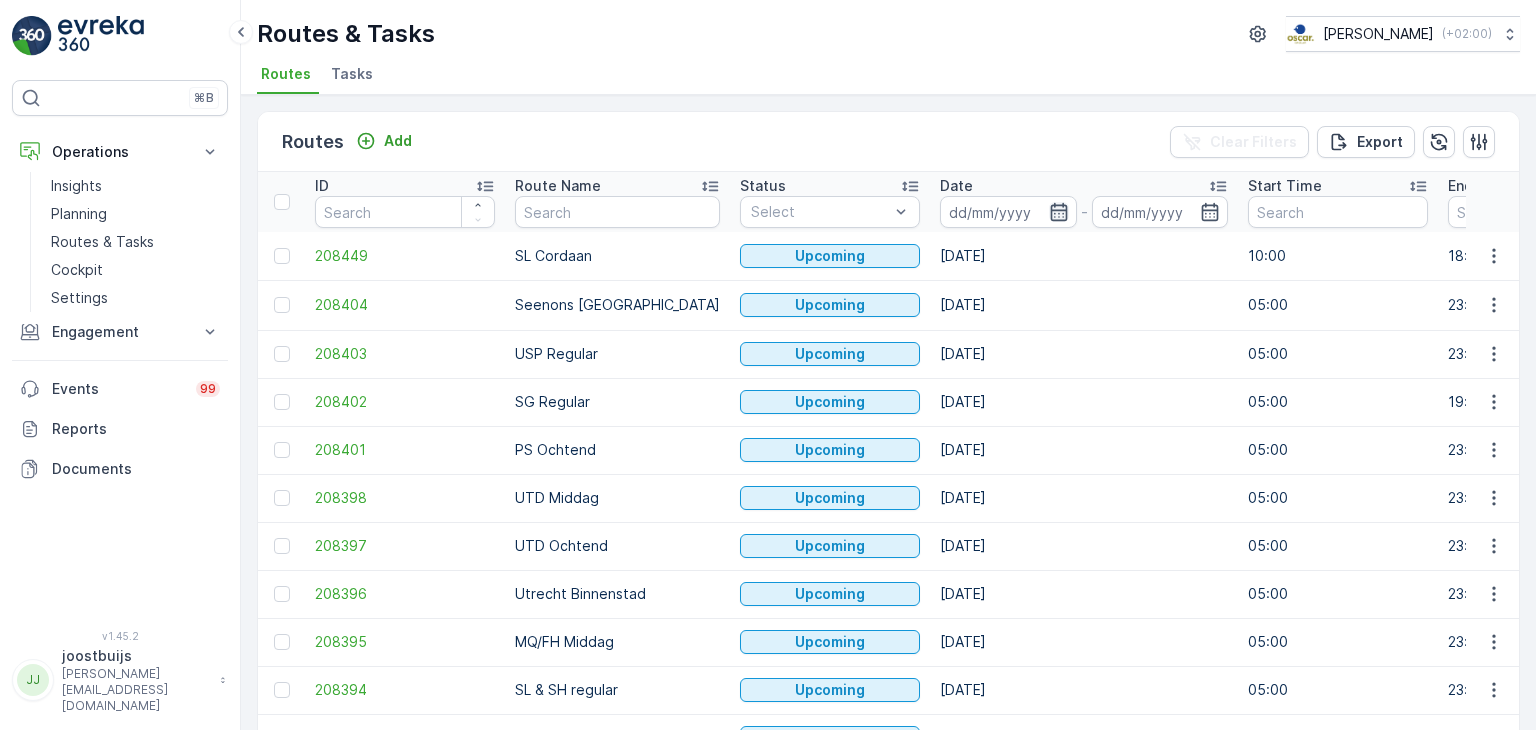 click 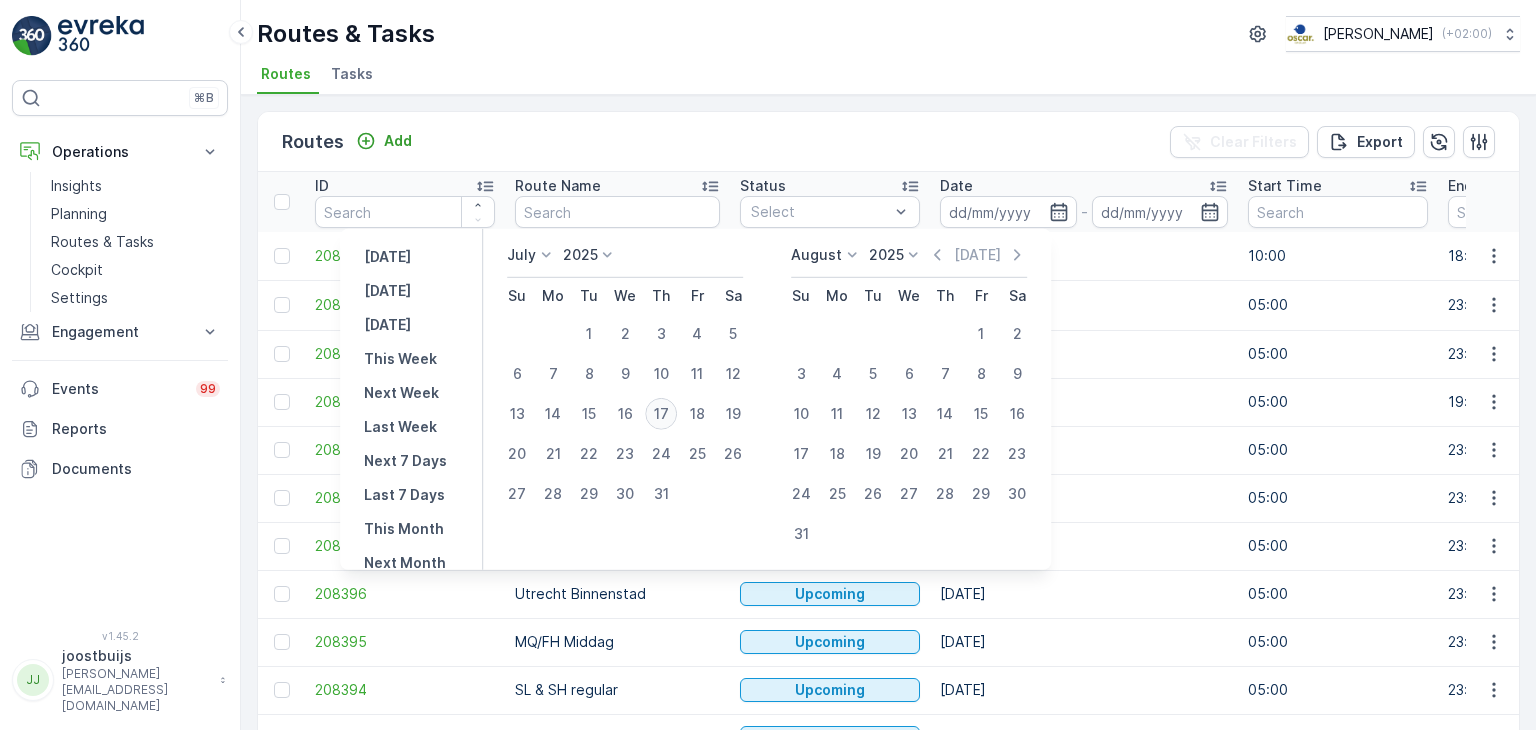 click on "17" at bounding box center [661, 414] 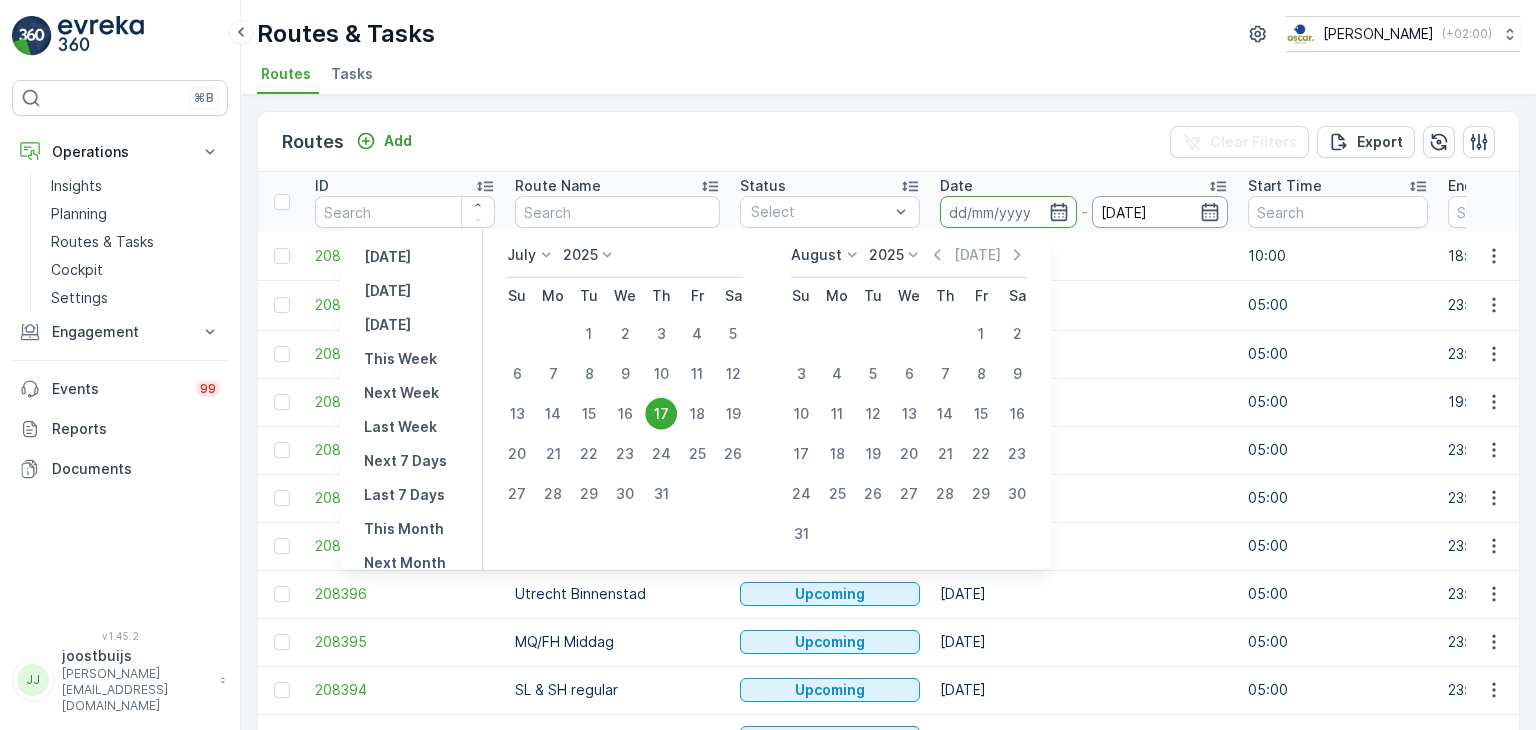type on "[DATE]" 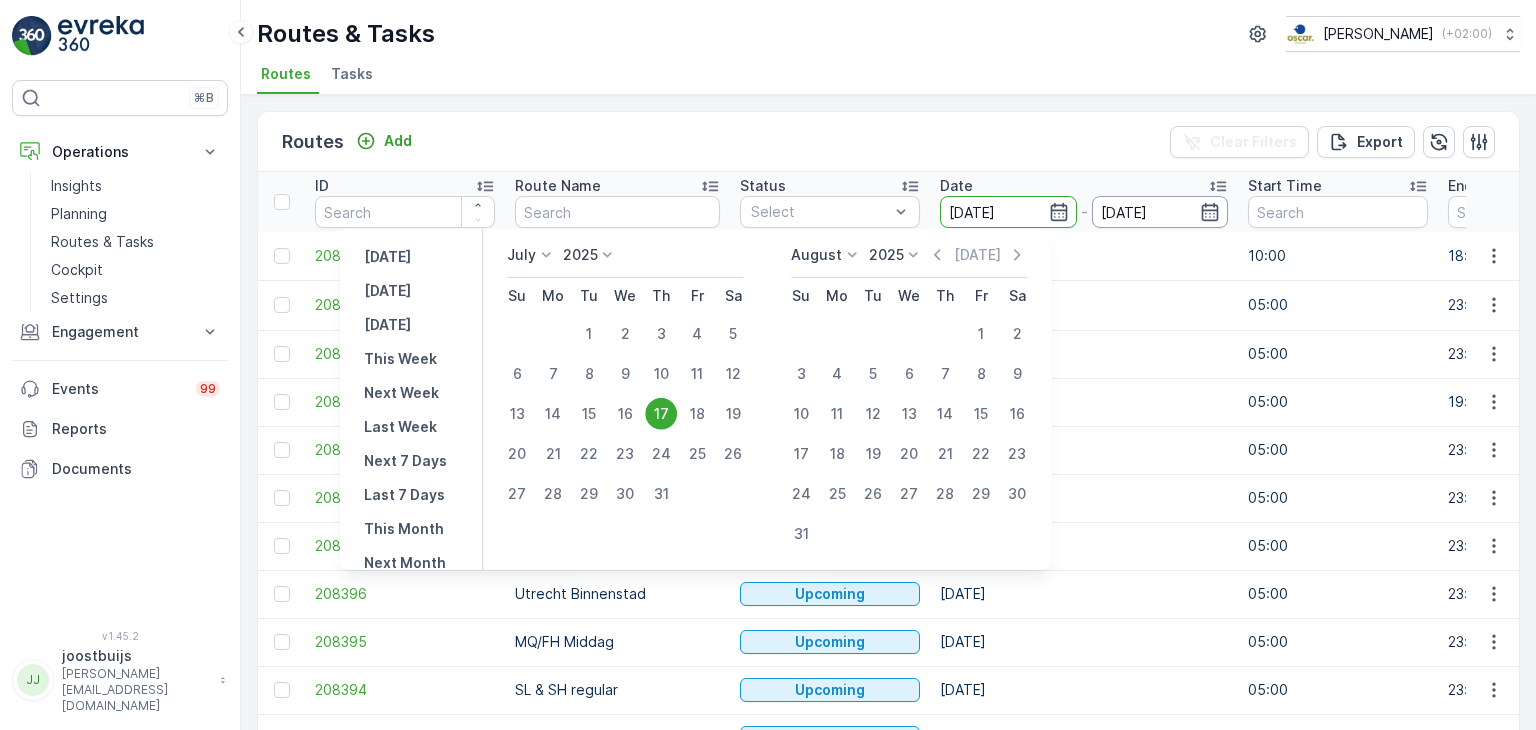 click on "[DATE]" at bounding box center [1160, 212] 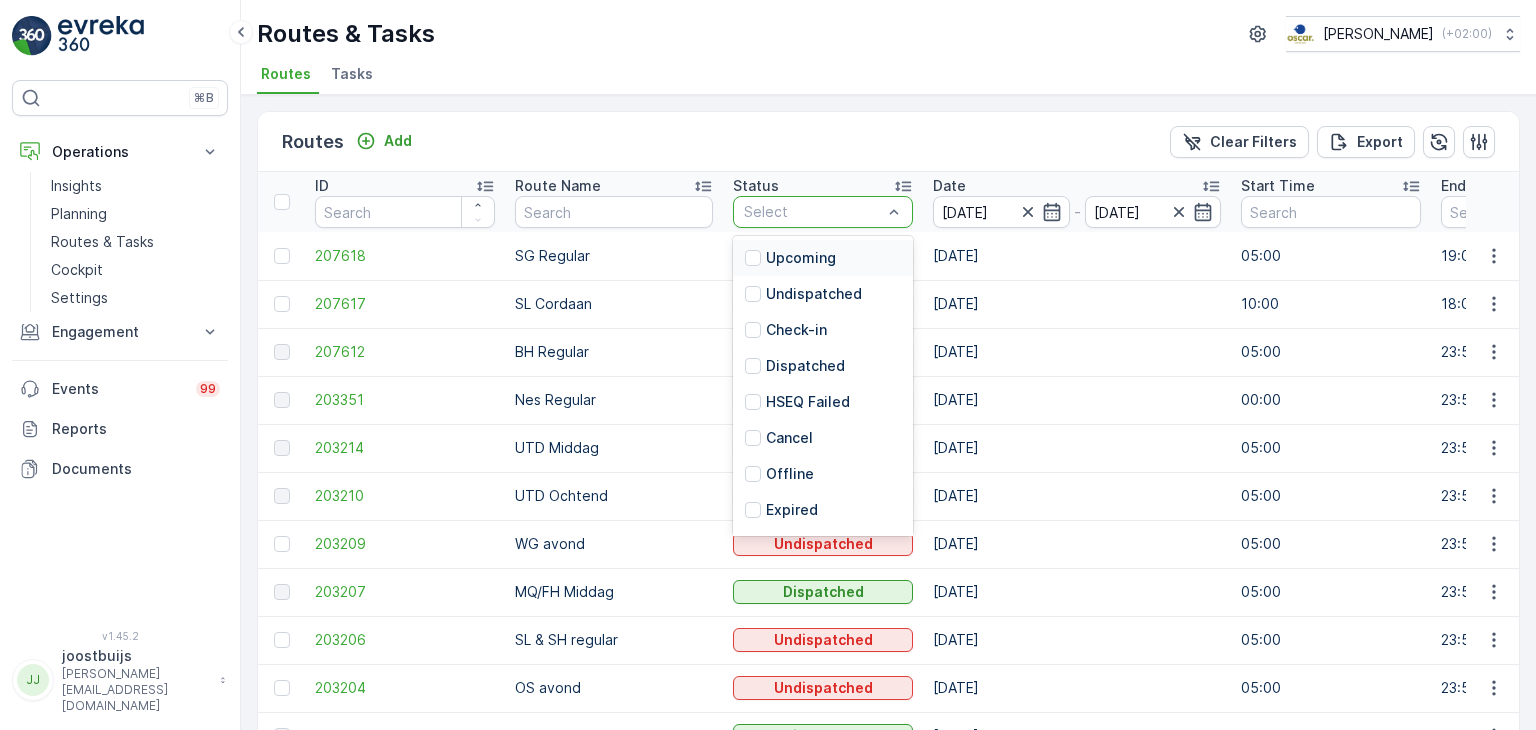 click on "SL Cordaan" at bounding box center (614, 304) 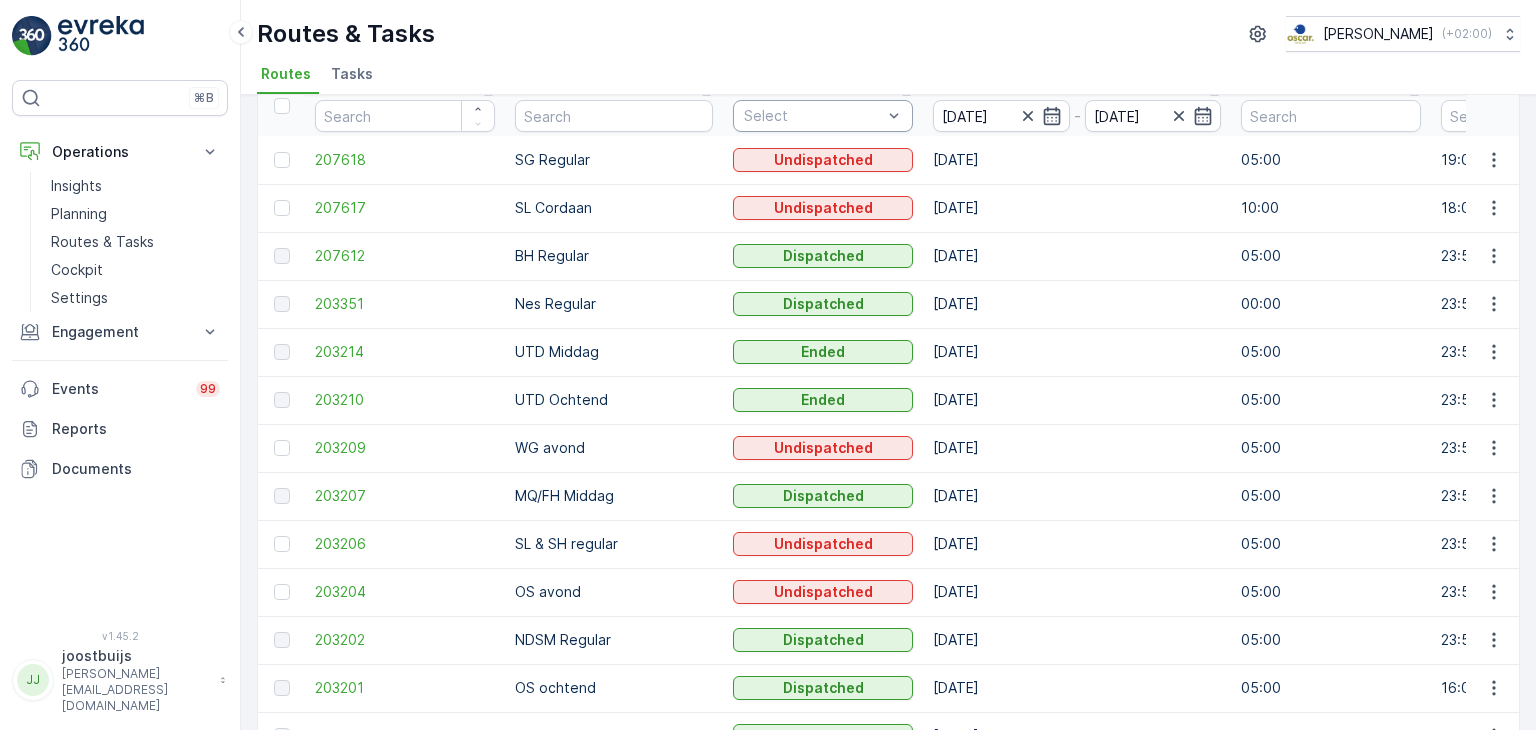 scroll, scrollTop: 0, scrollLeft: 0, axis: both 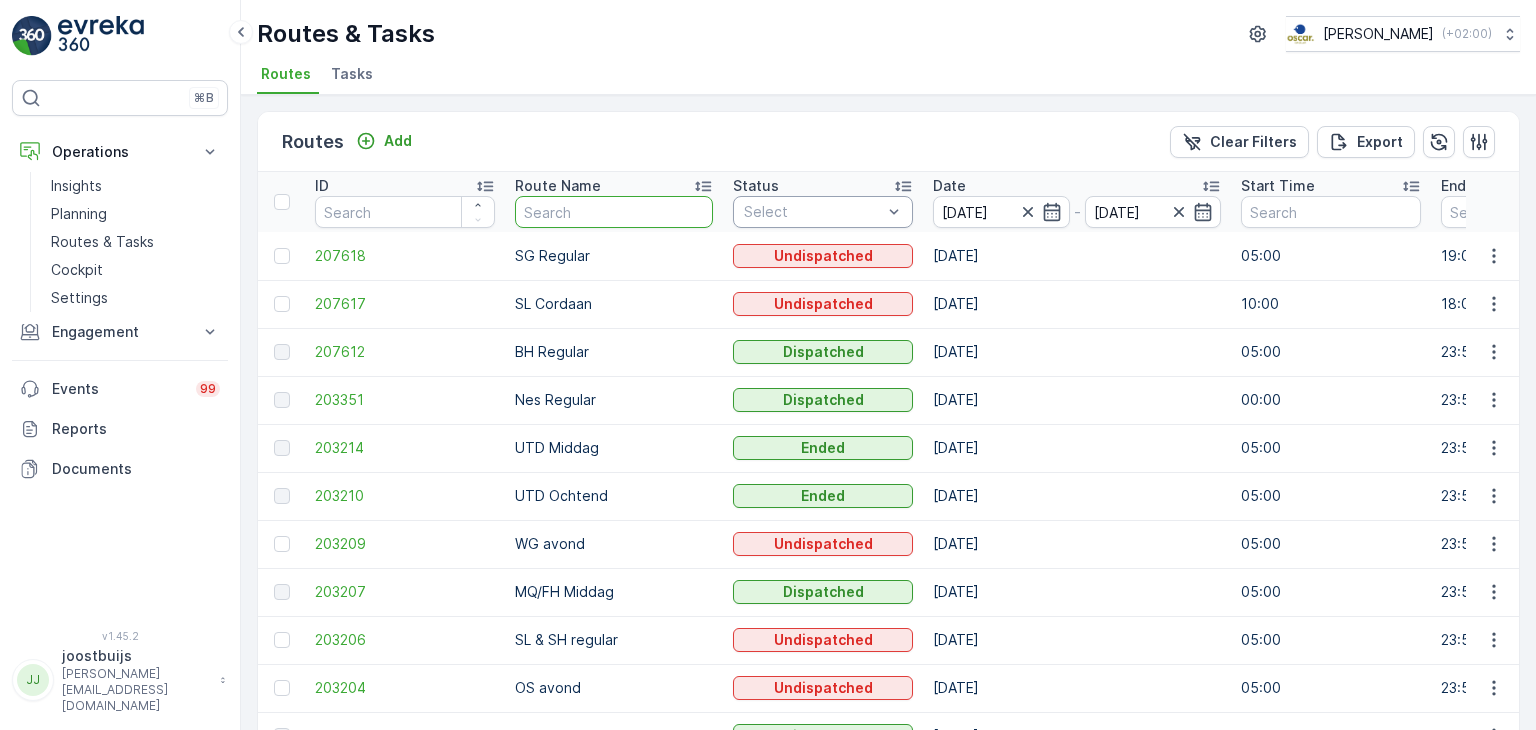 click at bounding box center (614, 212) 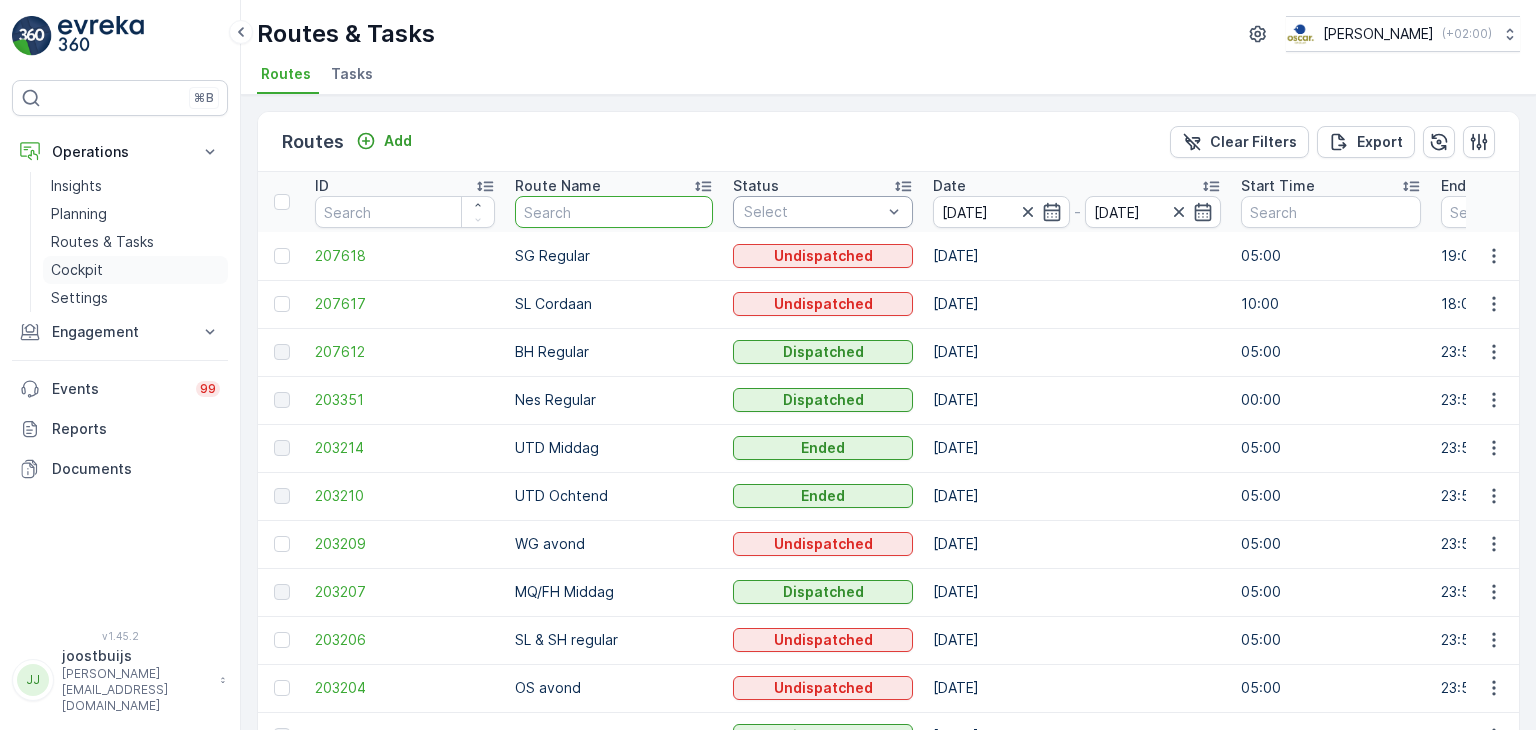 click on "Cockpit" at bounding box center (77, 270) 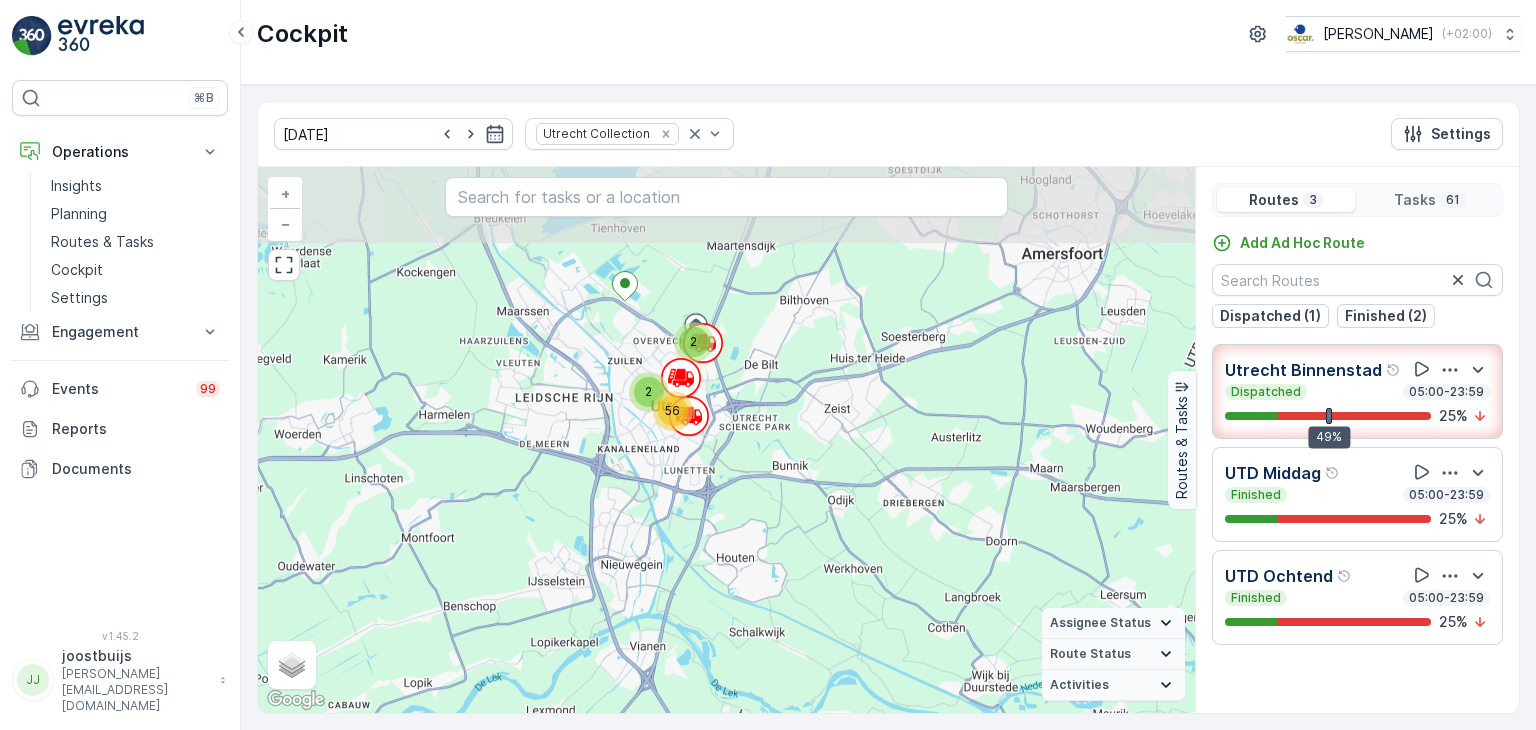 drag, startPoint x: 608, startPoint y: 446, endPoint x: 764, endPoint y: 658, distance: 263.21094 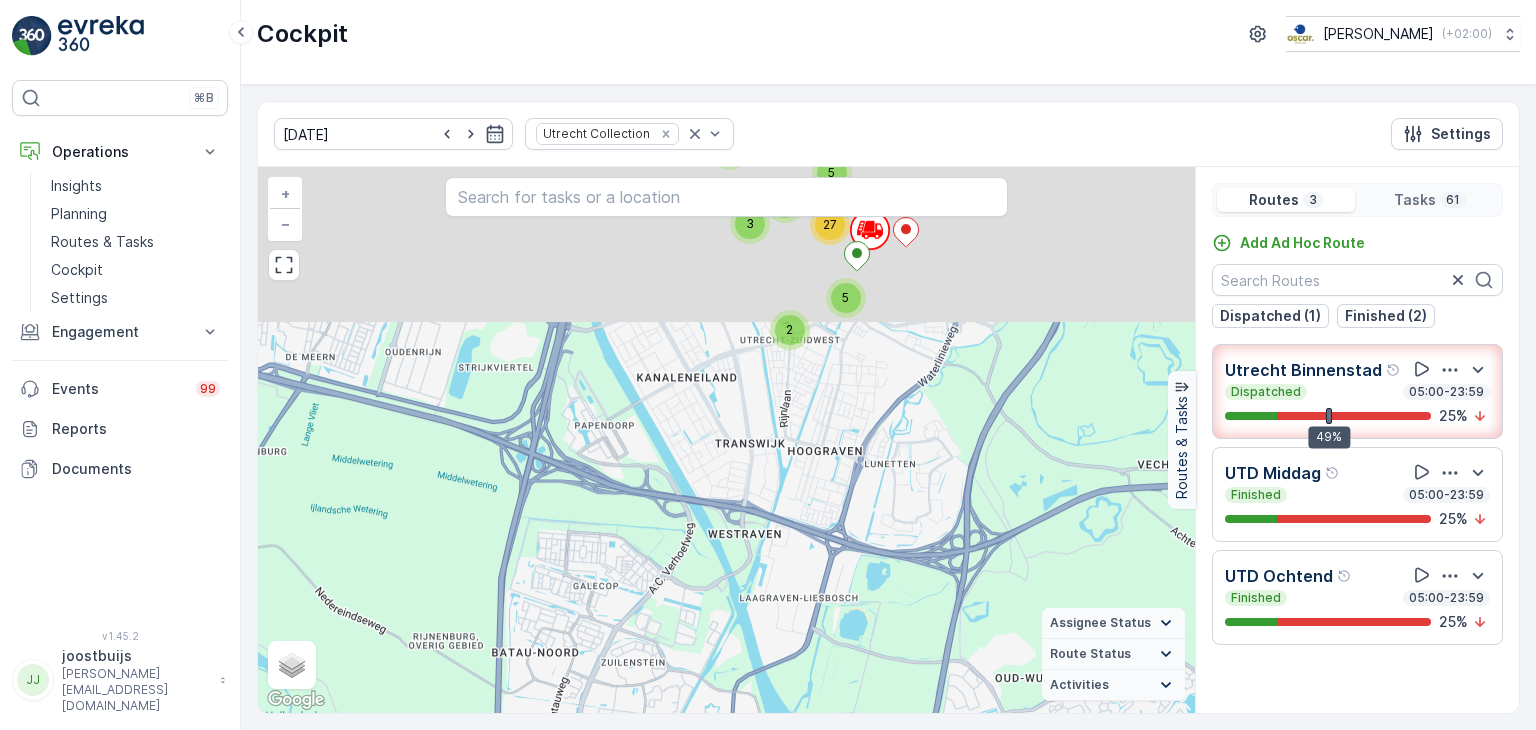 drag, startPoint x: 717, startPoint y: 445, endPoint x: 797, endPoint y: 768, distance: 332.75967 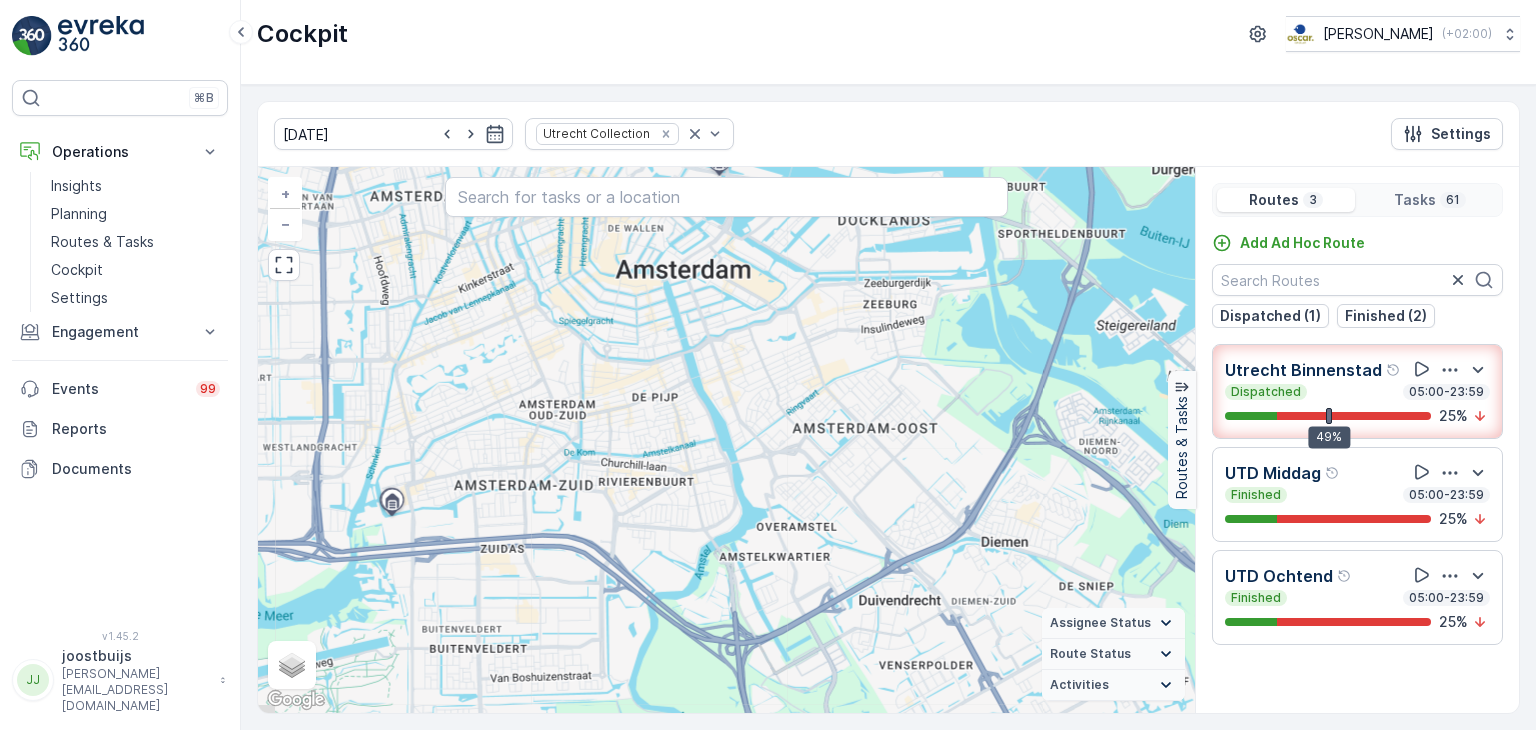 drag, startPoint x: 868, startPoint y: 567, endPoint x: 788, endPoint y: 113, distance: 460.99457 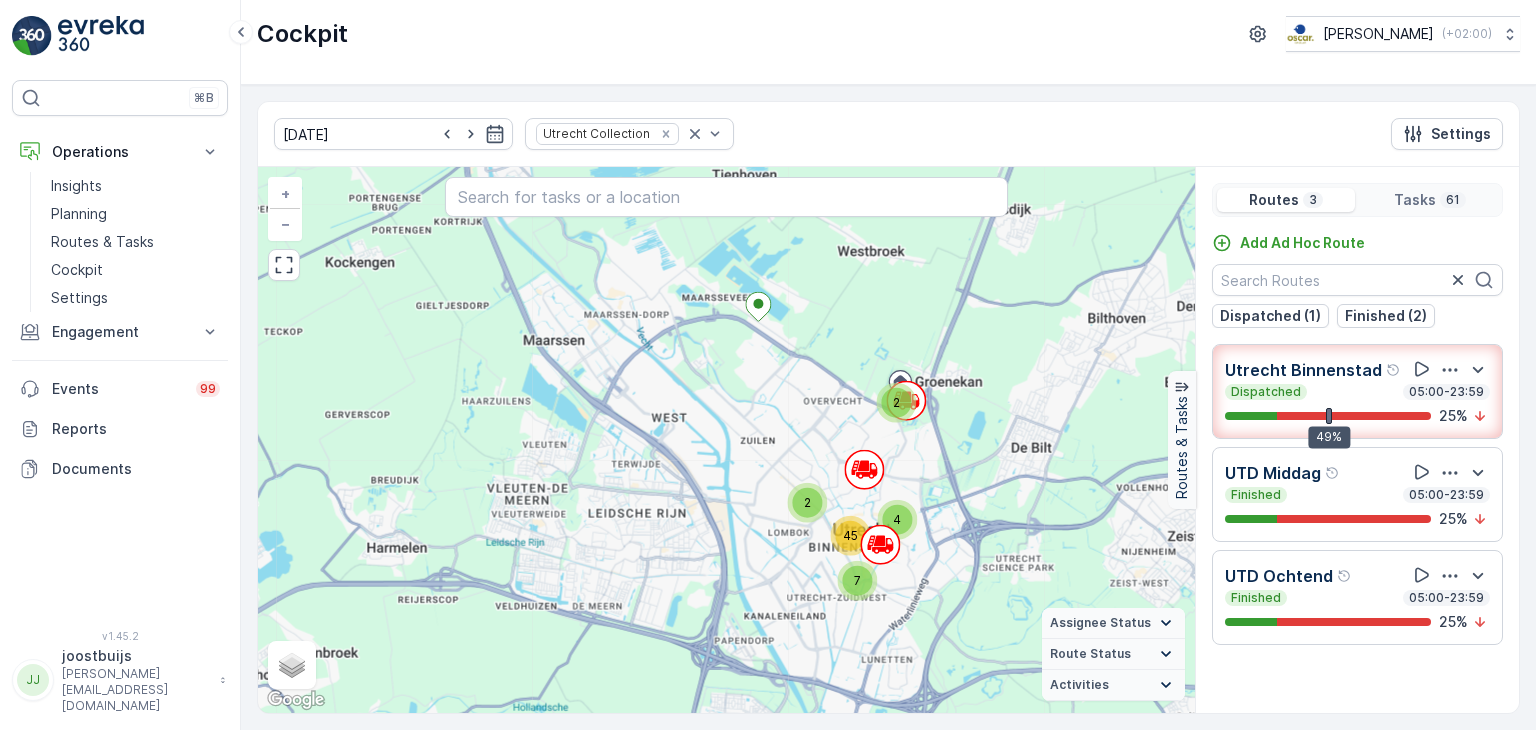drag, startPoint x: 803, startPoint y: 589, endPoint x: 731, endPoint y: 395, distance: 206.92995 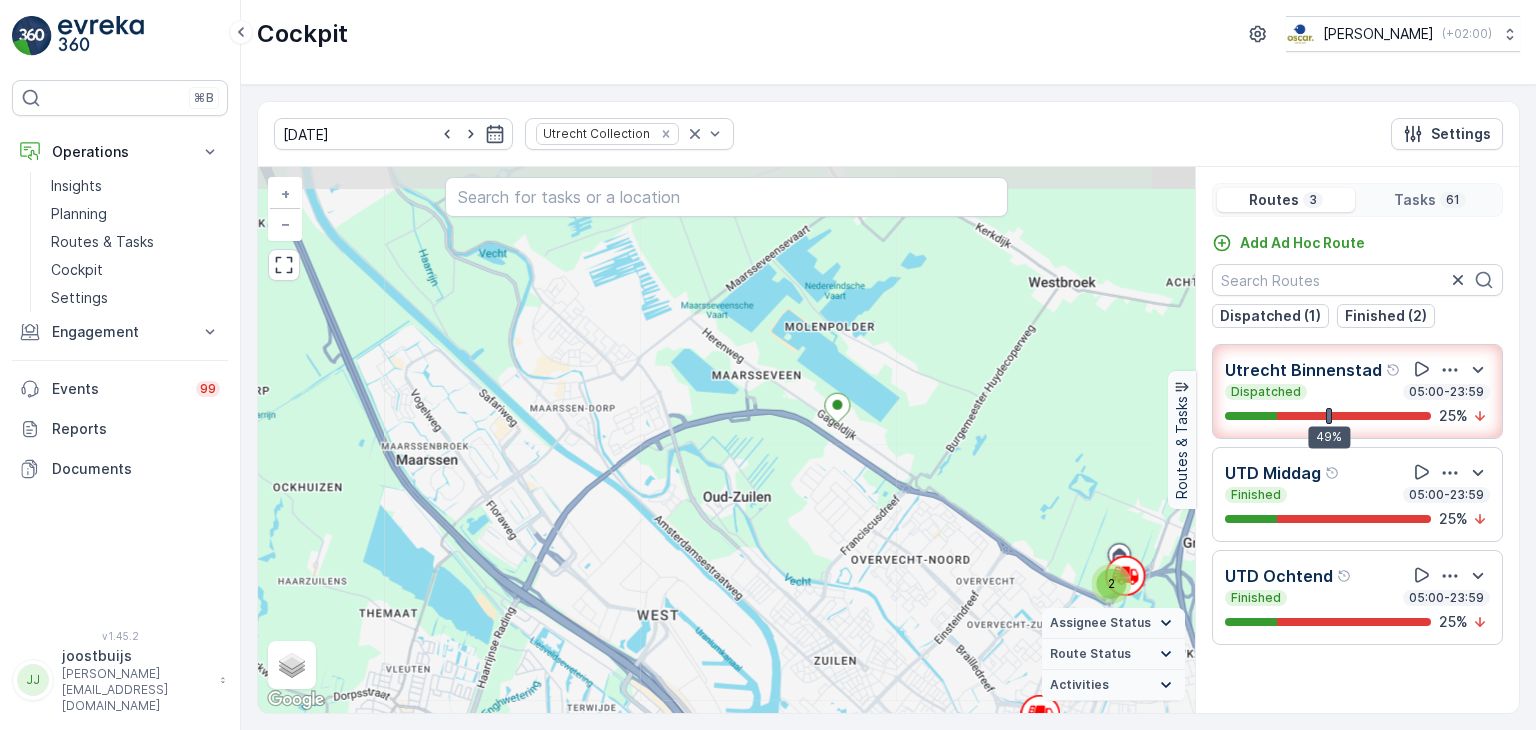 drag, startPoint x: 762, startPoint y: 387, endPoint x: 786, endPoint y: 572, distance: 186.55026 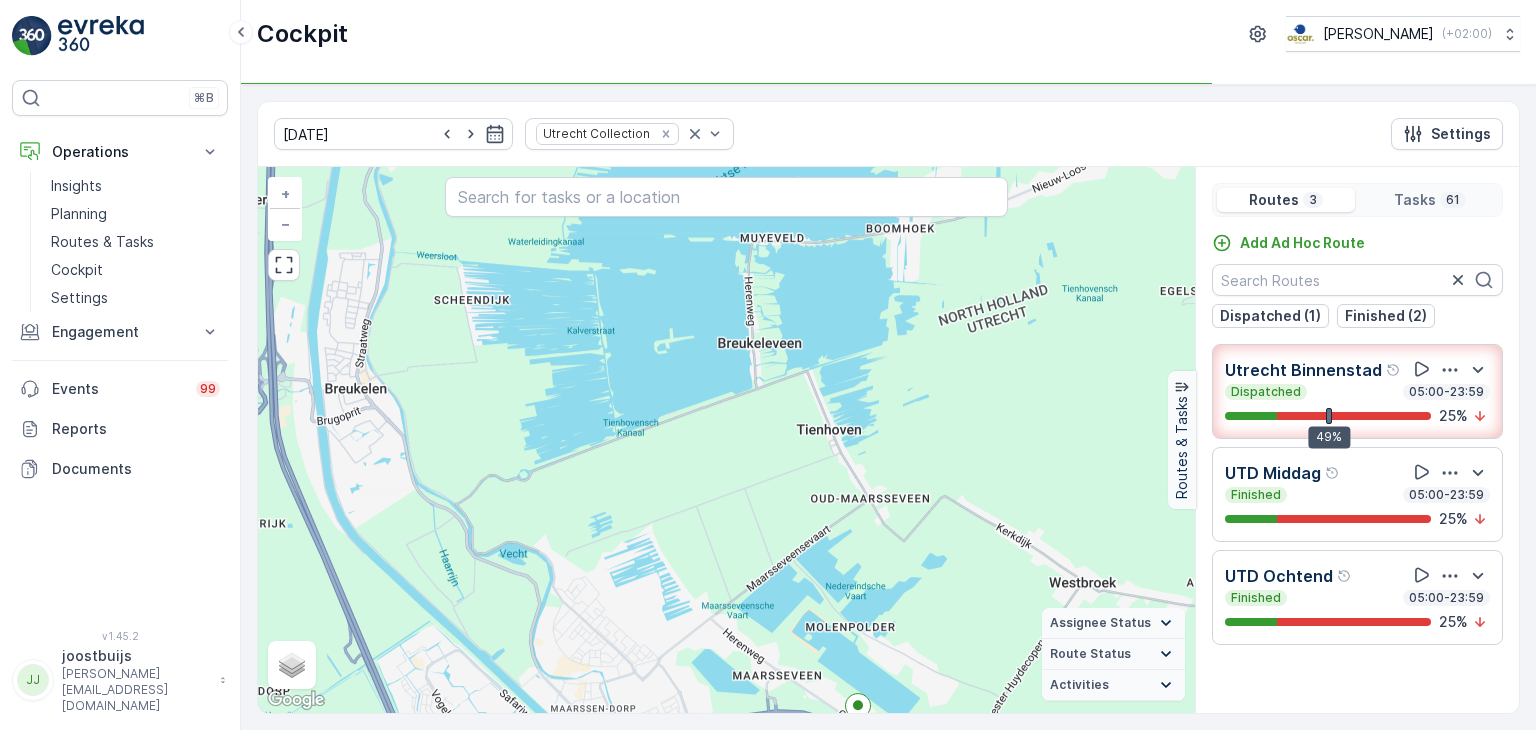 drag, startPoint x: 800, startPoint y: 474, endPoint x: 819, endPoint y: 773, distance: 299.60306 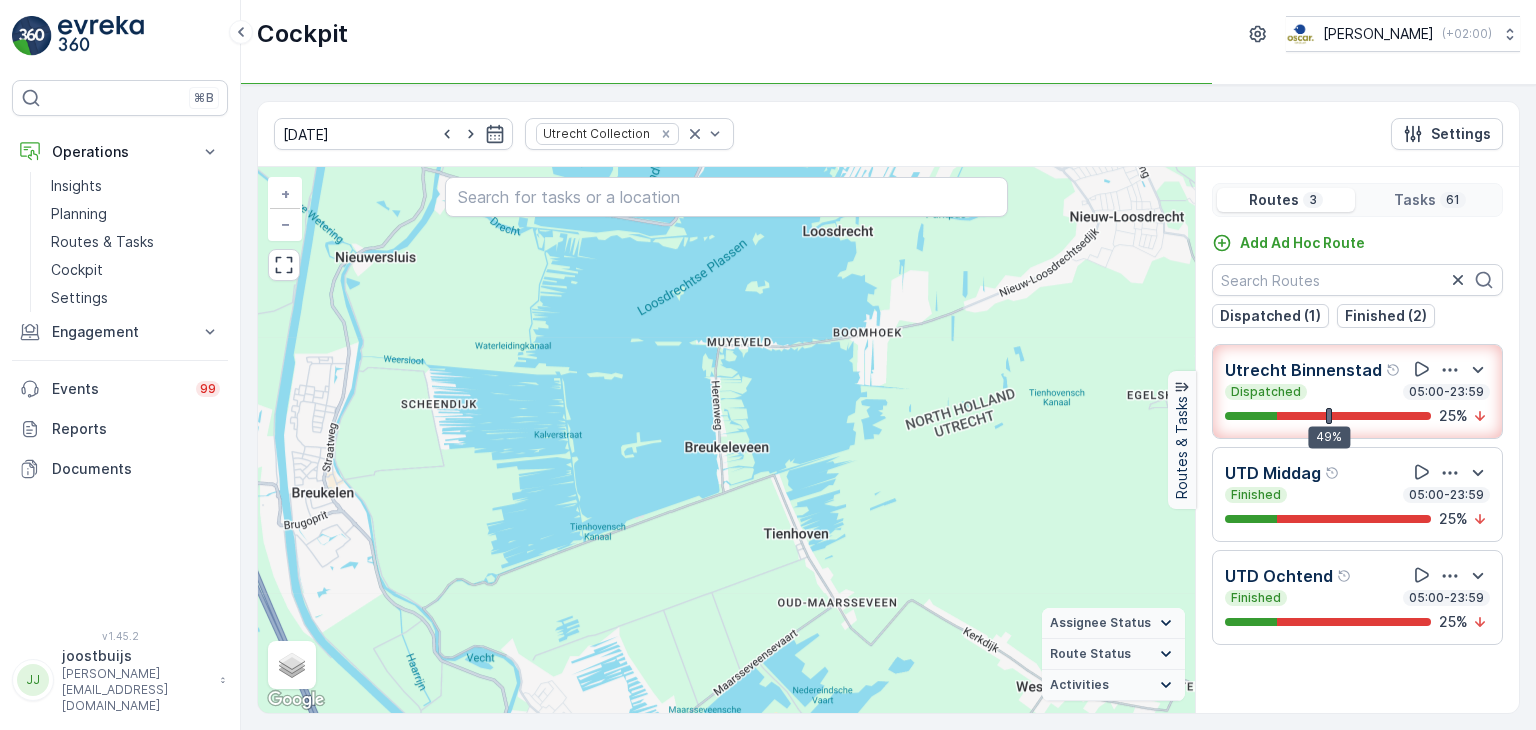 drag, startPoint x: 685, startPoint y: 445, endPoint x: 651, endPoint y: 546, distance: 106.56923 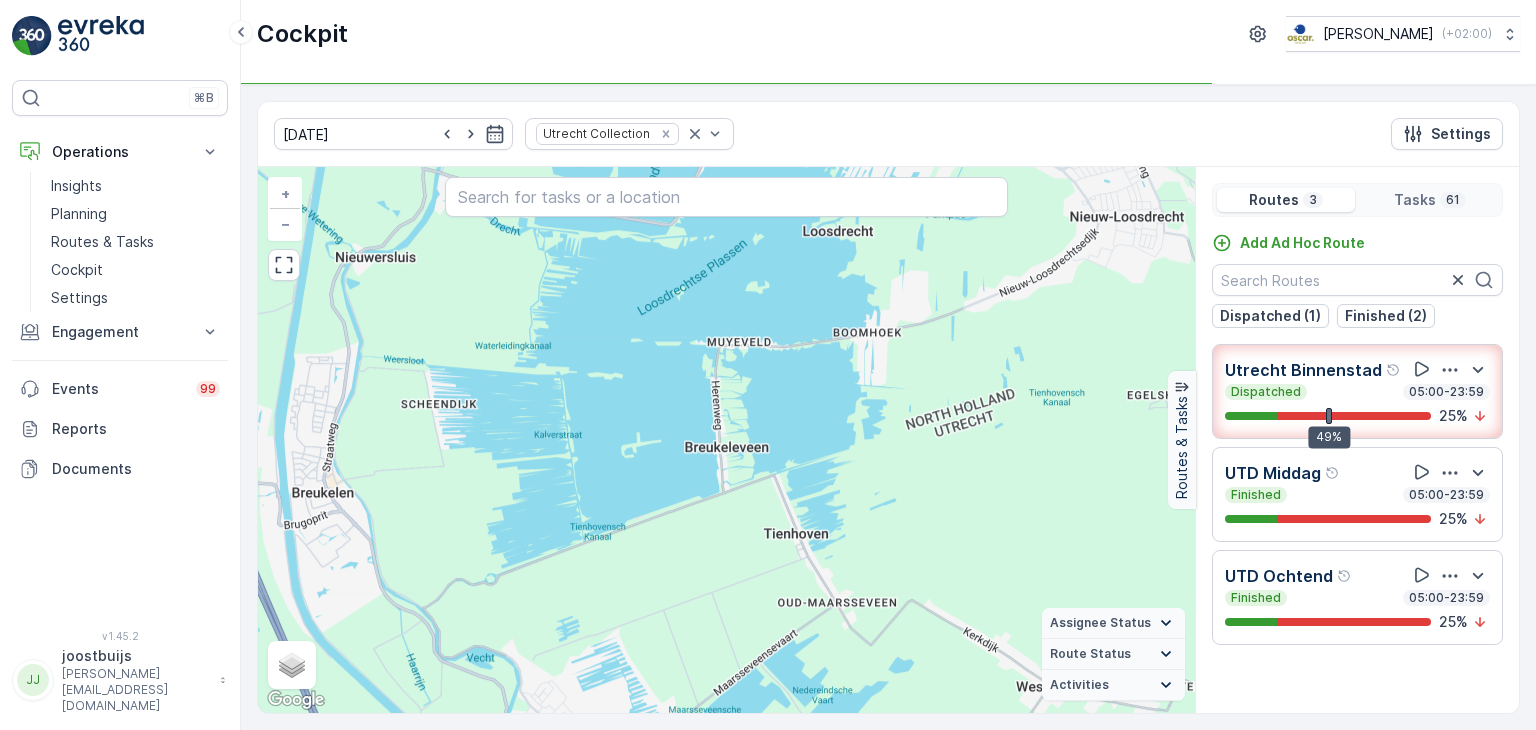 click on "2 2 2 2 5 5 3 9 27 + −  Satellite  Roadmap  Terrain  Hybrid  Leaflet Keyboard shortcuts Map Data Map data ©2025 Google Map data ©2025 Google 500 m  Click to toggle between metric and imperial units Terms Report a map error Assignee Status On The Move Steady Route Status Upcoming Dispatched Finished Checkin VCR Fail Offline Undispatched Expired Cancelled Activities Start Point End Point Fuel Disposal Break Speed Limit" at bounding box center [726, 440] 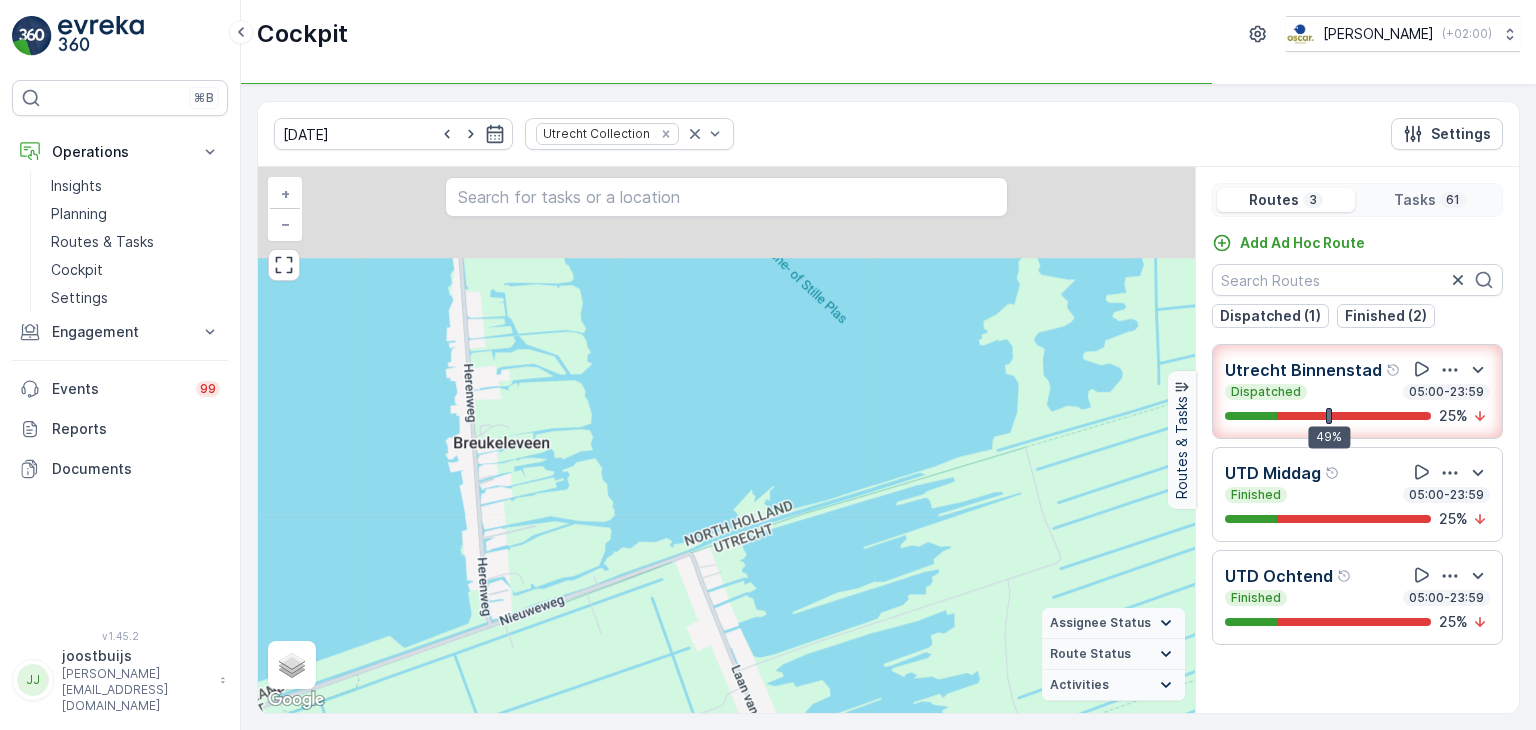 drag, startPoint x: 856, startPoint y: 501, endPoint x: 596, endPoint y: 736, distance: 350.464 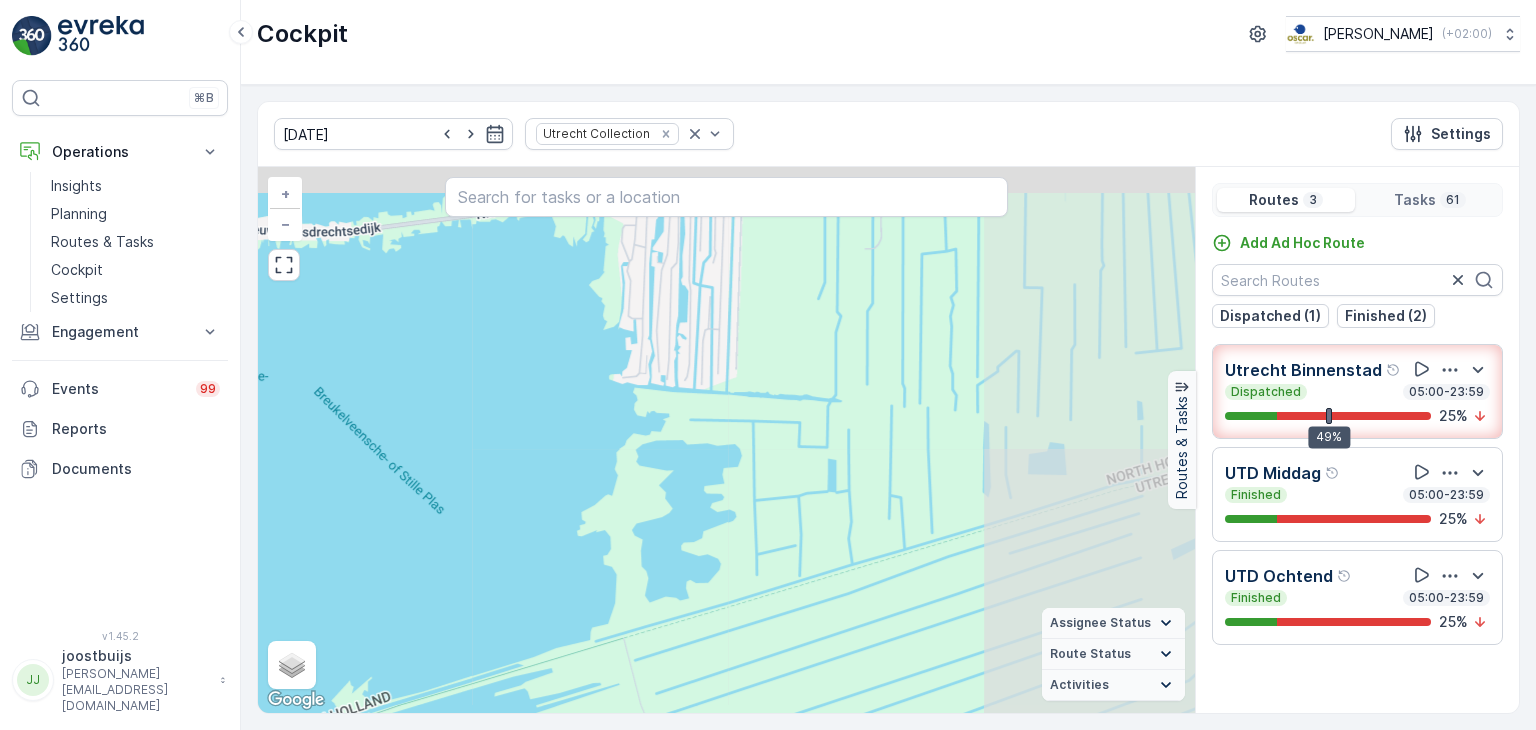 drag, startPoint x: 987, startPoint y: 551, endPoint x: 524, endPoint y: 769, distance: 511.75482 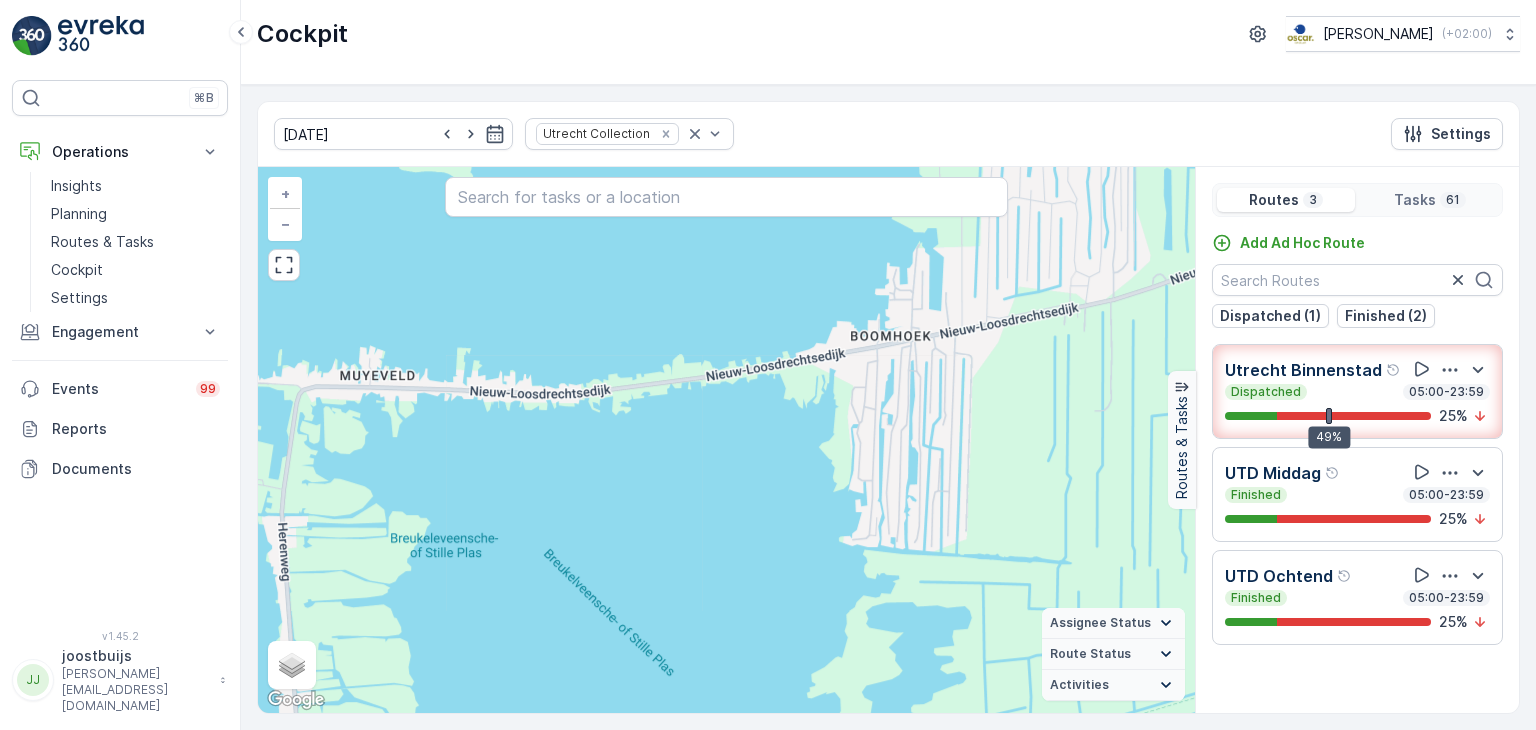 drag, startPoint x: 772, startPoint y: 496, endPoint x: 1161, endPoint y: 497, distance: 389.00128 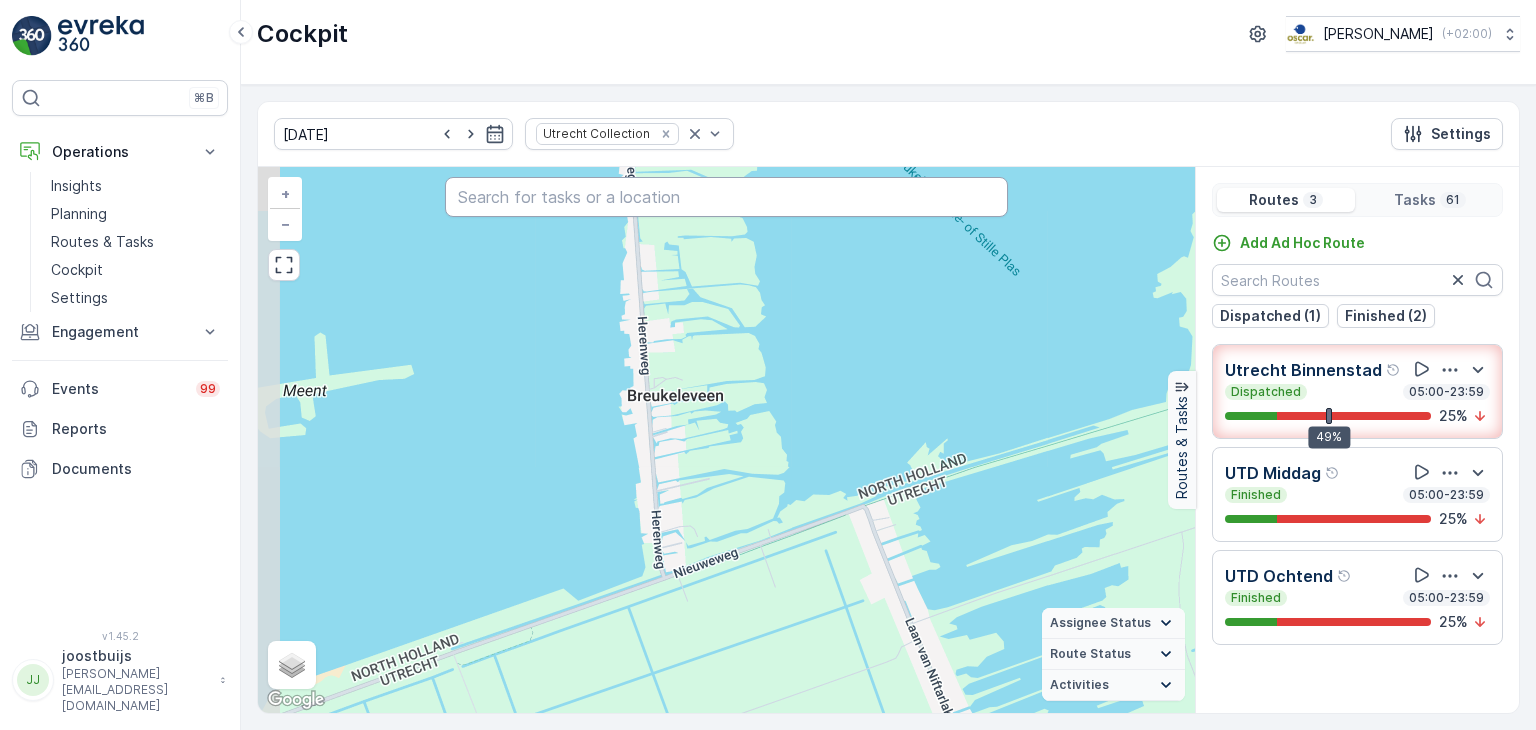 drag, startPoint x: 514, startPoint y: 621, endPoint x: 867, endPoint y: 191, distance: 556.3353 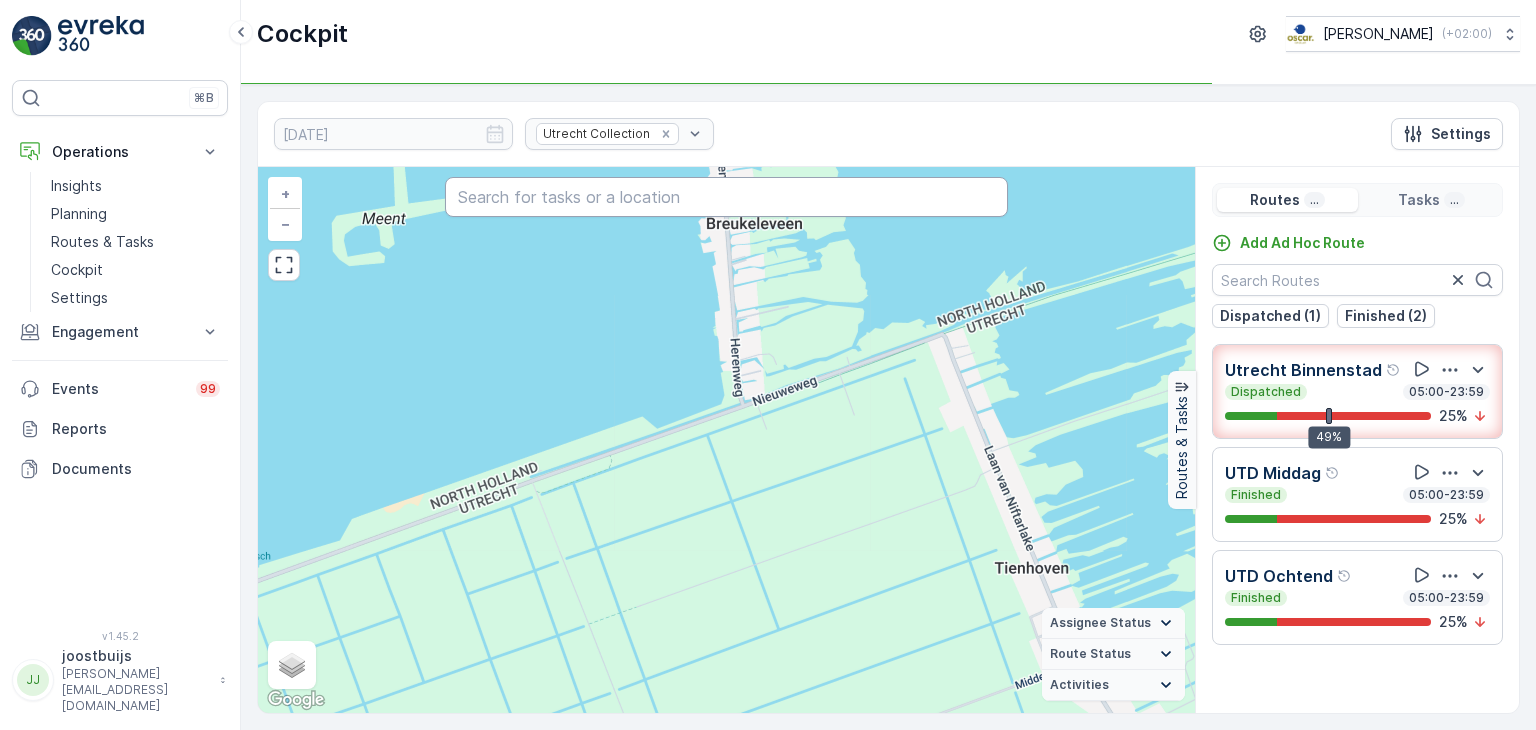 drag, startPoint x: 673, startPoint y: 392, endPoint x: 470, endPoint y: 179, distance: 294.2414 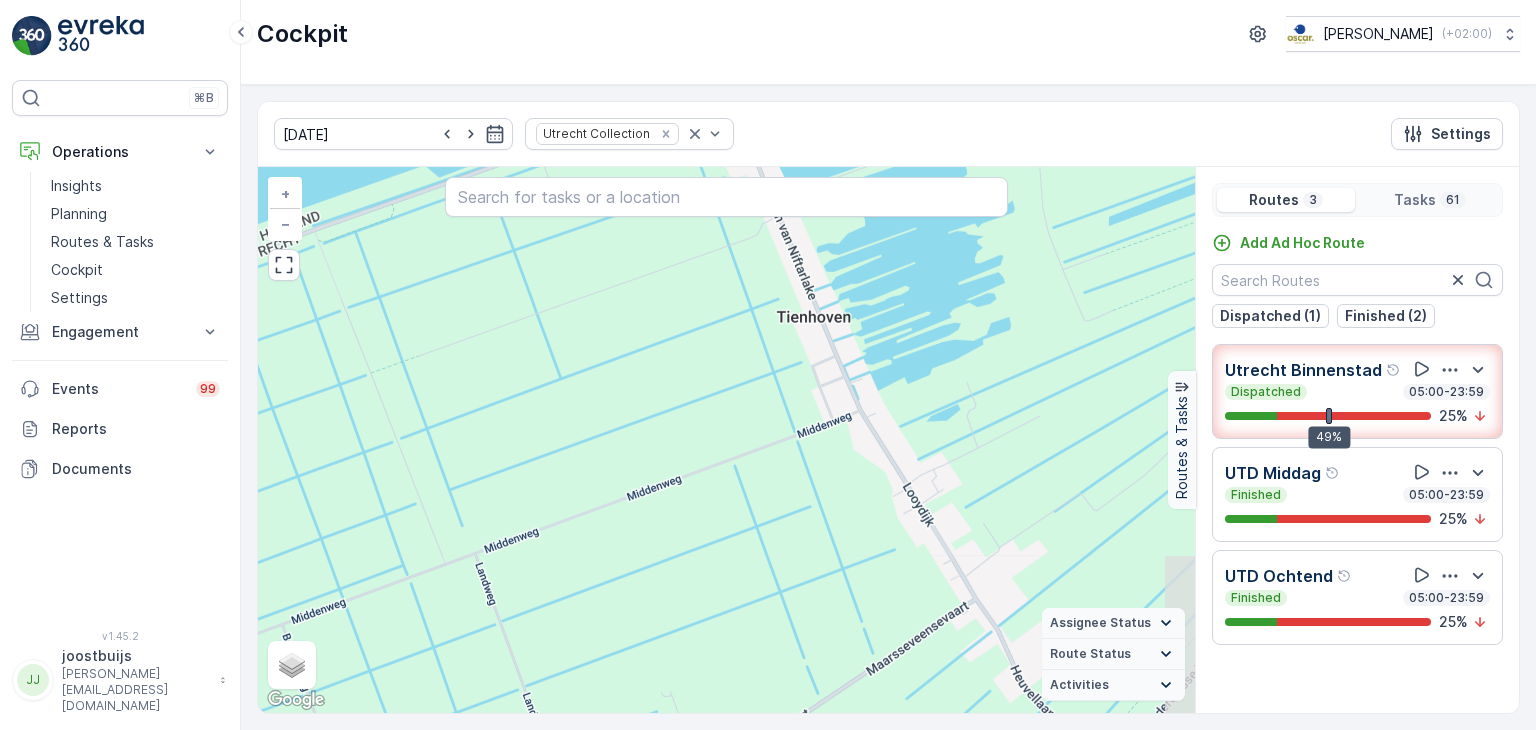drag, startPoint x: 702, startPoint y: 473, endPoint x: 480, endPoint y: 211, distance: 343.40646 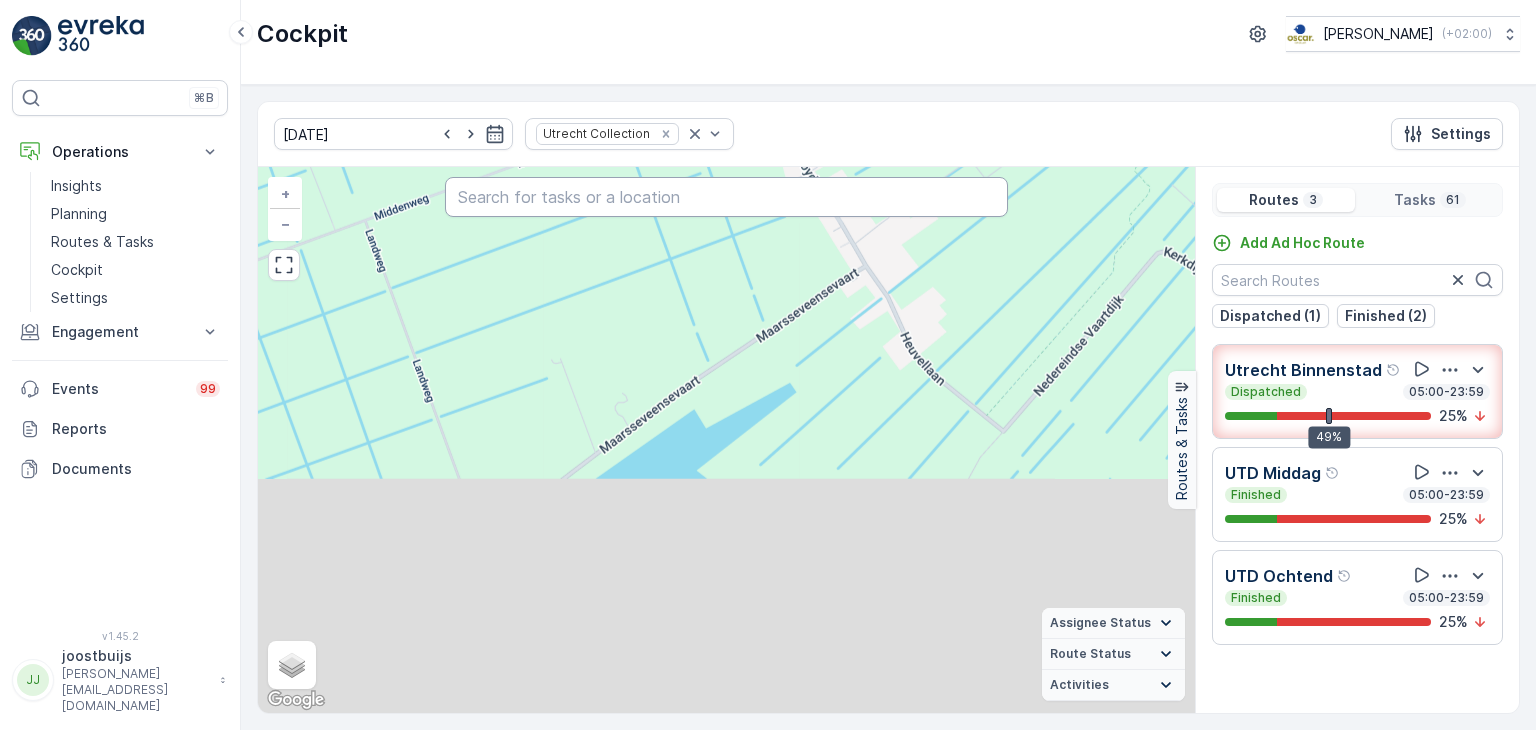 drag, startPoint x: 614, startPoint y: 534, endPoint x: 508, endPoint y: 204, distance: 346.6064 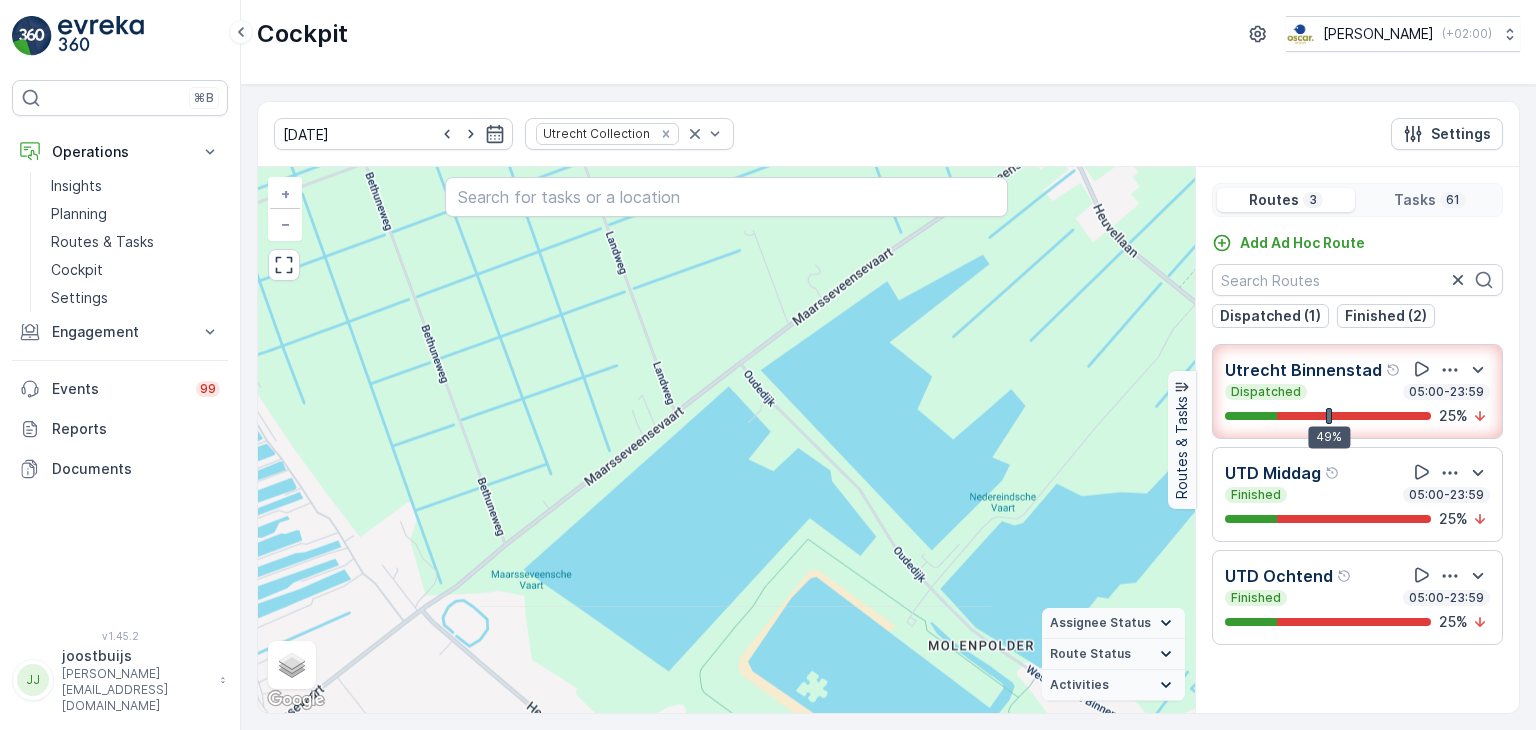 drag, startPoint x: 513, startPoint y: 349, endPoint x: 662, endPoint y: 320, distance: 151.79591 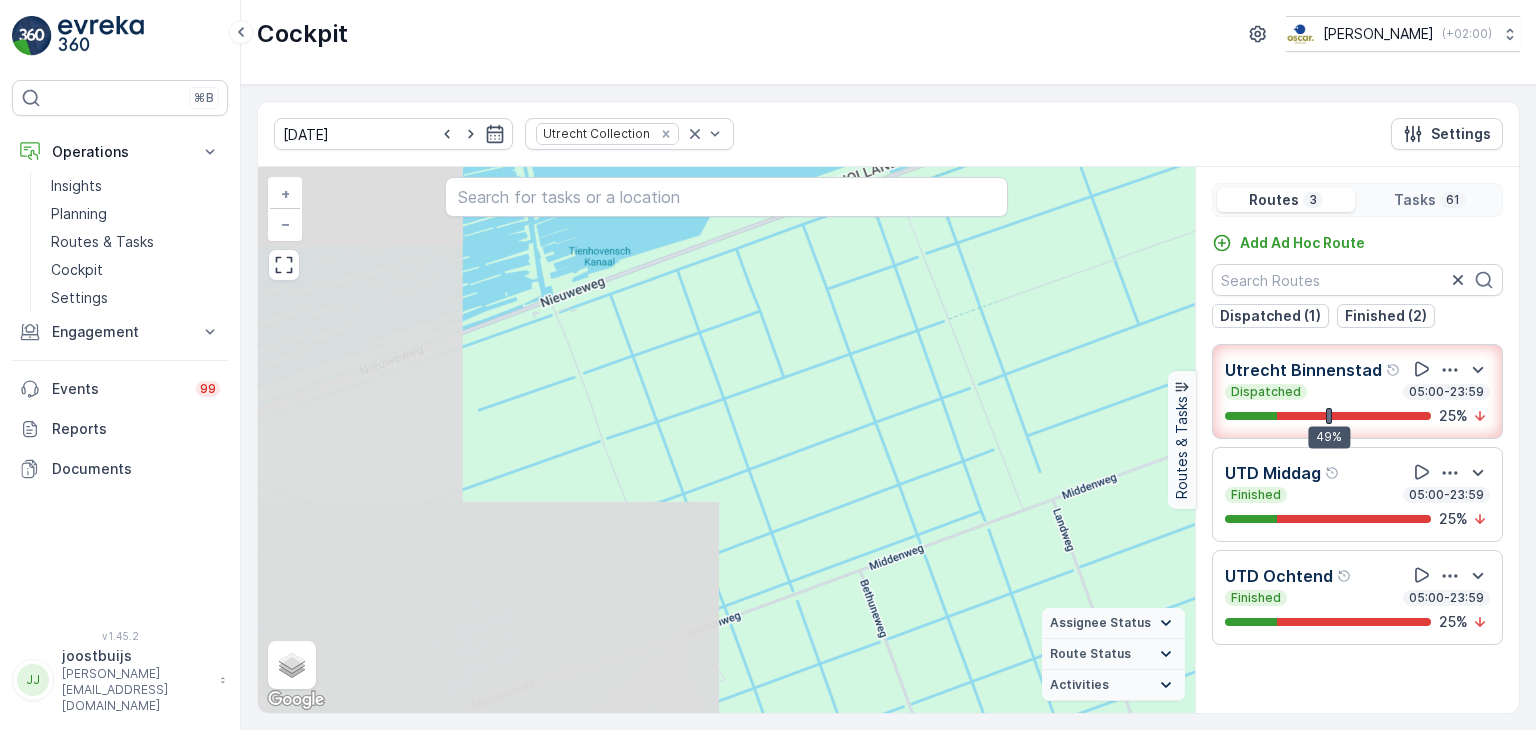 drag, startPoint x: 577, startPoint y: 369, endPoint x: 1080, endPoint y: 776, distance: 647.03784 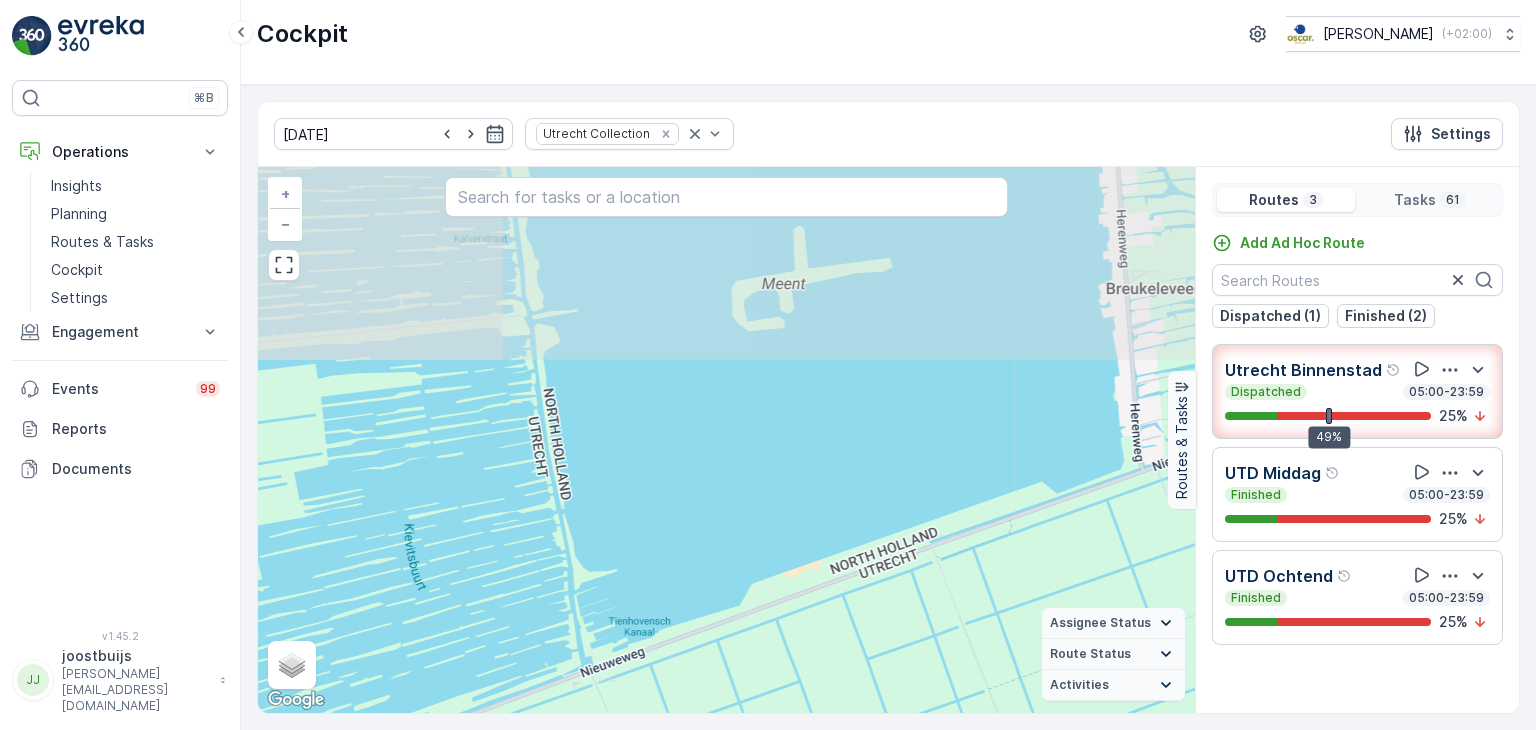 drag, startPoint x: 828, startPoint y: 499, endPoint x: 848, endPoint y: 776, distance: 277.72107 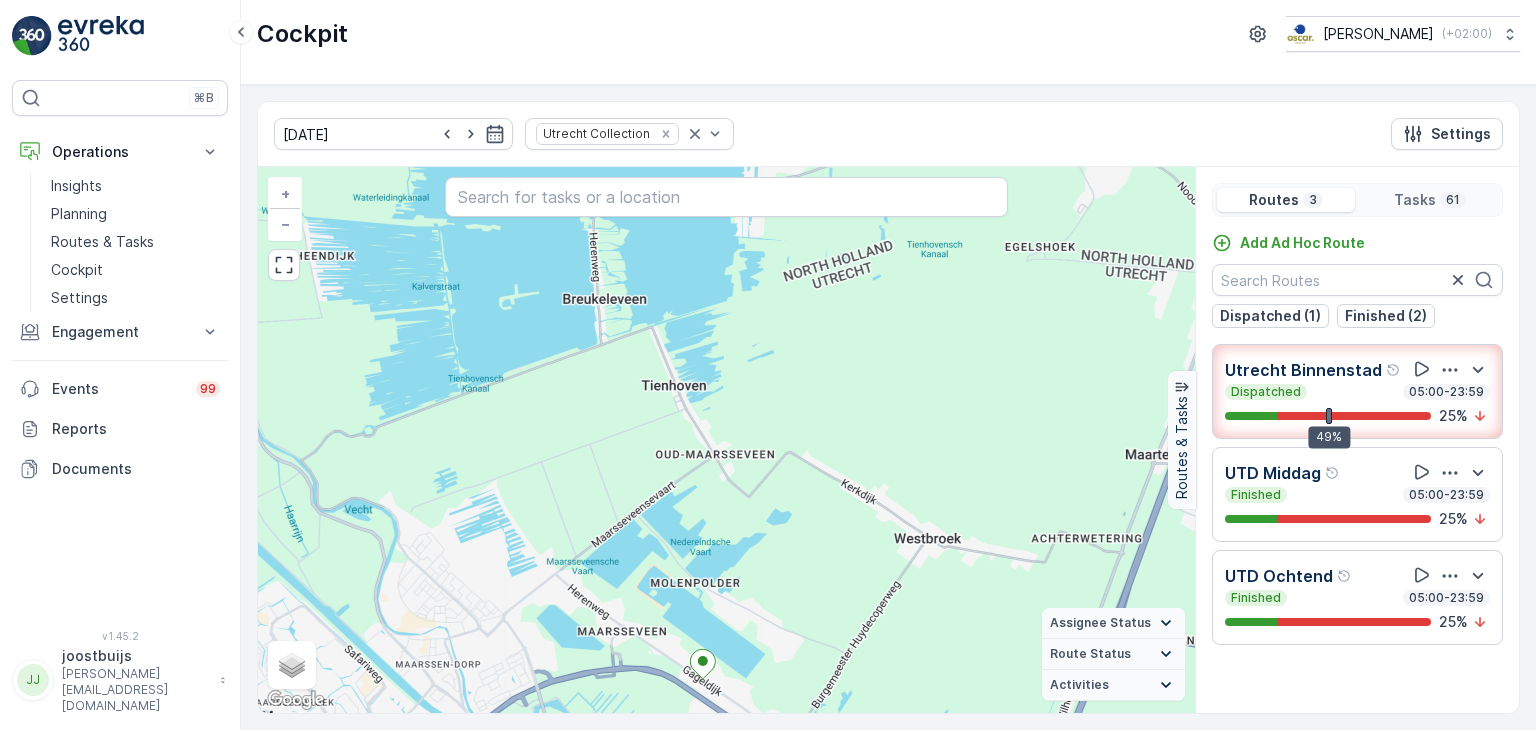 drag, startPoint x: 841, startPoint y: 662, endPoint x: 611, endPoint y: 497, distance: 283.0636 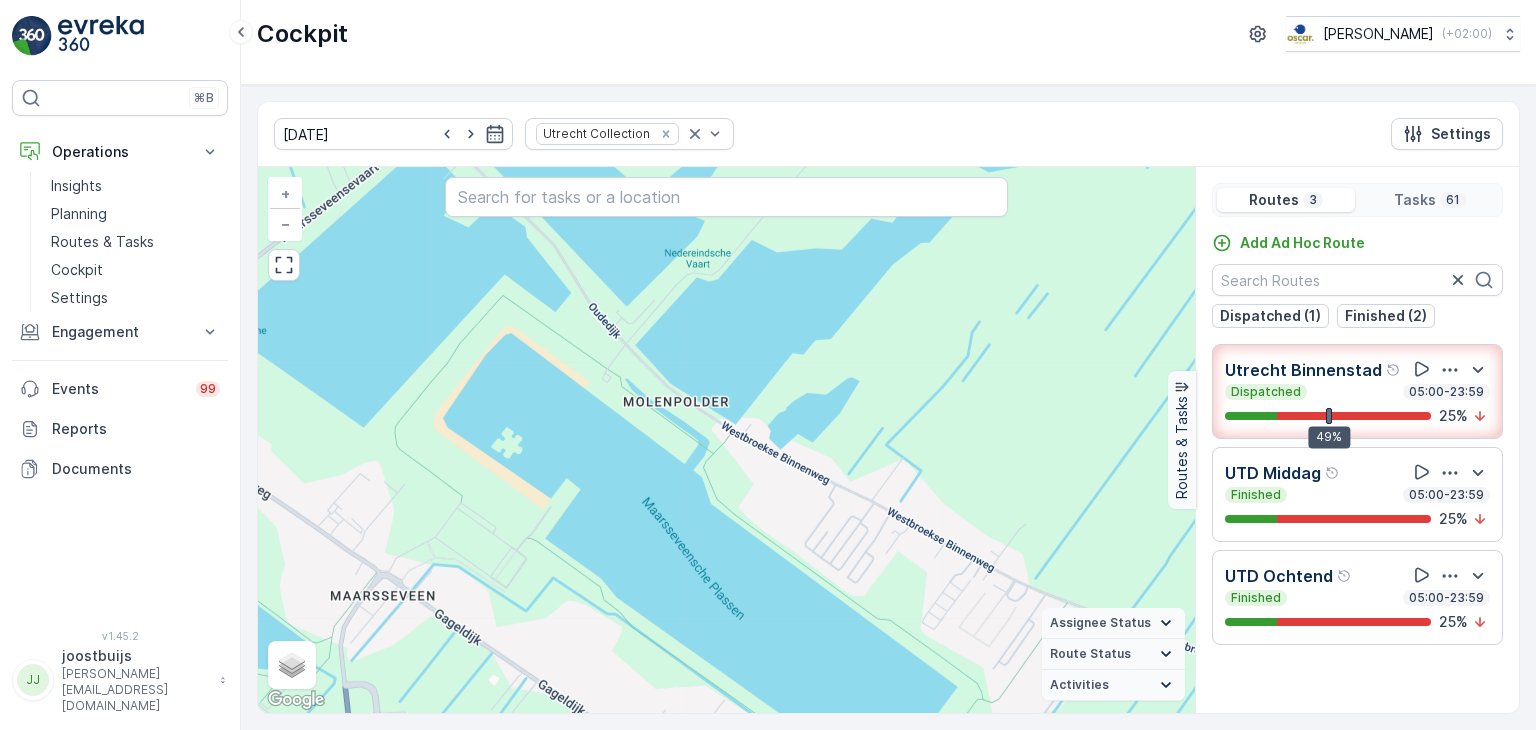 drag, startPoint x: 828, startPoint y: 627, endPoint x: 684, endPoint y: 507, distance: 187.446 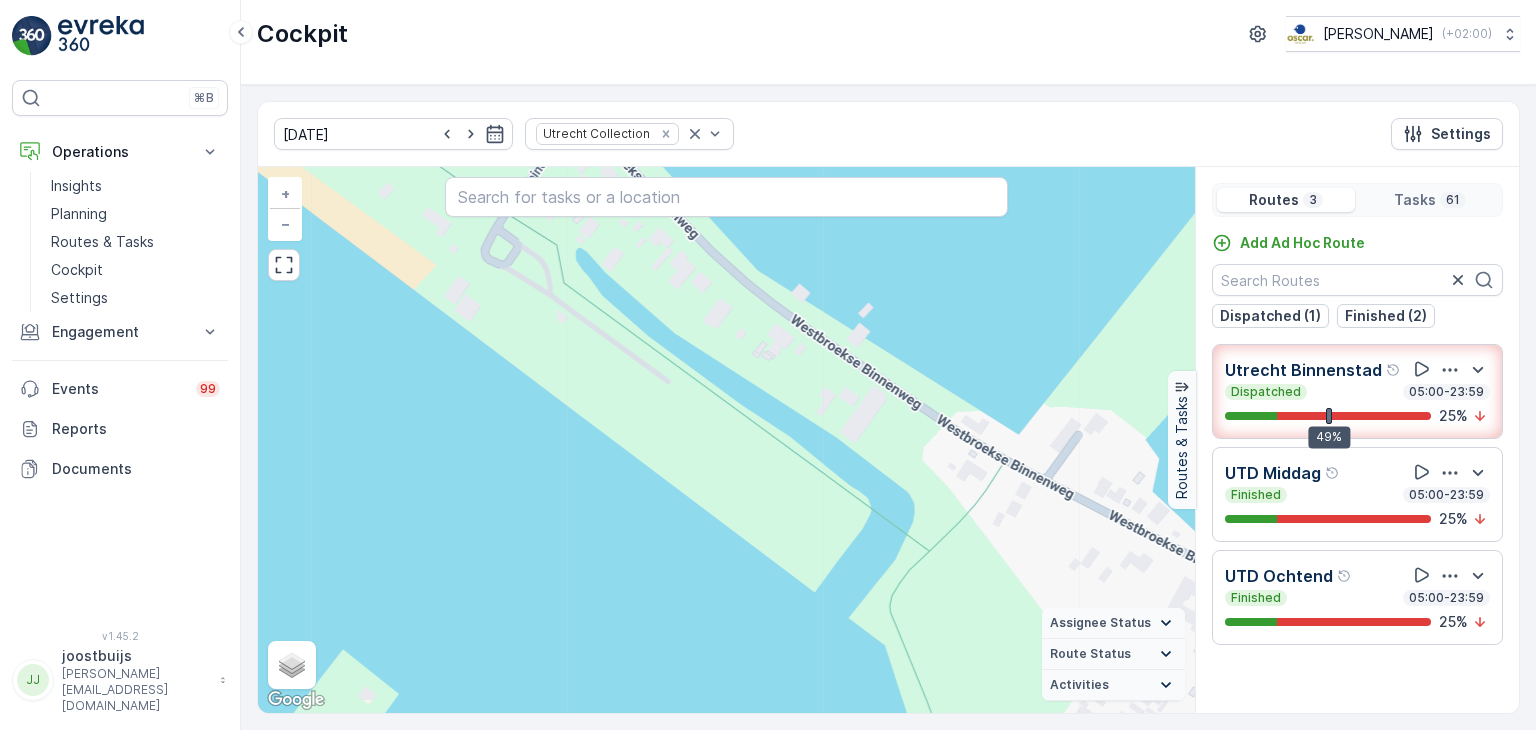drag, startPoint x: 792, startPoint y: 383, endPoint x: 1178, endPoint y: 776, distance: 550.8584 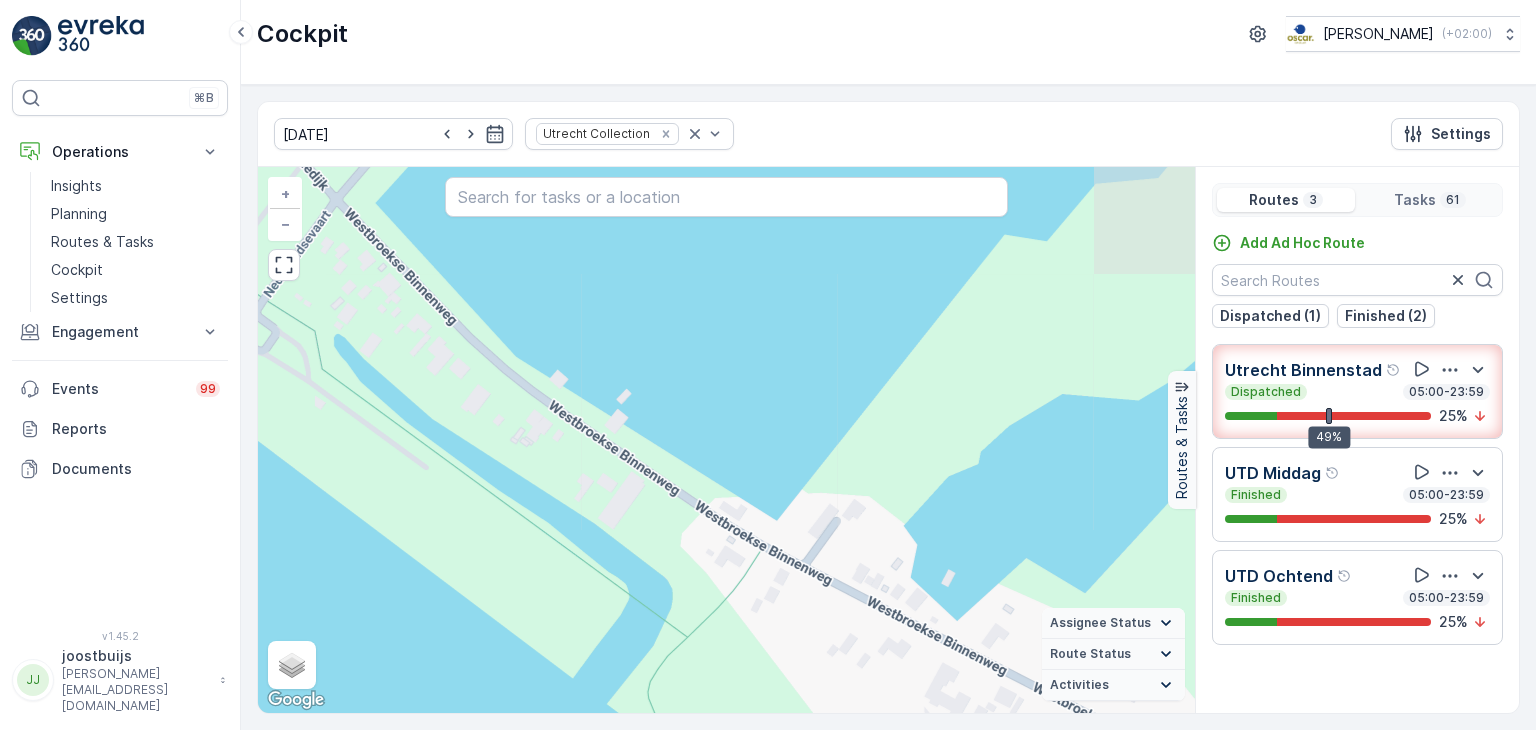 drag, startPoint x: 770, startPoint y: 334, endPoint x: 526, endPoint y: 417, distance: 257.73047 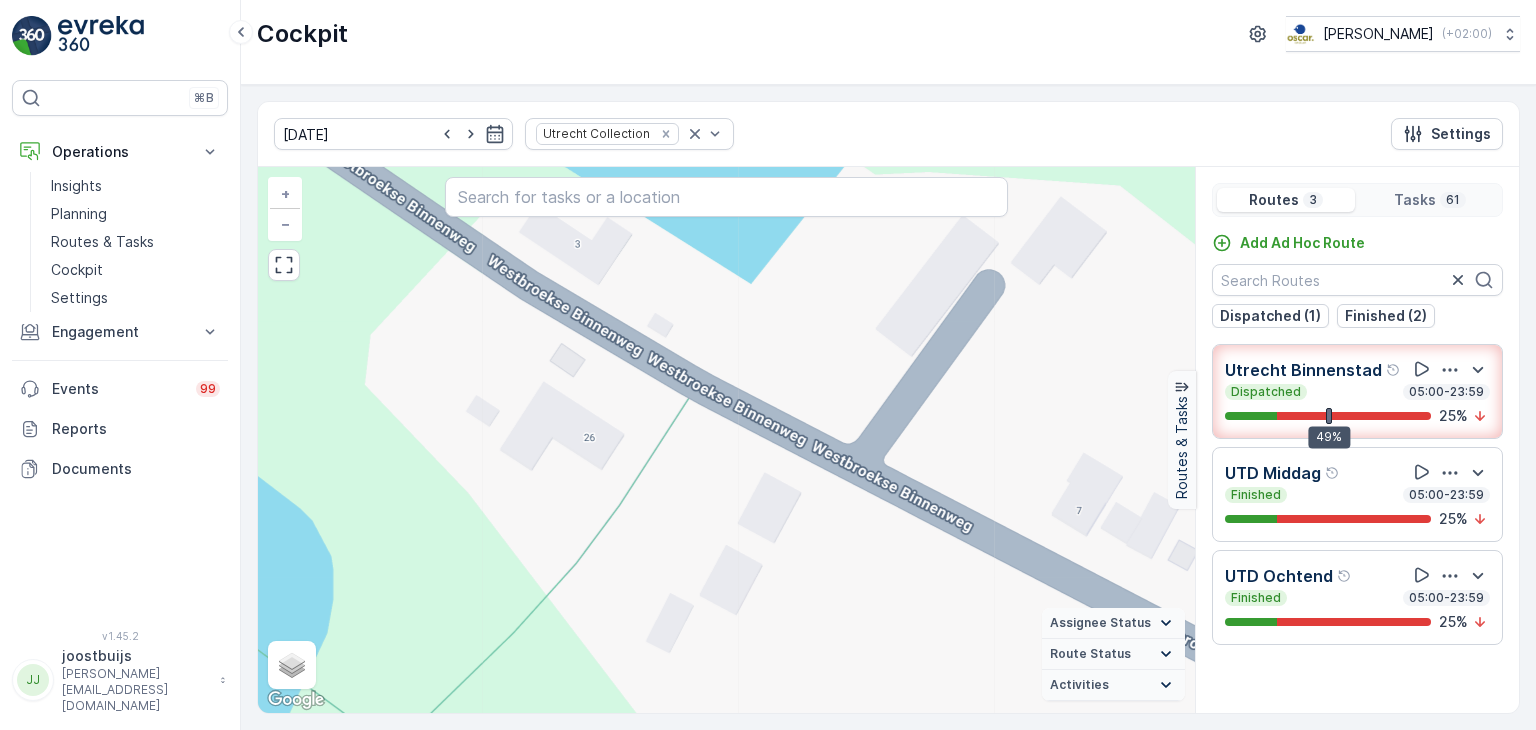 drag, startPoint x: 495, startPoint y: 263, endPoint x: 573, endPoint y: 235, distance: 82.8734 